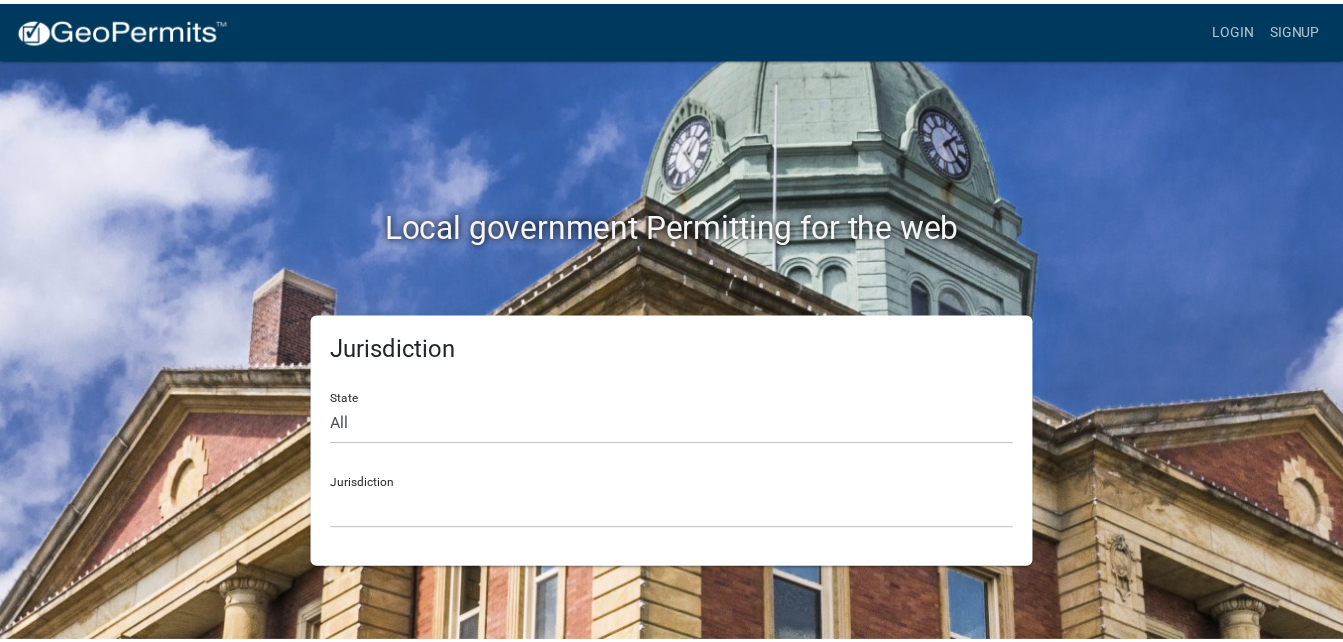 scroll, scrollTop: 0, scrollLeft: 0, axis: both 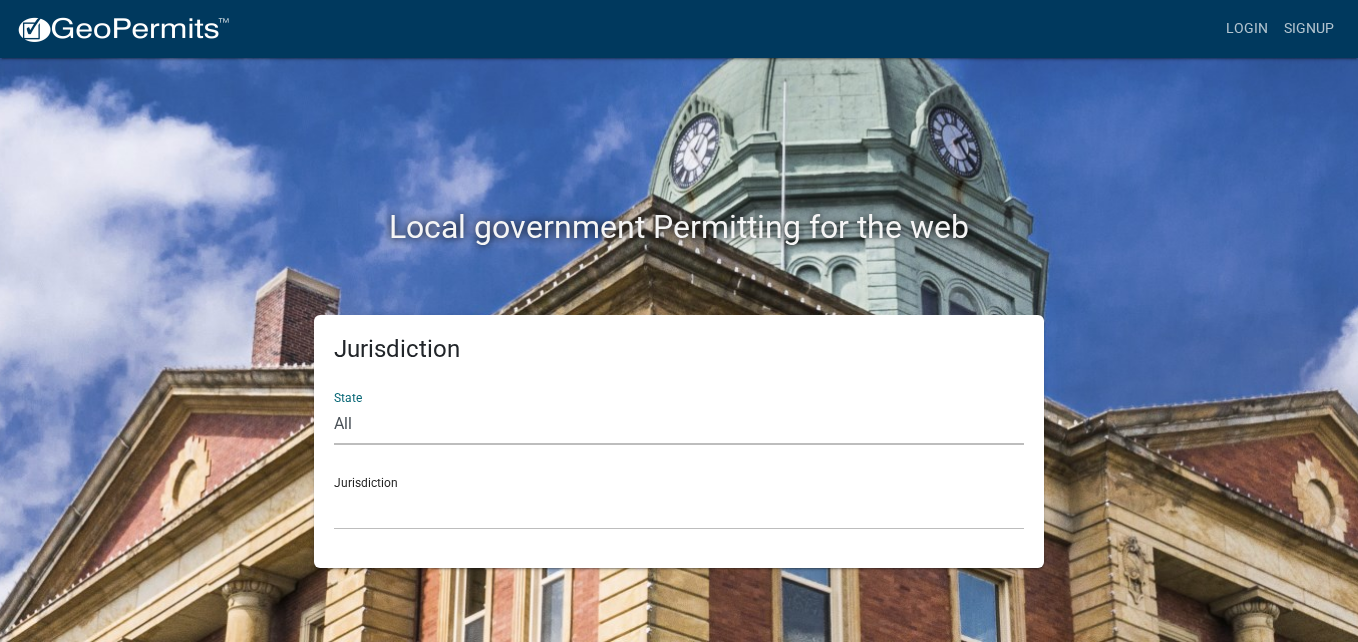 click on "All  Colorado   Georgia   Indiana   Iowa   Kansas   Minnesota   Ohio   South Carolina   Wisconsin" 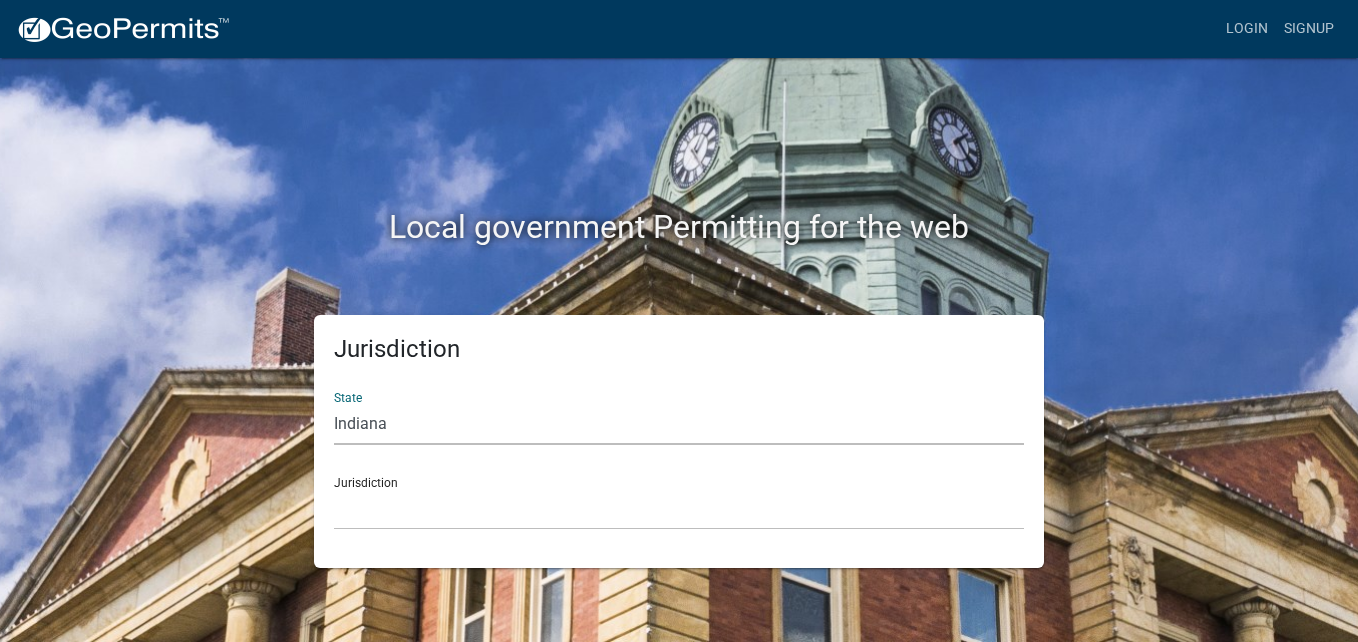click on "All  Colorado   Georgia   Indiana   Iowa   Kansas   Minnesota   Ohio   South Carolina   Wisconsin" 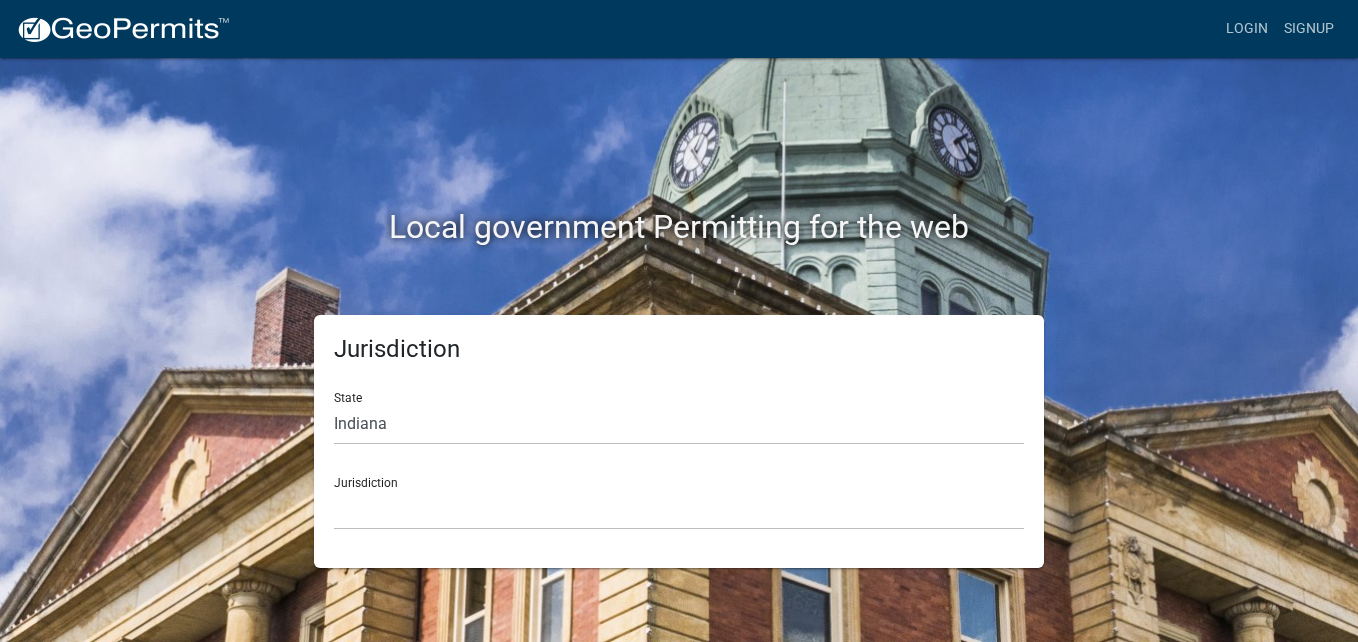 click on "Jurisdiction City of Charlestown, Indiana City of Jeffersonville, Indiana City of Logansport, Indiana Decatur County, Indiana Grant County, Indiana Howard County, Indiana Huntington County, Indiana Jasper County, Indiana Kosciusko County, Indiana La Porte County, Indiana Miami County, Indiana Montgomery County, Indiana Morgan County, Indiana Newton County, Indiana Porter County, Indiana River Ridge Development Authority, Indiana Tippecanoe County, Indiana Vigo County, Indiana Wells County, Indiana Whitley County, Indiana" 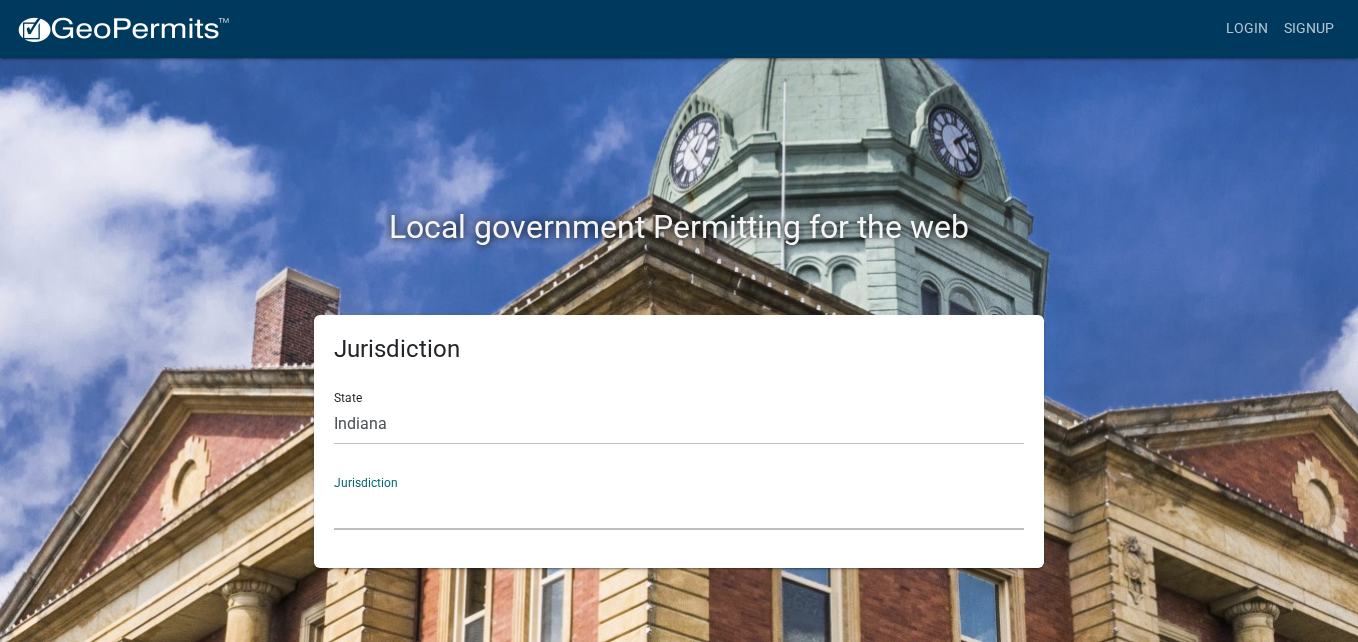 drag, startPoint x: 356, startPoint y: 493, endPoint x: 370, endPoint y: 358, distance: 135.72398 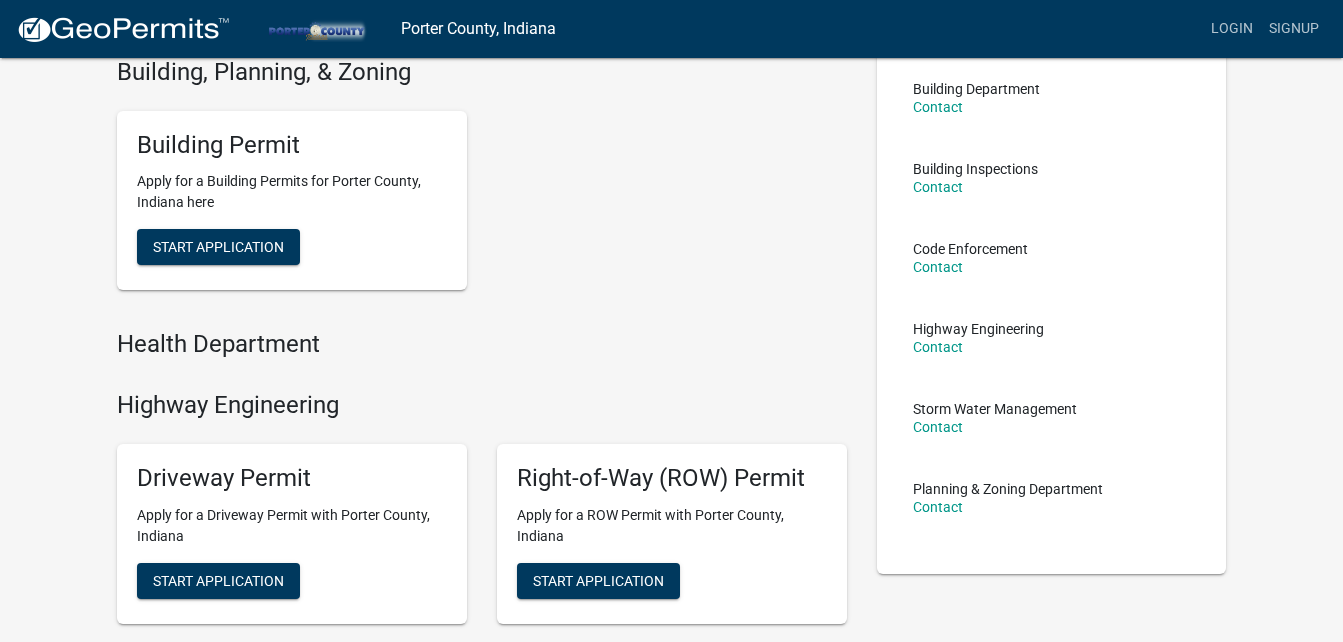 scroll, scrollTop: 151, scrollLeft: 0, axis: vertical 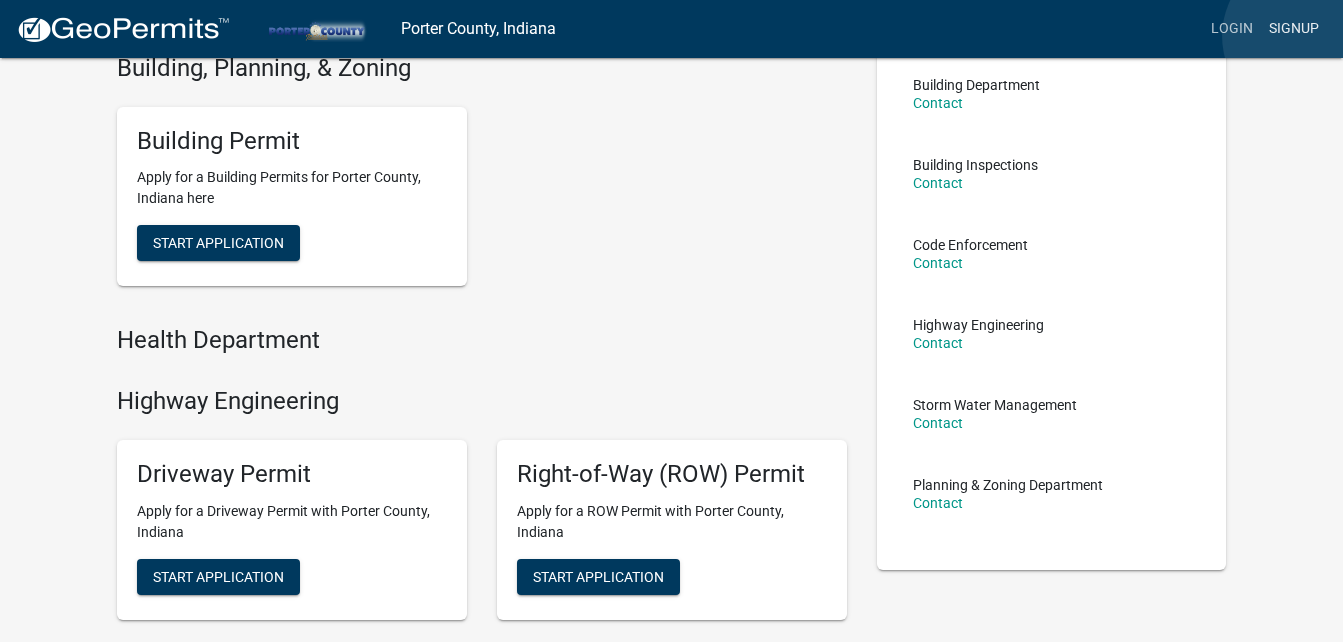 click on "Signup" at bounding box center [1294, 29] 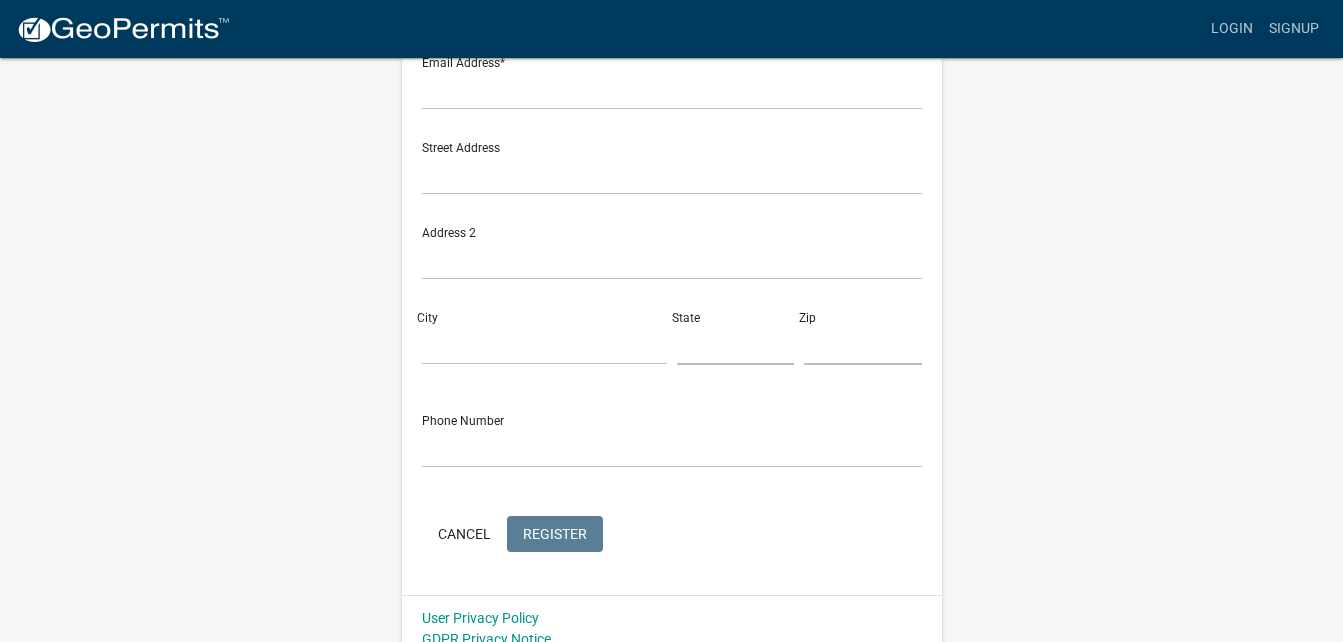 scroll, scrollTop: 484, scrollLeft: 0, axis: vertical 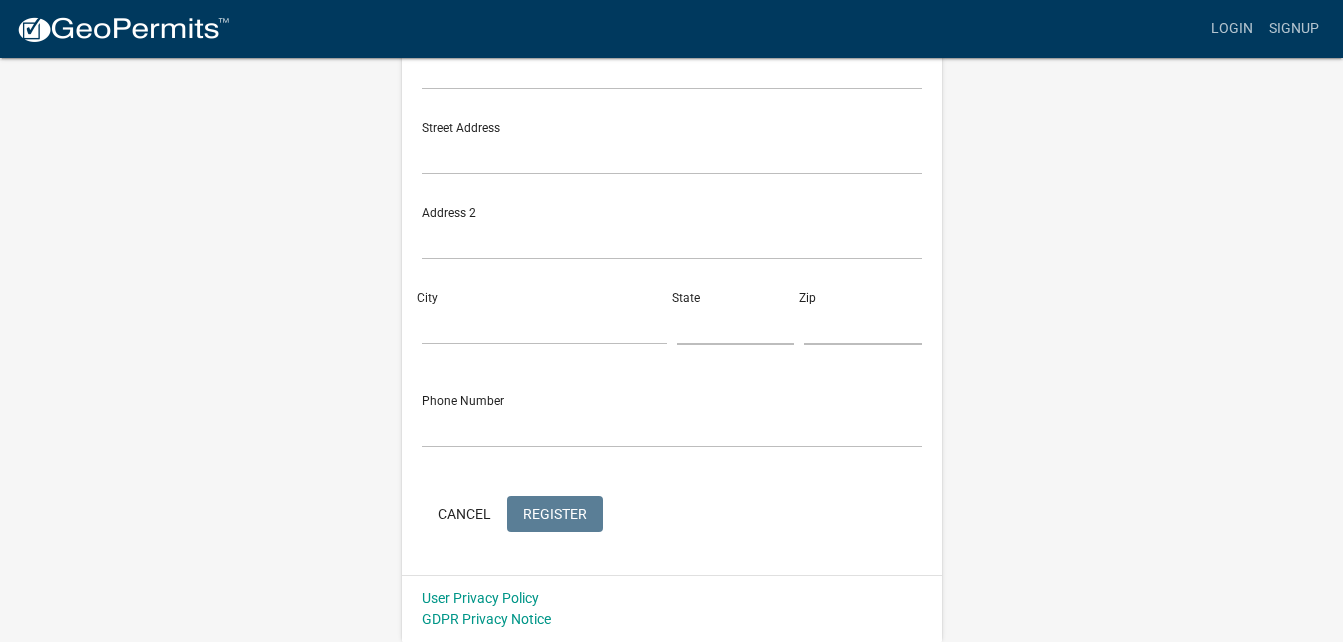 click on "Register New User Full Name  * User Name  * Password  * Confirm Password  * Email Address  * Street Address  Address 2 [CITY]  [STATE]  [ZIP]  Phone Number  Cancel  Register User Privacy Policy GDPR Privacy Notice" 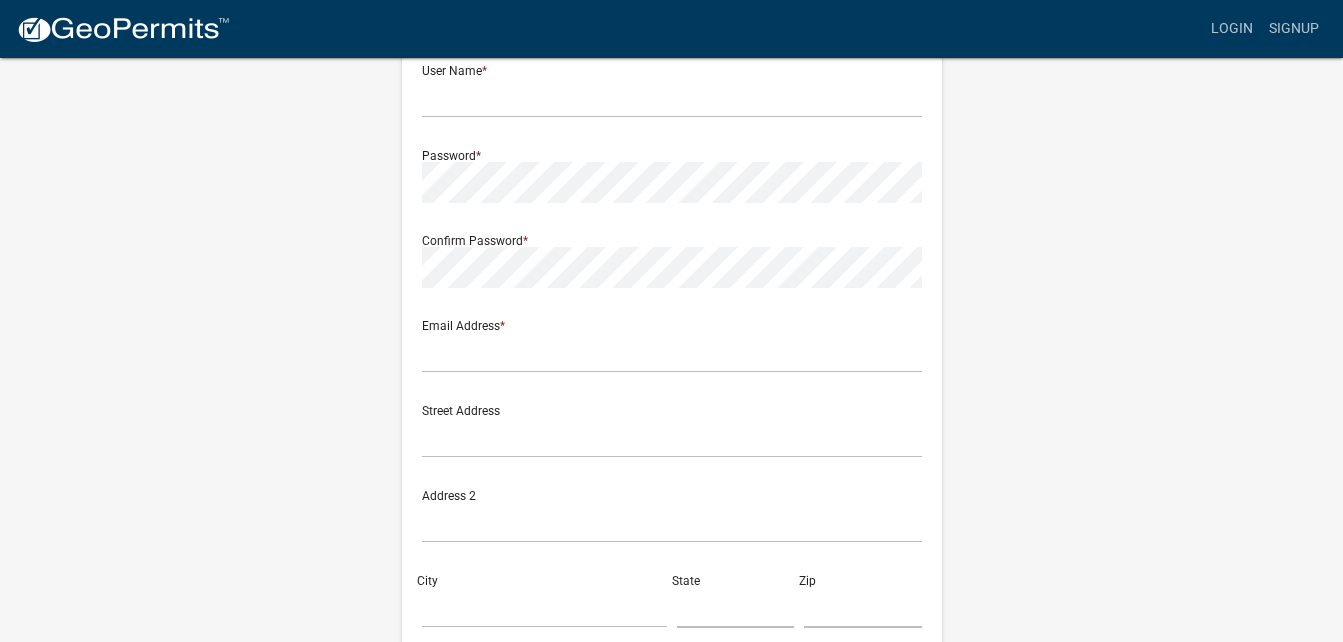 scroll, scrollTop: 0, scrollLeft: 0, axis: both 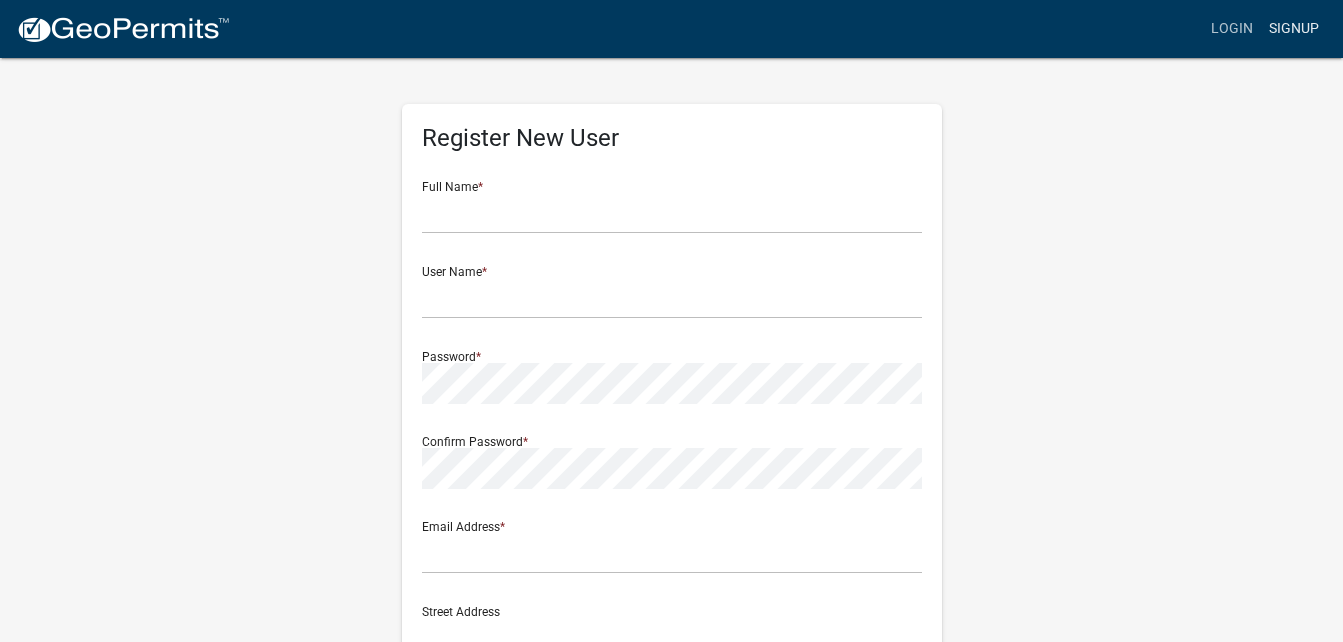 click on "Signup" at bounding box center [1294, 29] 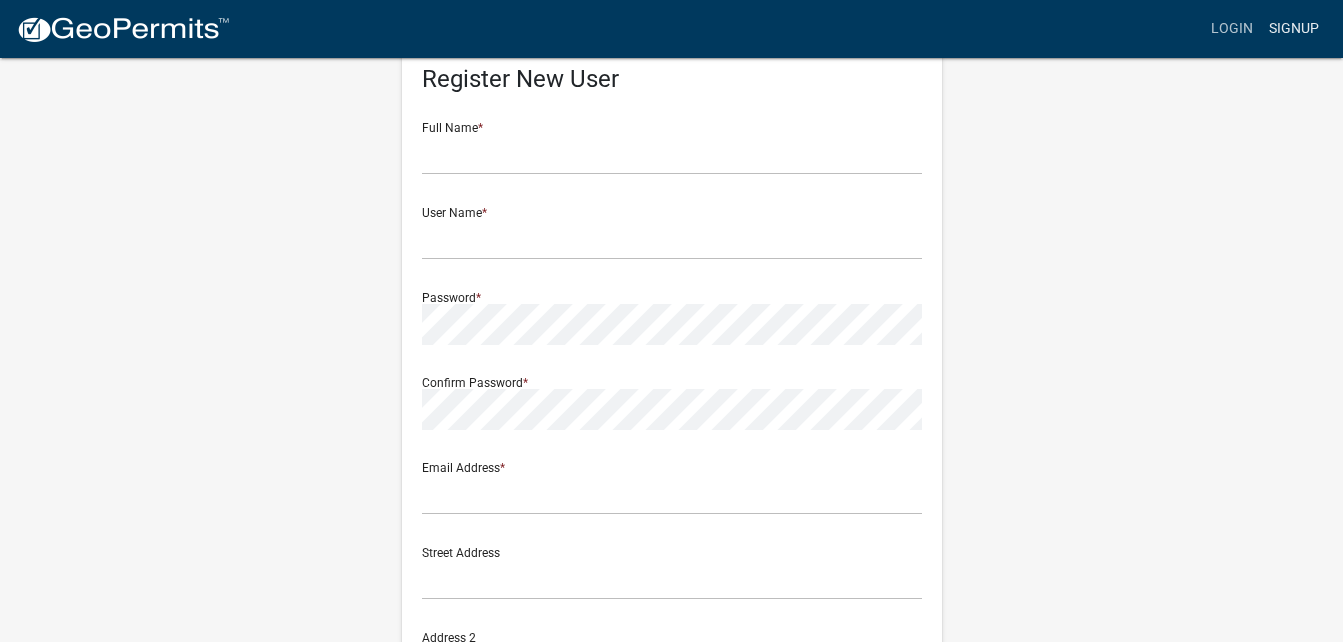 scroll, scrollTop: 54, scrollLeft: 0, axis: vertical 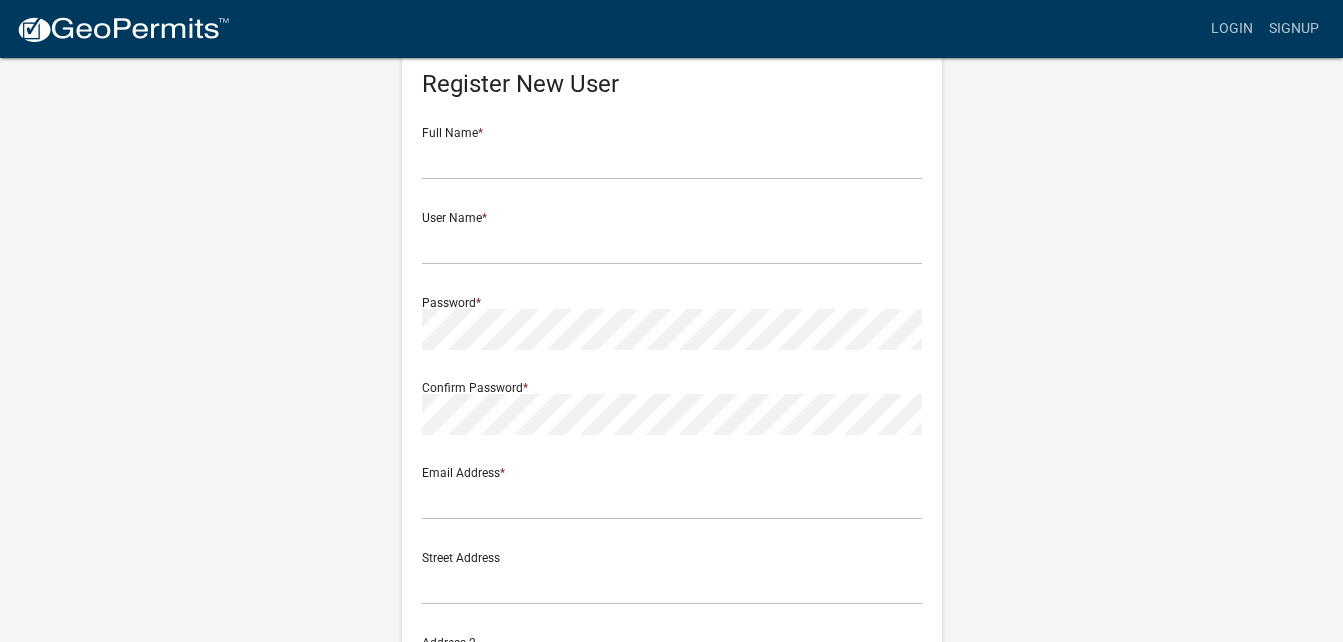click on "more_horiz Login Signup Register New User Full Name  * User Name  * Password  * Confirm Password  * Email Address  * Street Address  Address 2 [CITY]  [STATE]  [ZIP]  Phone Number  Cancel  Register User Privacy Policy GDPR Privacy Notice" 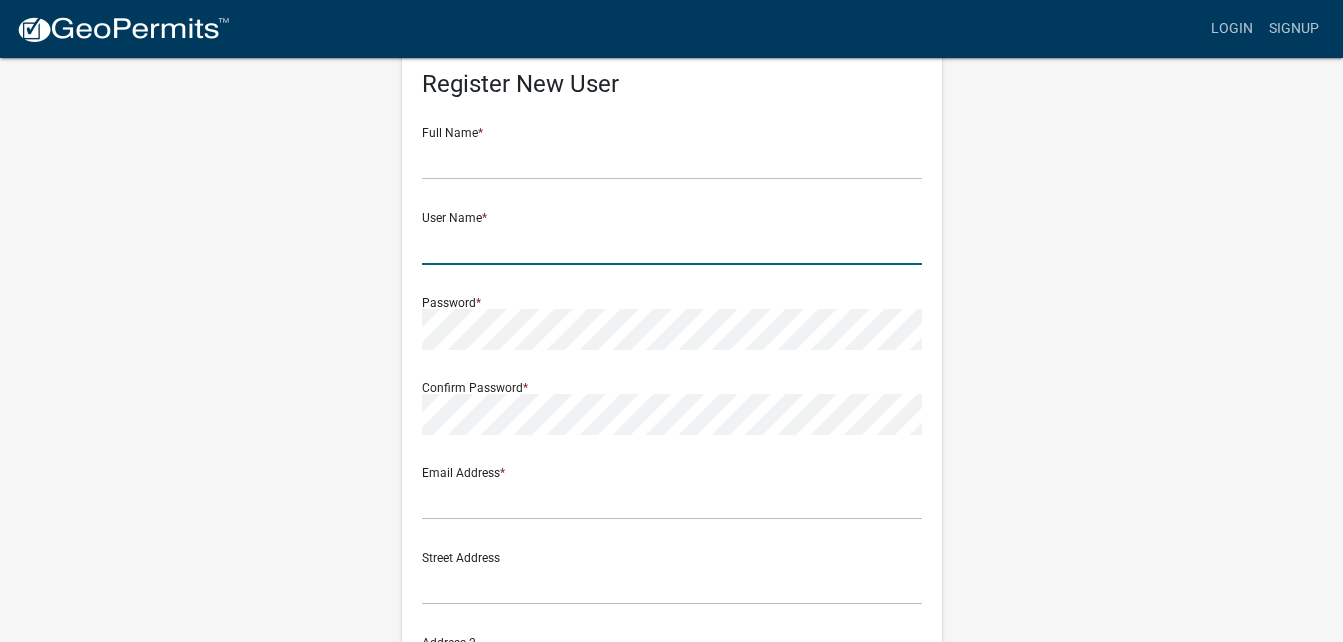click 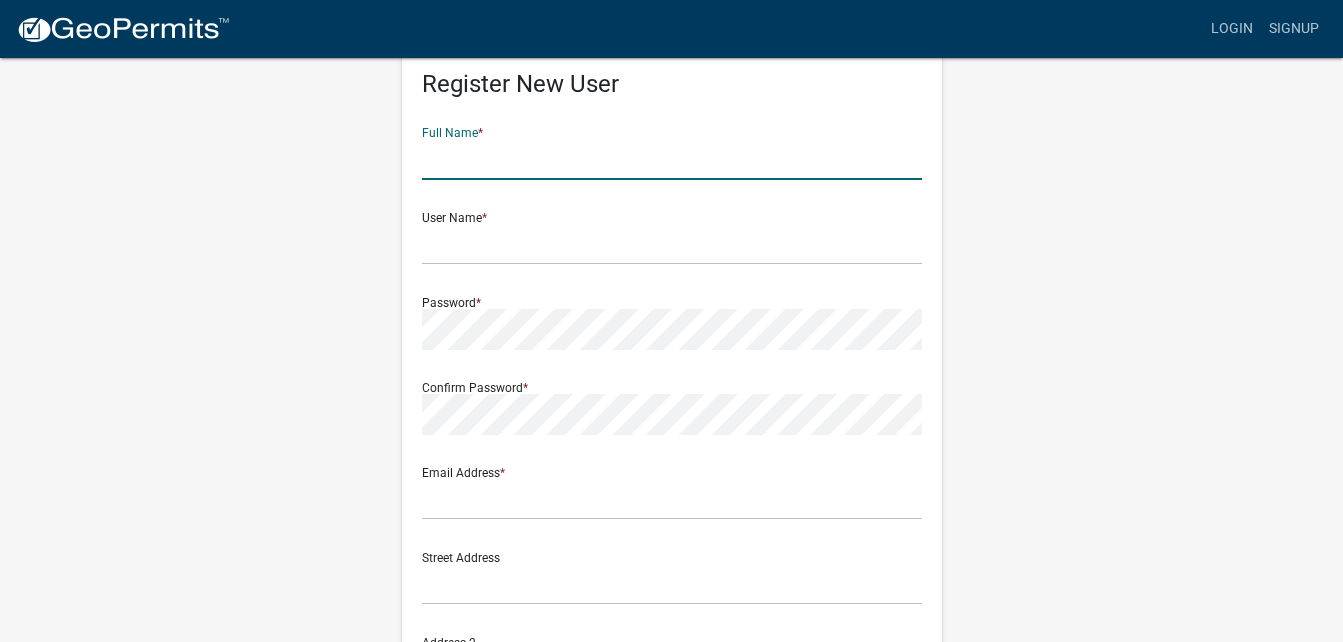 click 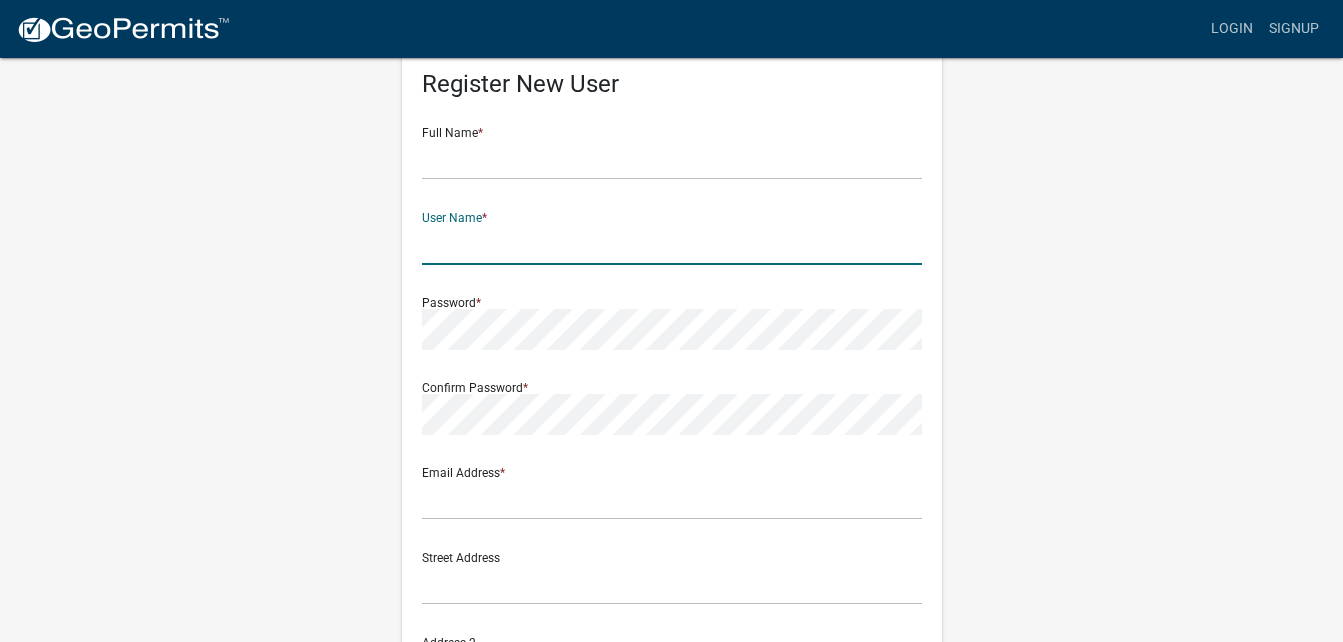 click 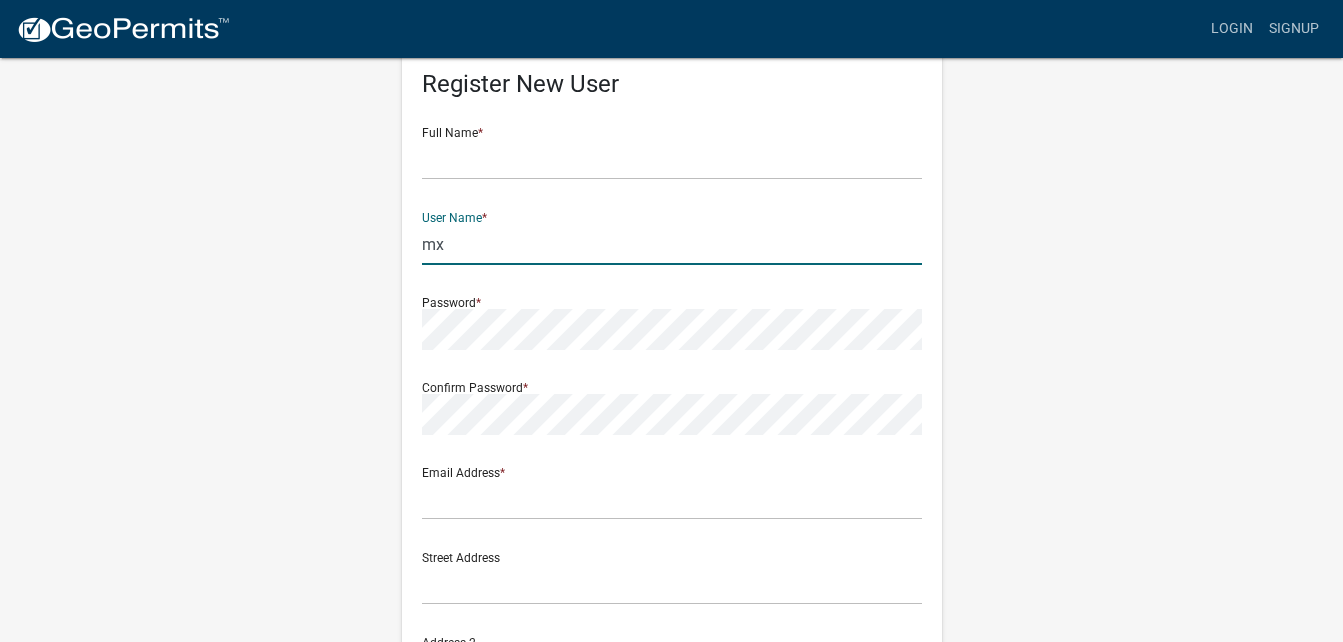 type on "m" 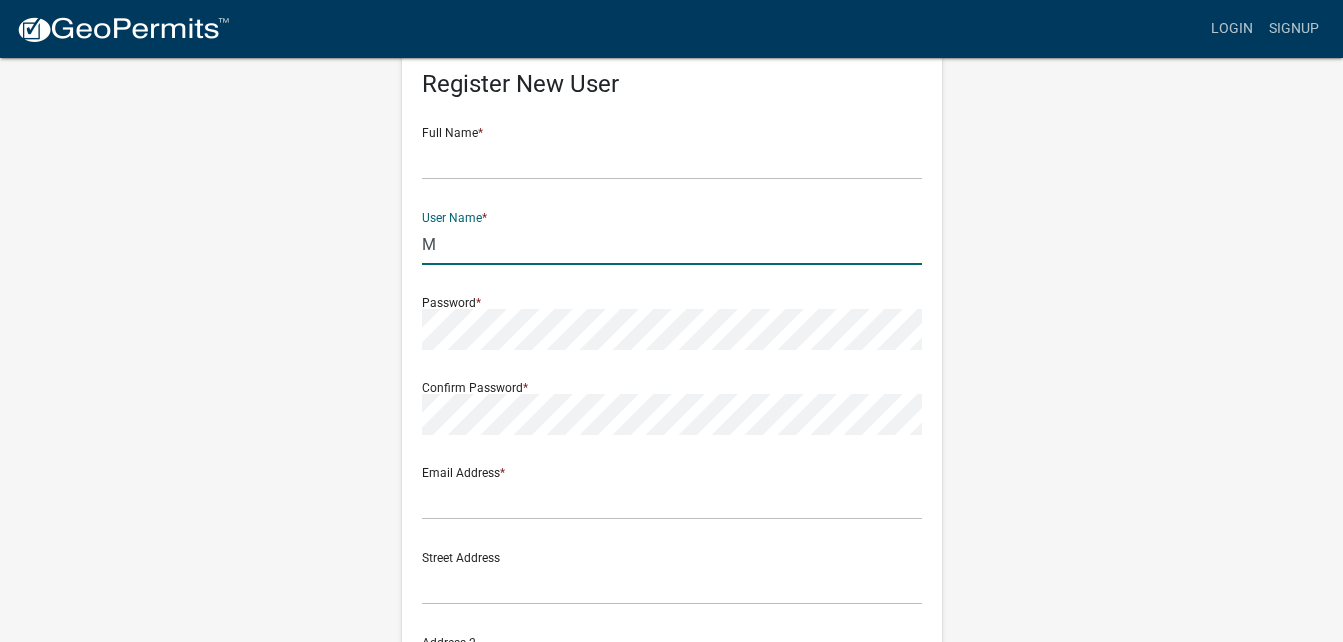 type on "M" 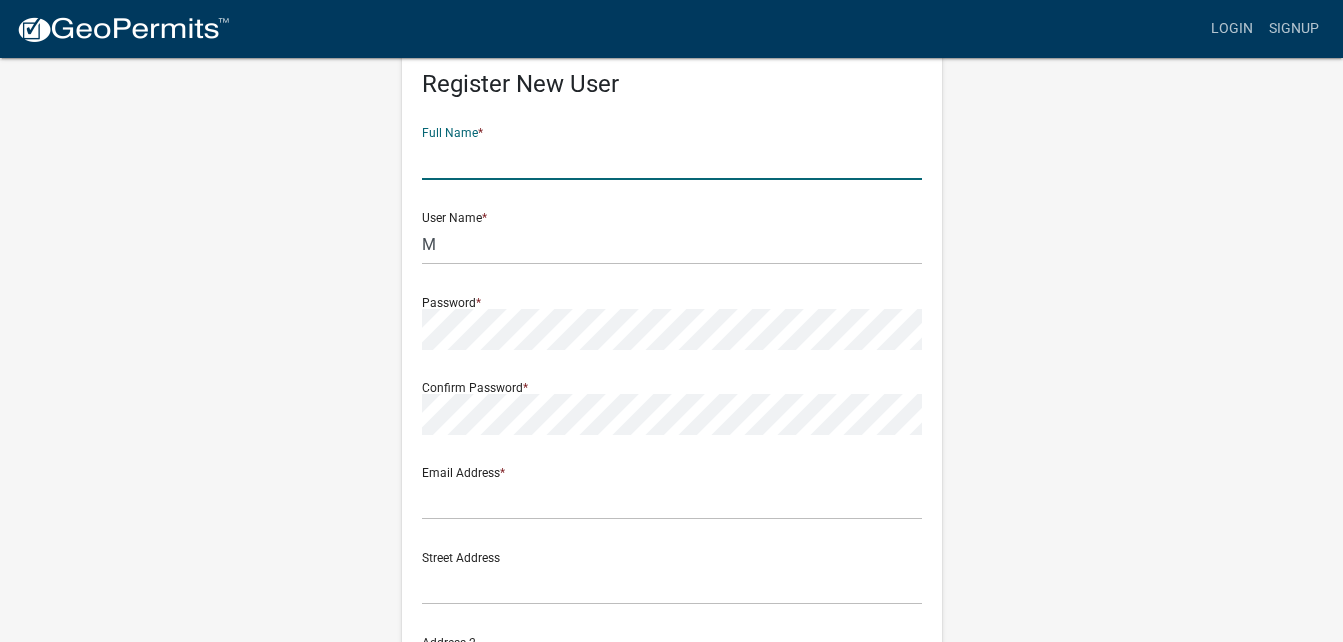 click 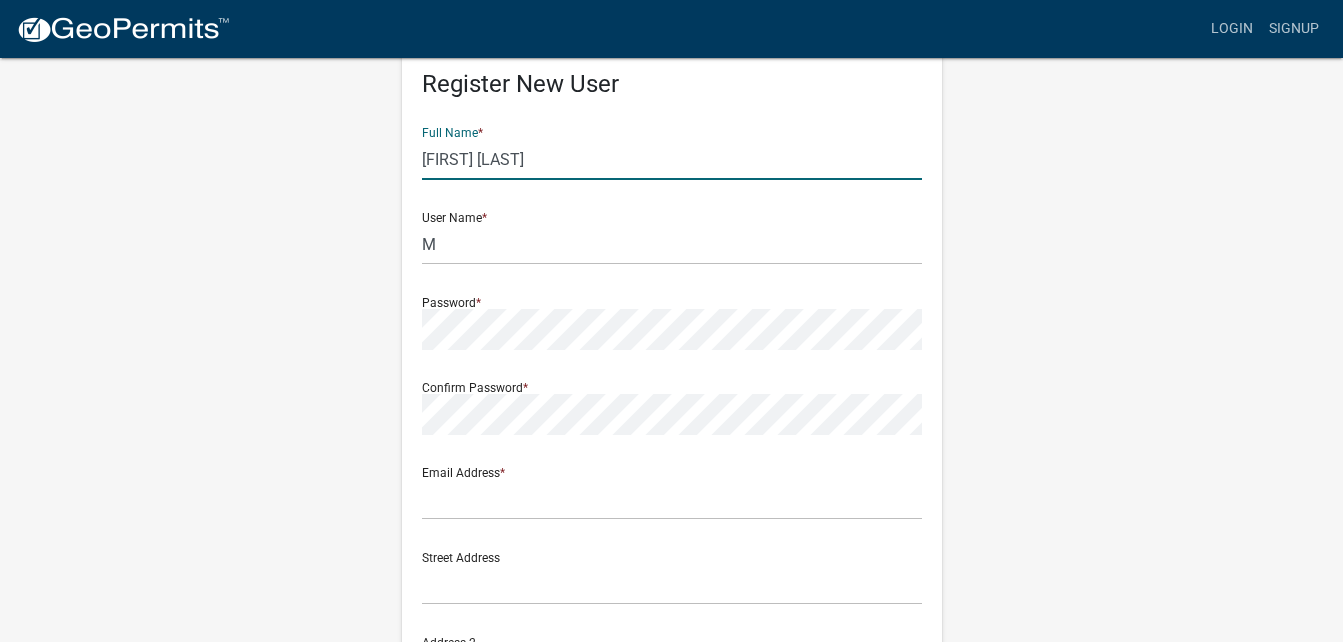 type on "[FIRST] [LAST]" 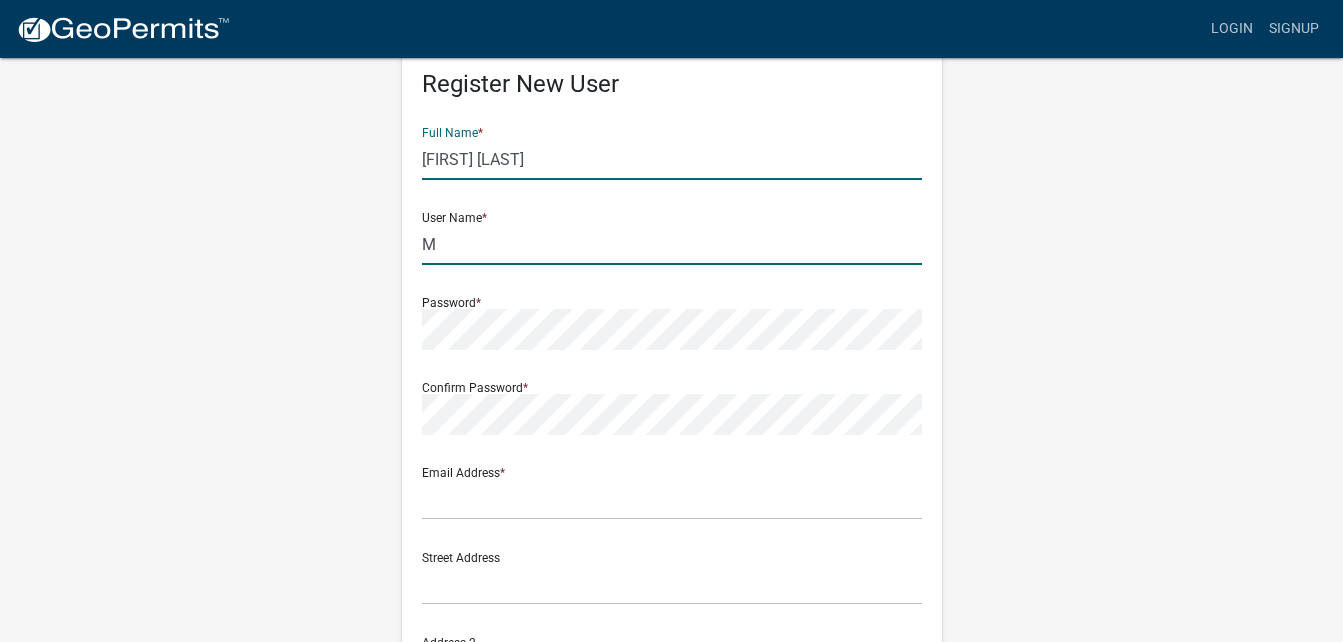 click on "M" 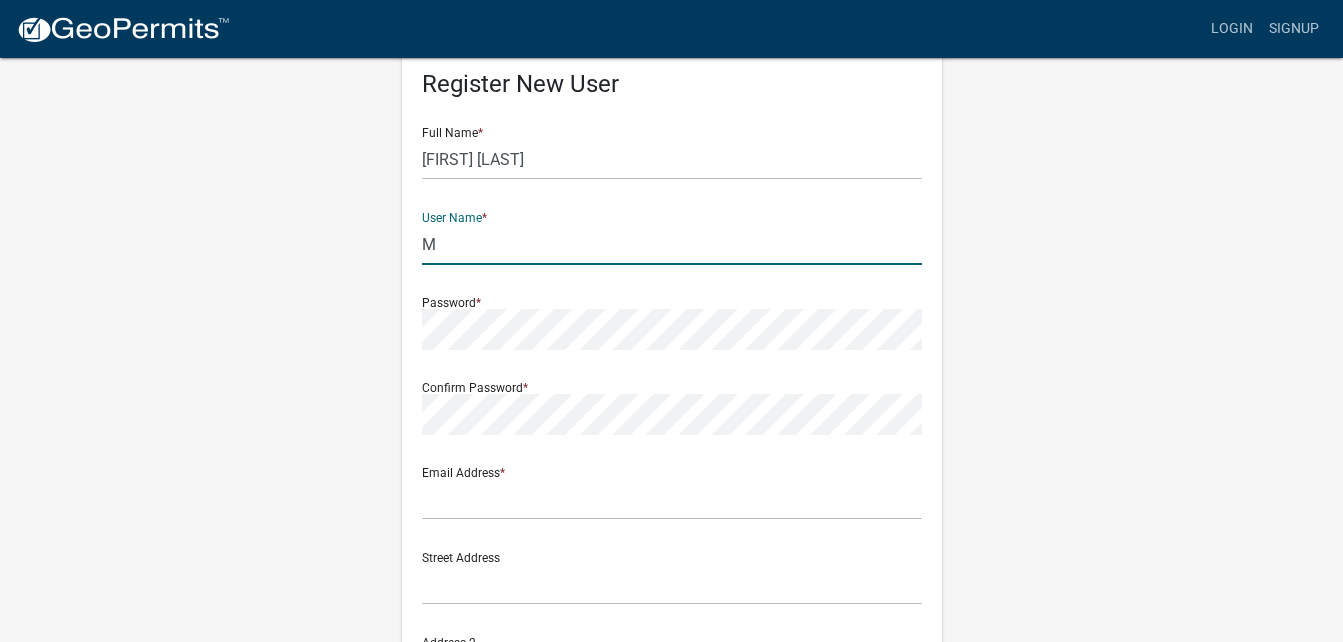 type on "M" 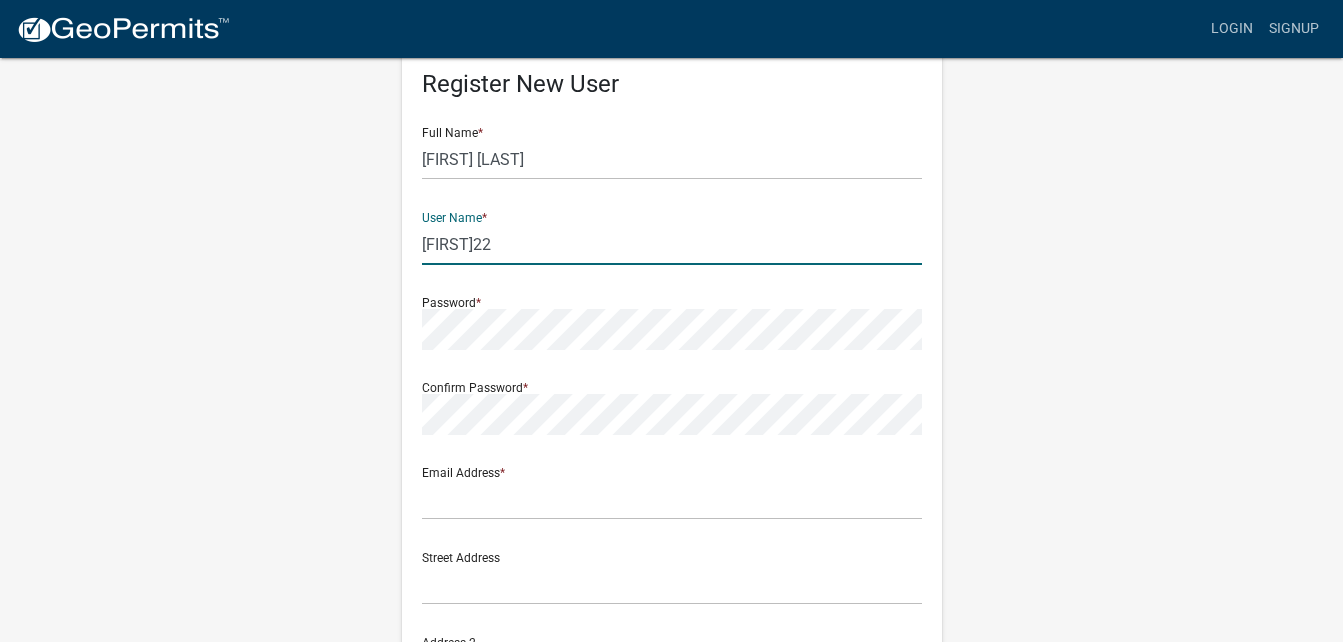 click on "[FIRST]22" 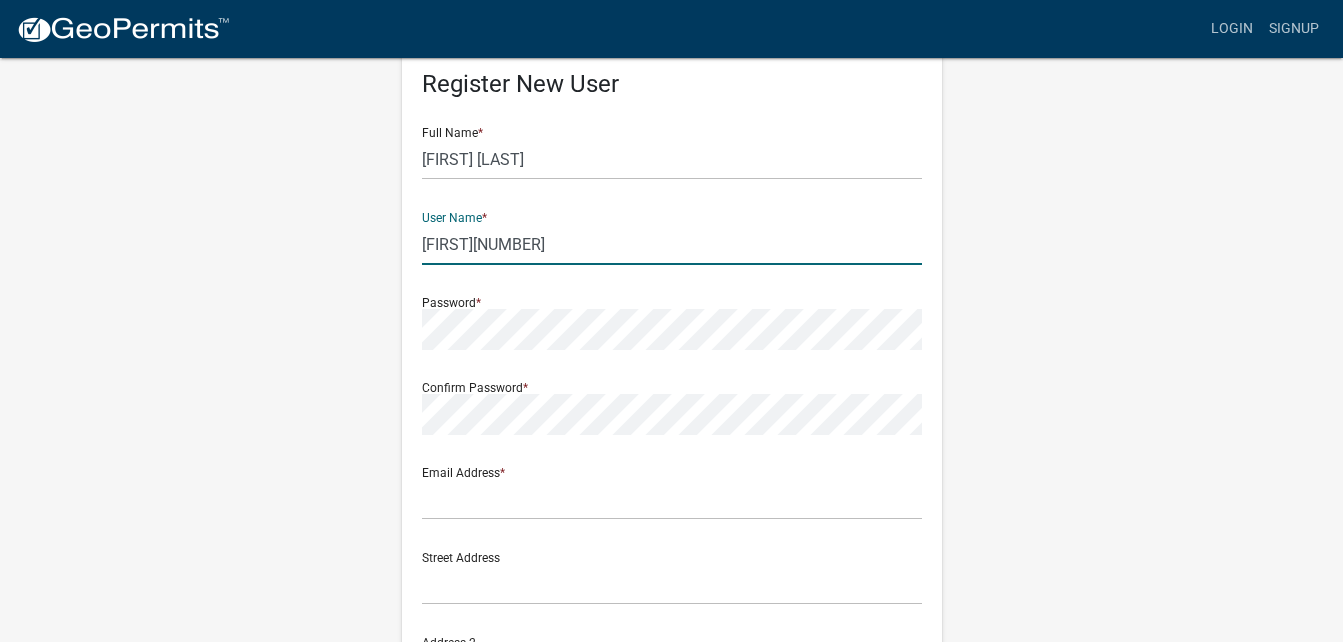 type on "[FIRST][NUMBER]" 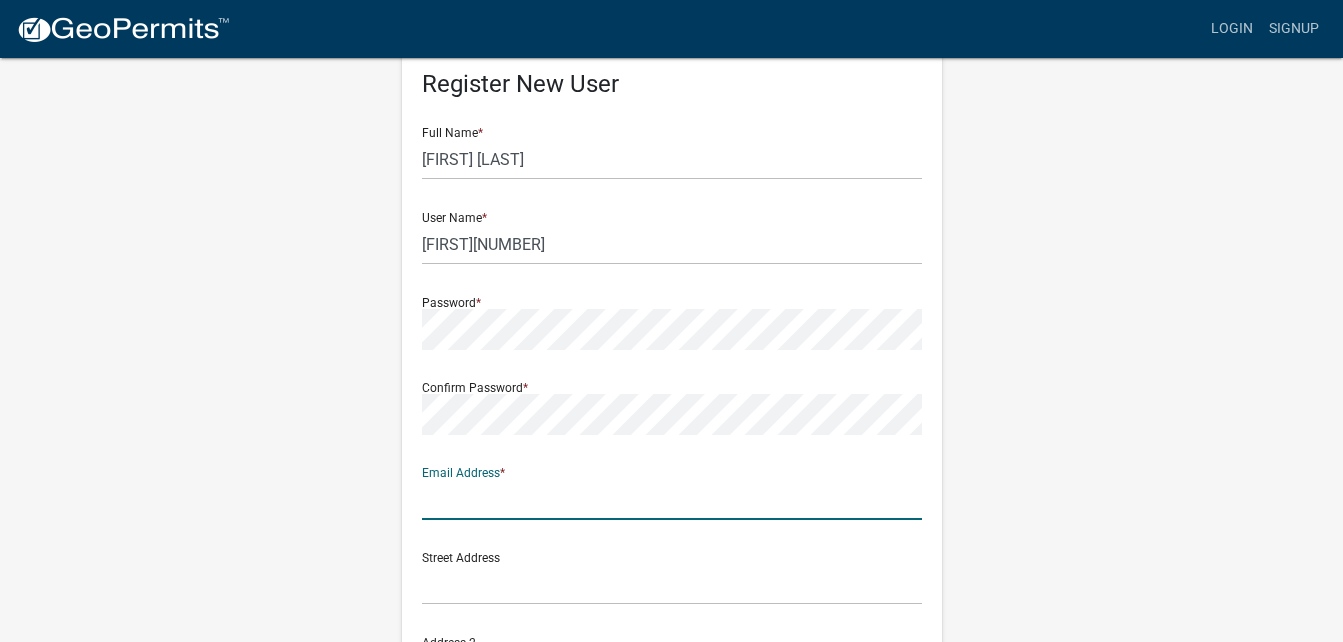click 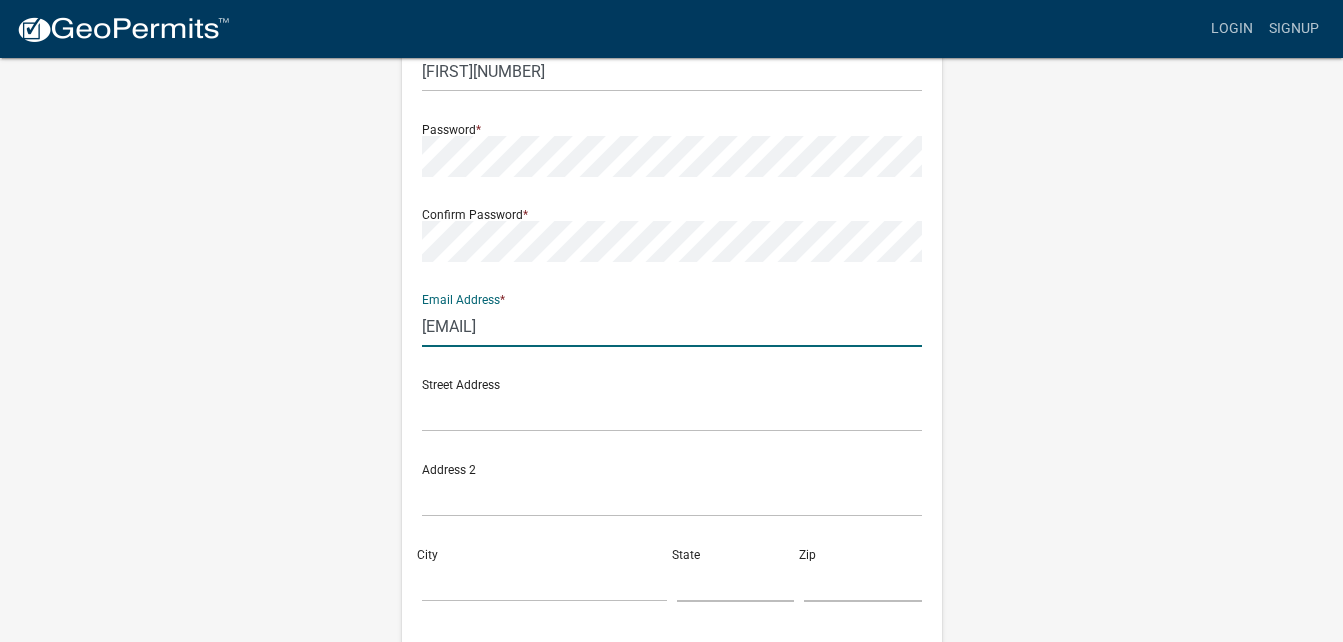 scroll, scrollTop: 242, scrollLeft: 0, axis: vertical 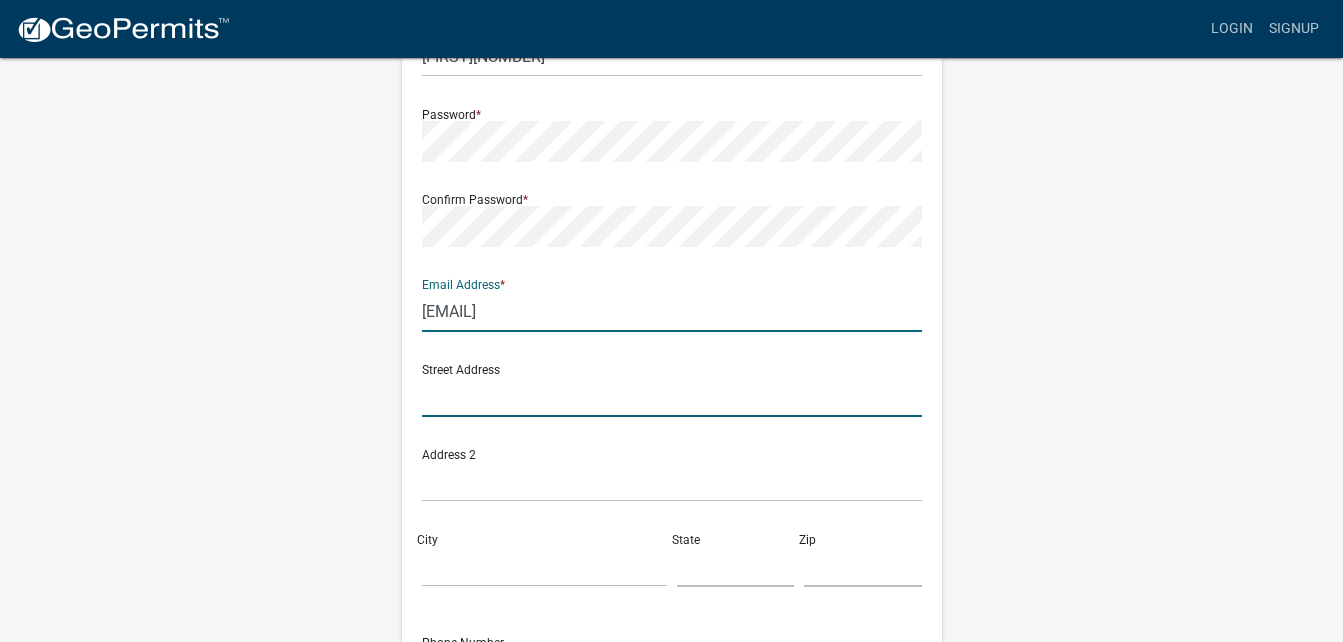 click 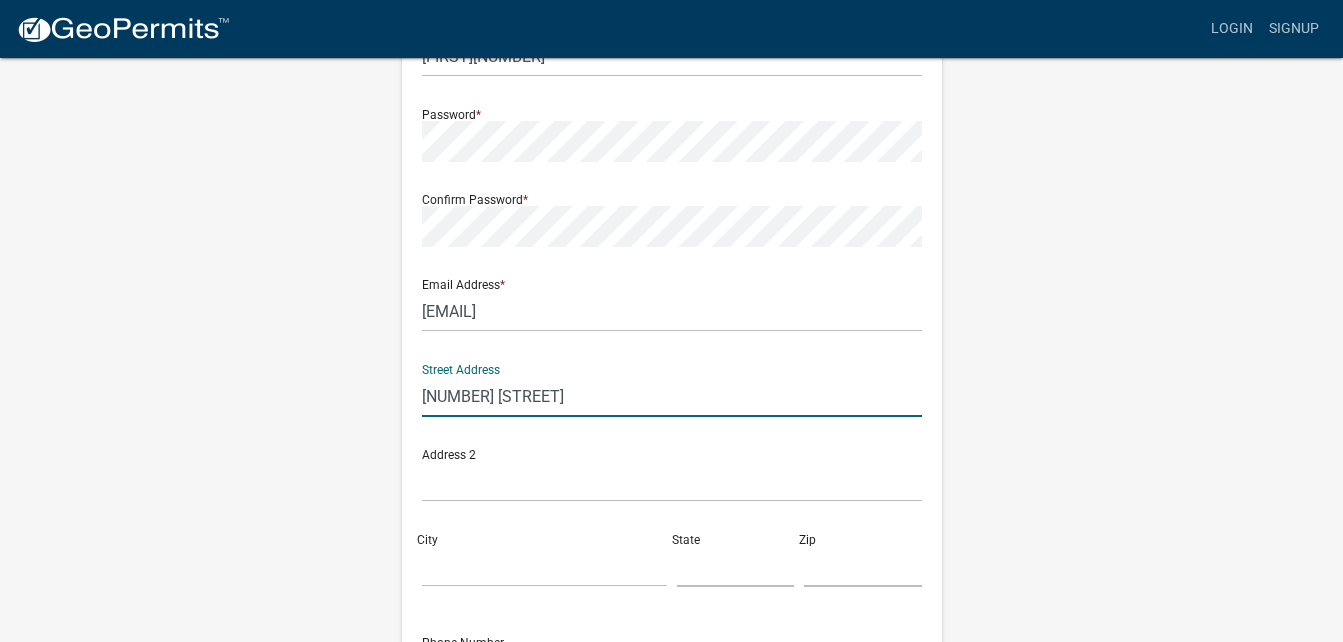 type on "[NUMBER] [STREET]" 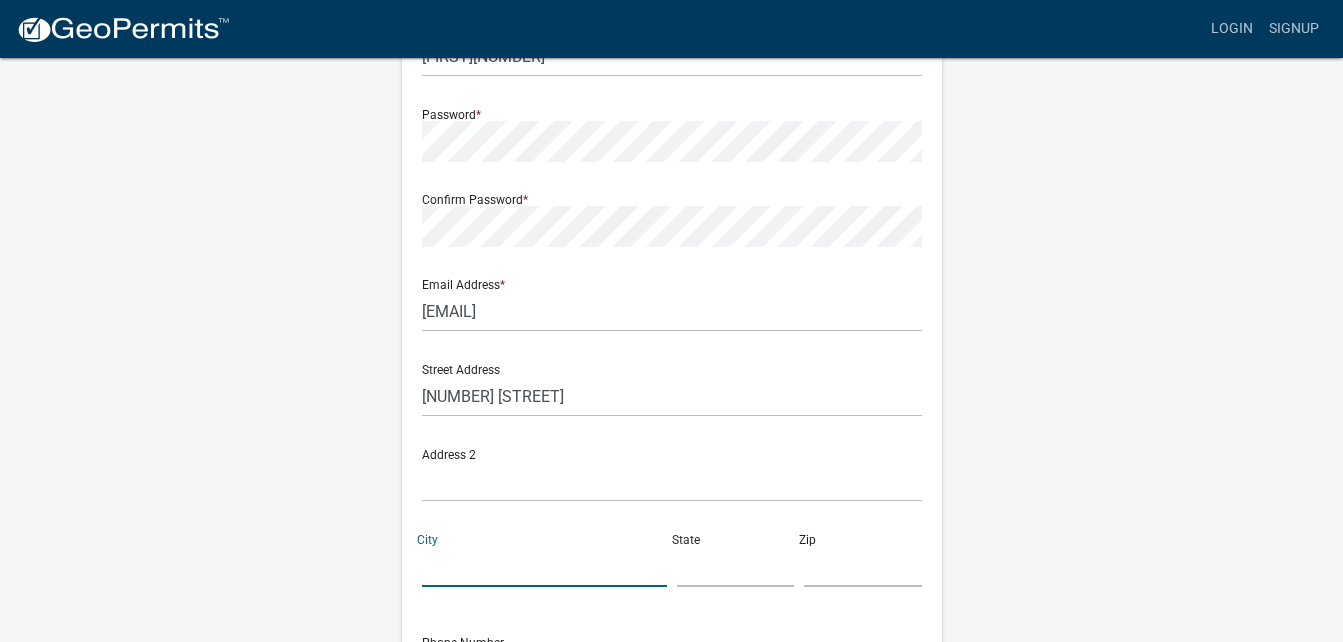 click on "City" at bounding box center (544, 566) 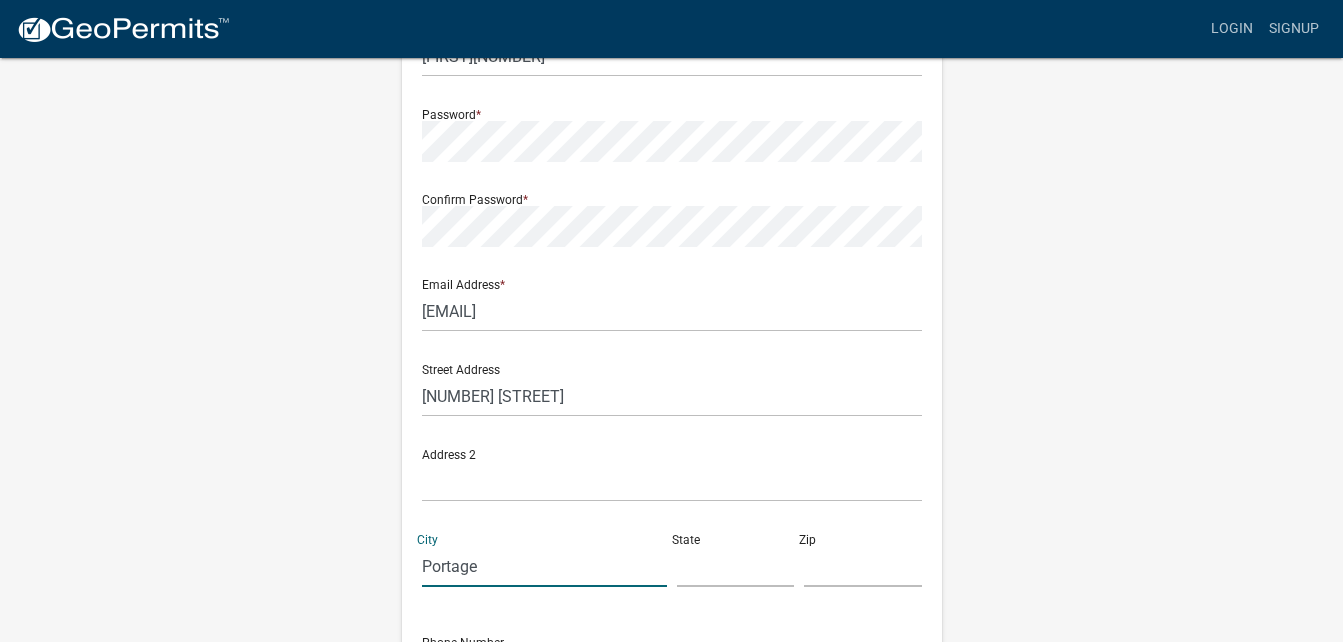 type on "Portage" 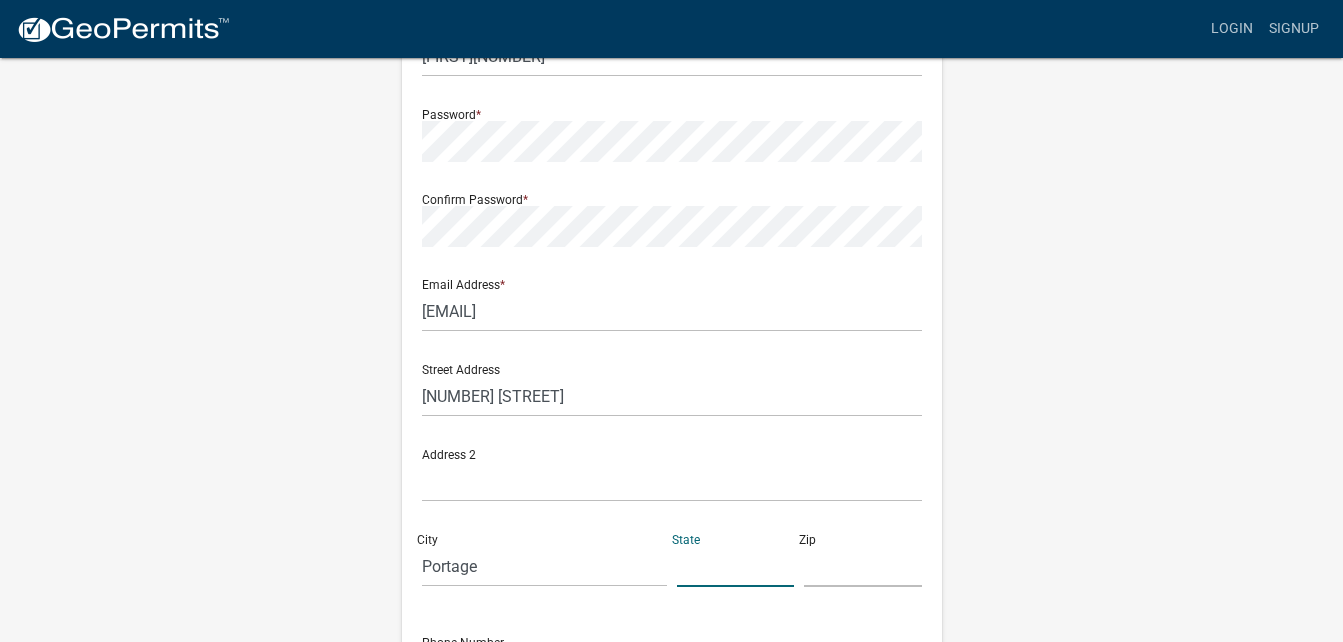 click 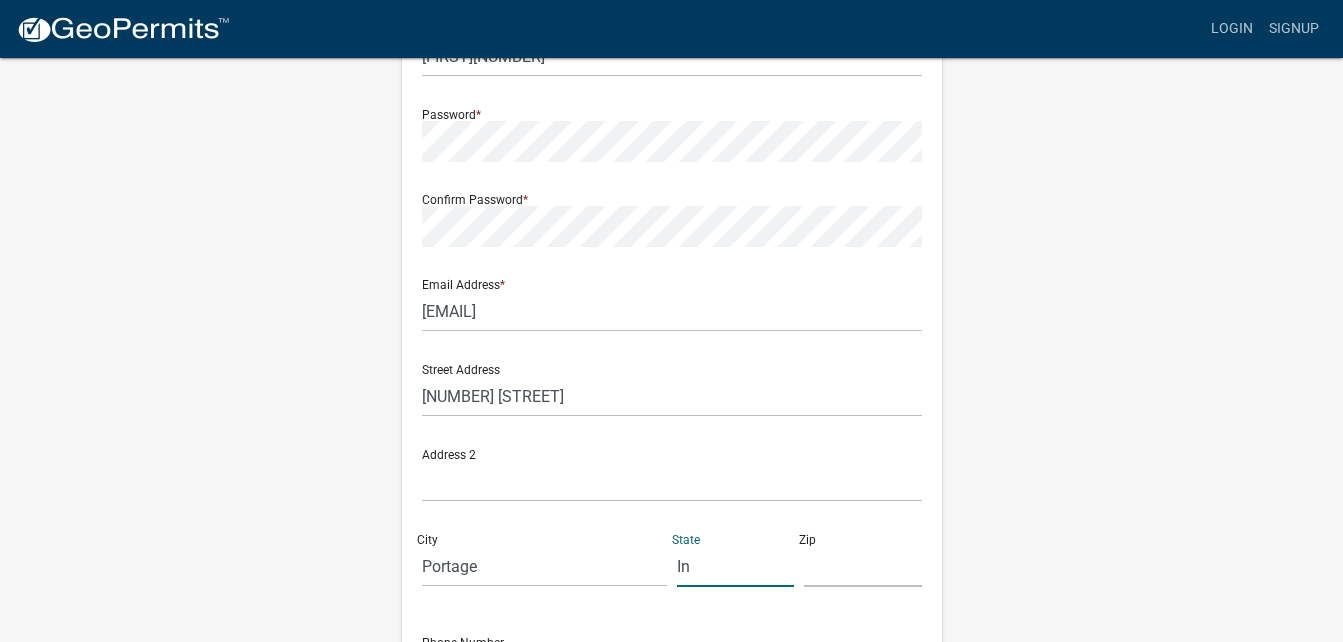 type on "In" 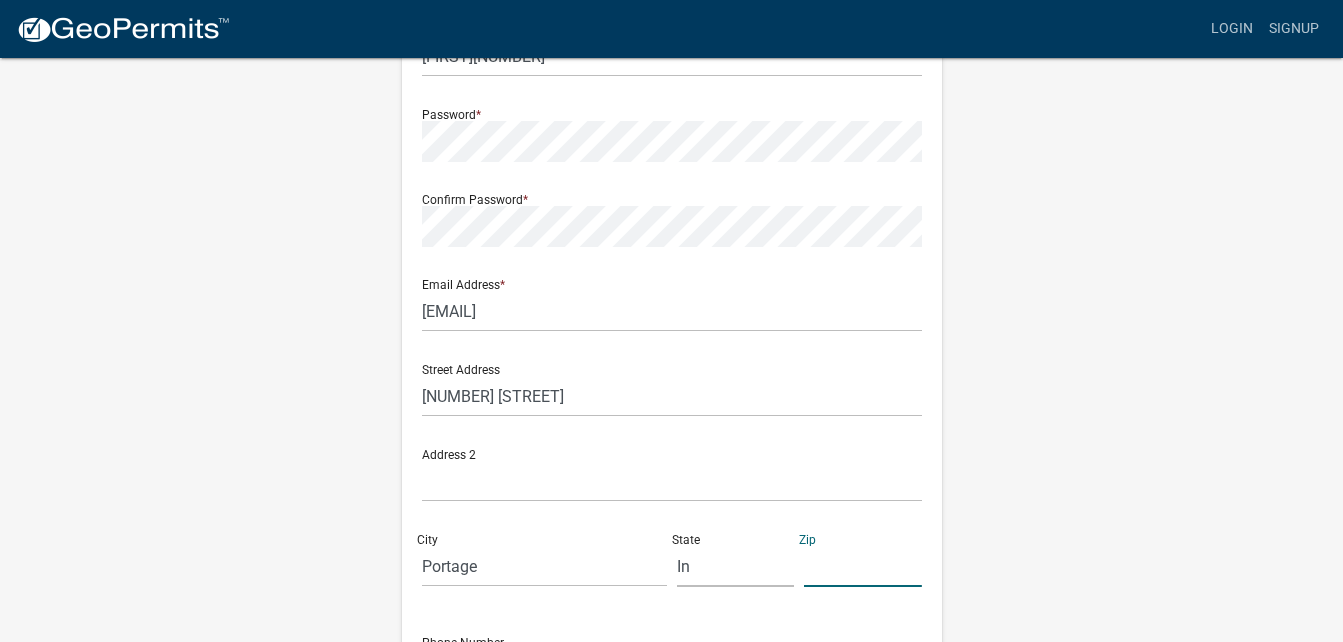 click 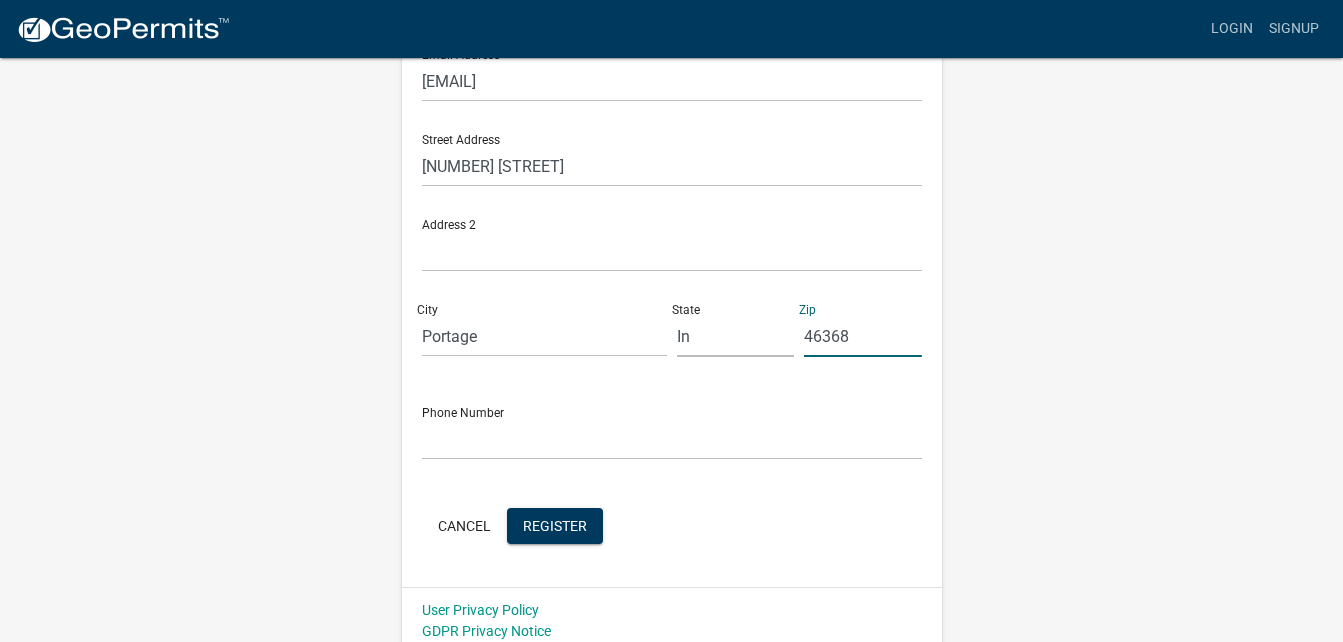 scroll, scrollTop: 480, scrollLeft: 0, axis: vertical 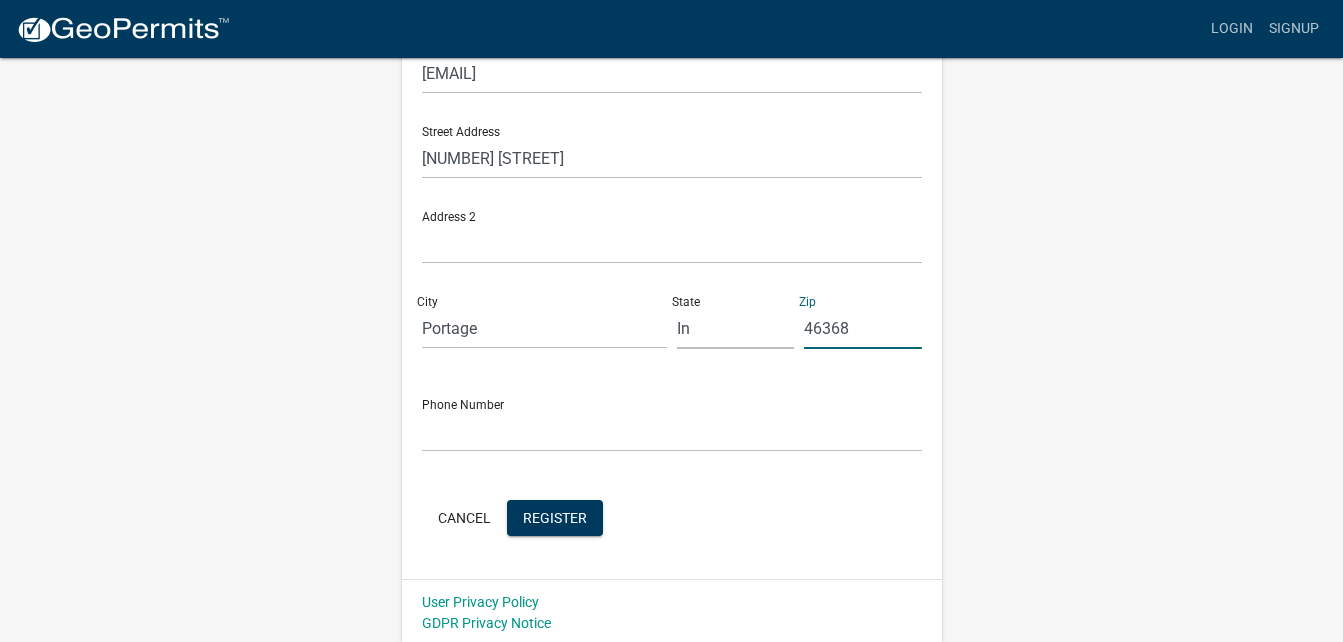 type on "46368" 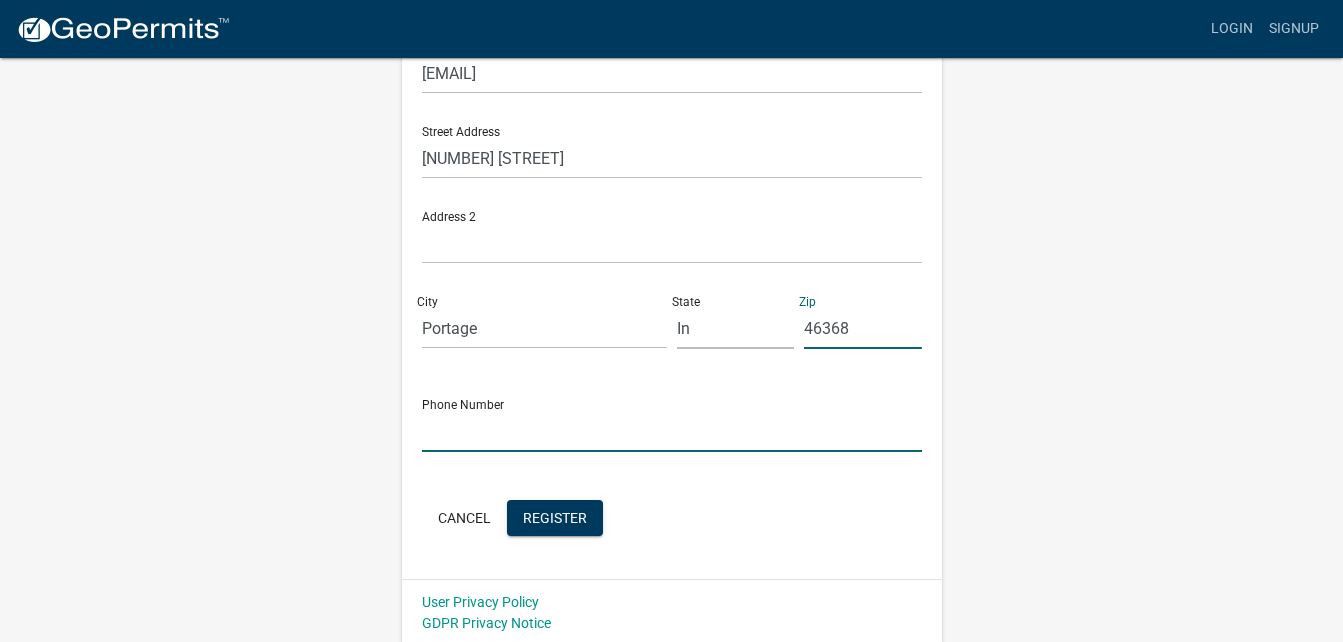 click 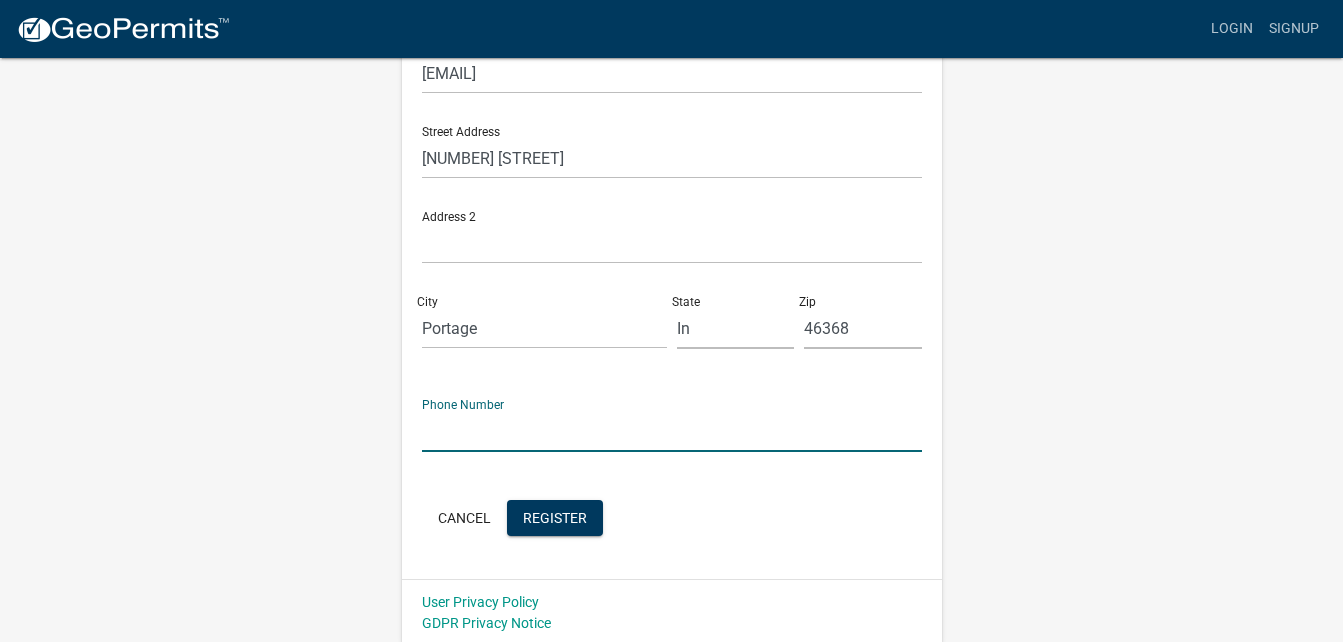 type on "[PHONE]" 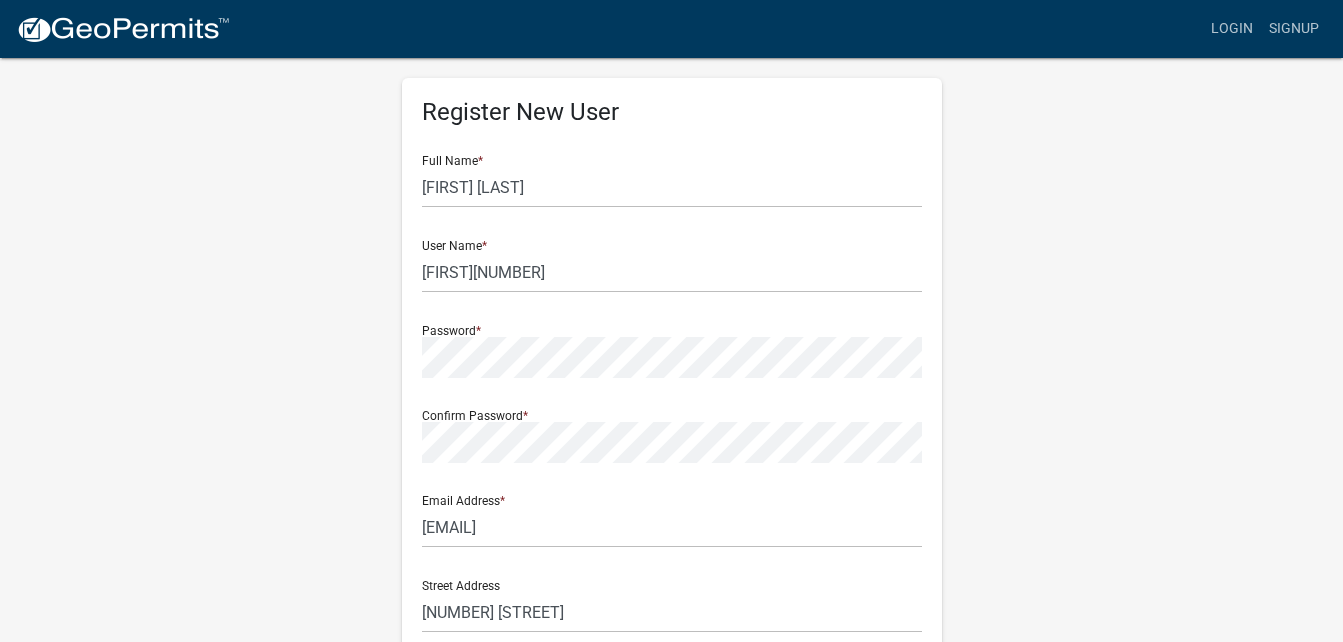 scroll, scrollTop: 19, scrollLeft: 0, axis: vertical 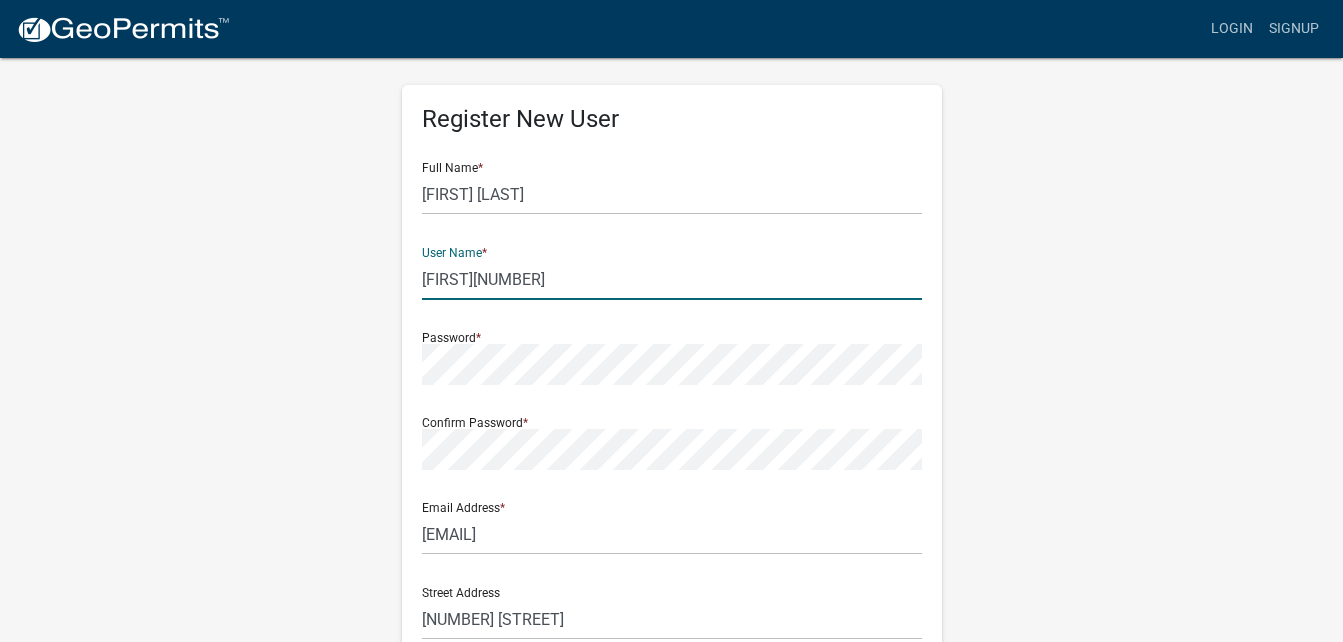 click on "[FIRST][NUMBER]" 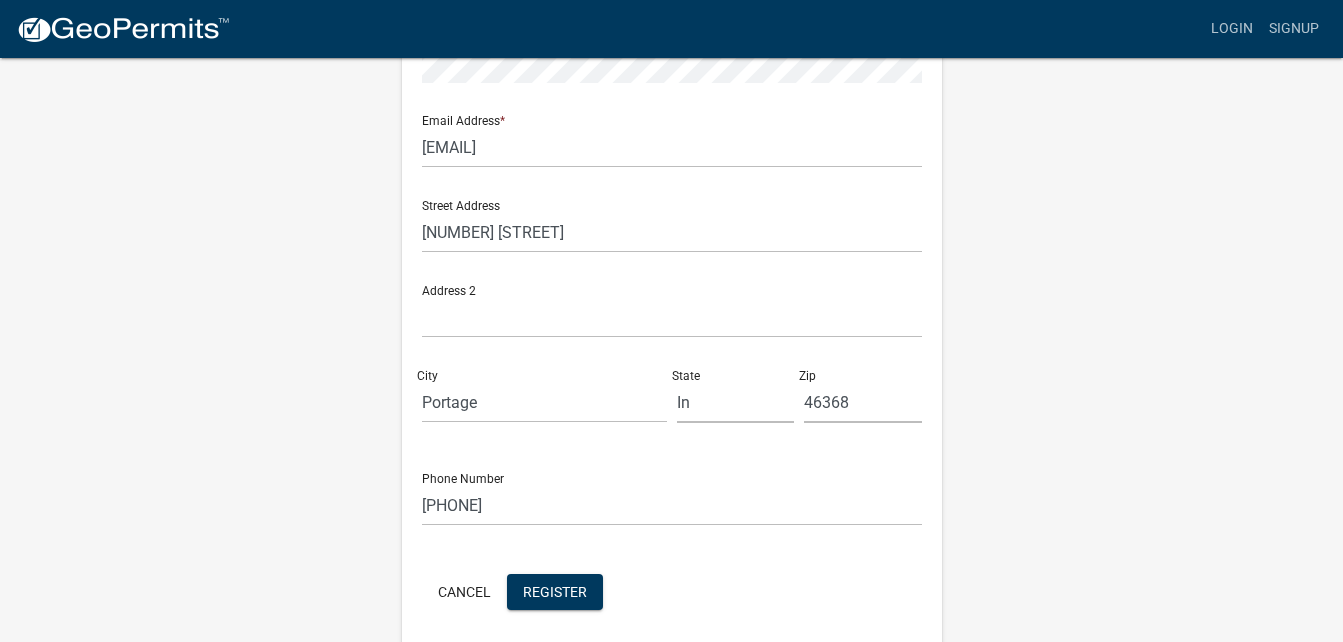 scroll, scrollTop: 484, scrollLeft: 0, axis: vertical 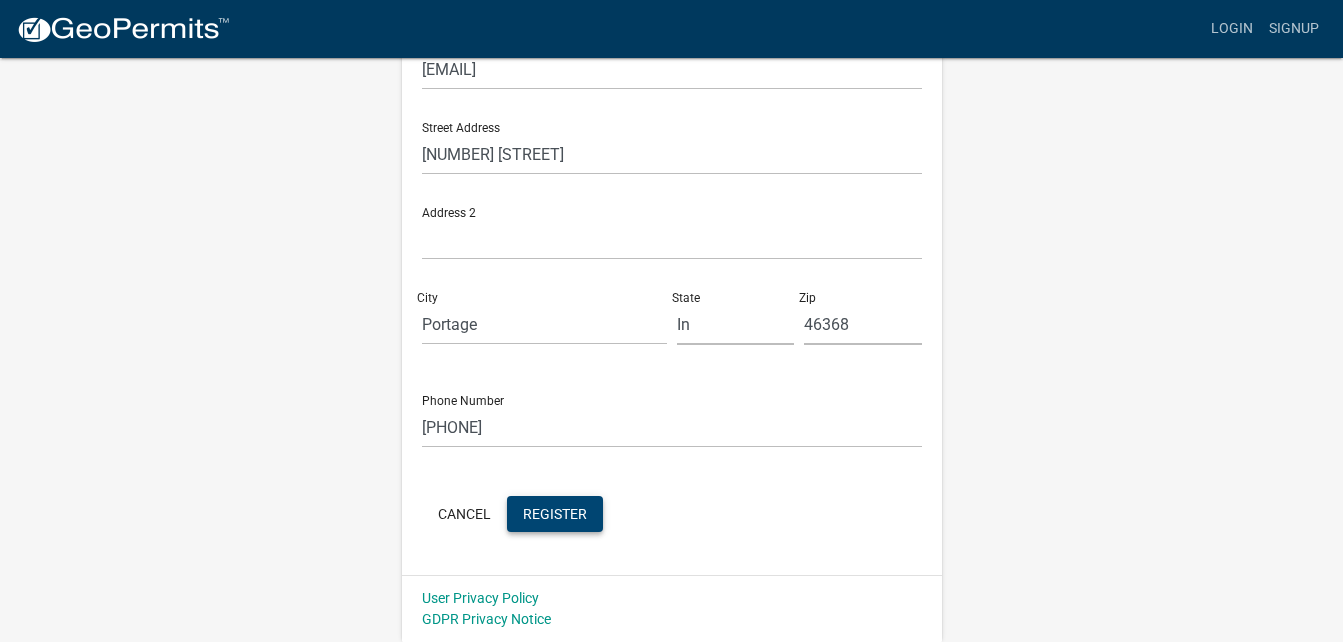 type on "[FIRST] [LAST]" 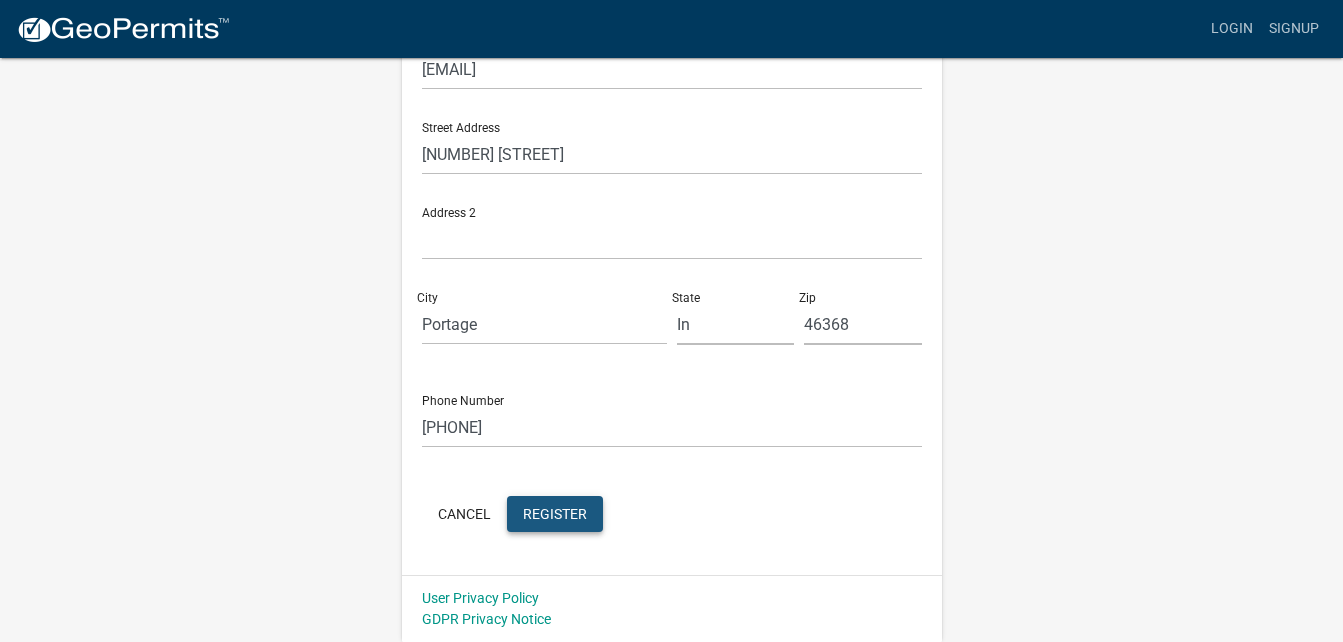 click on "Register" 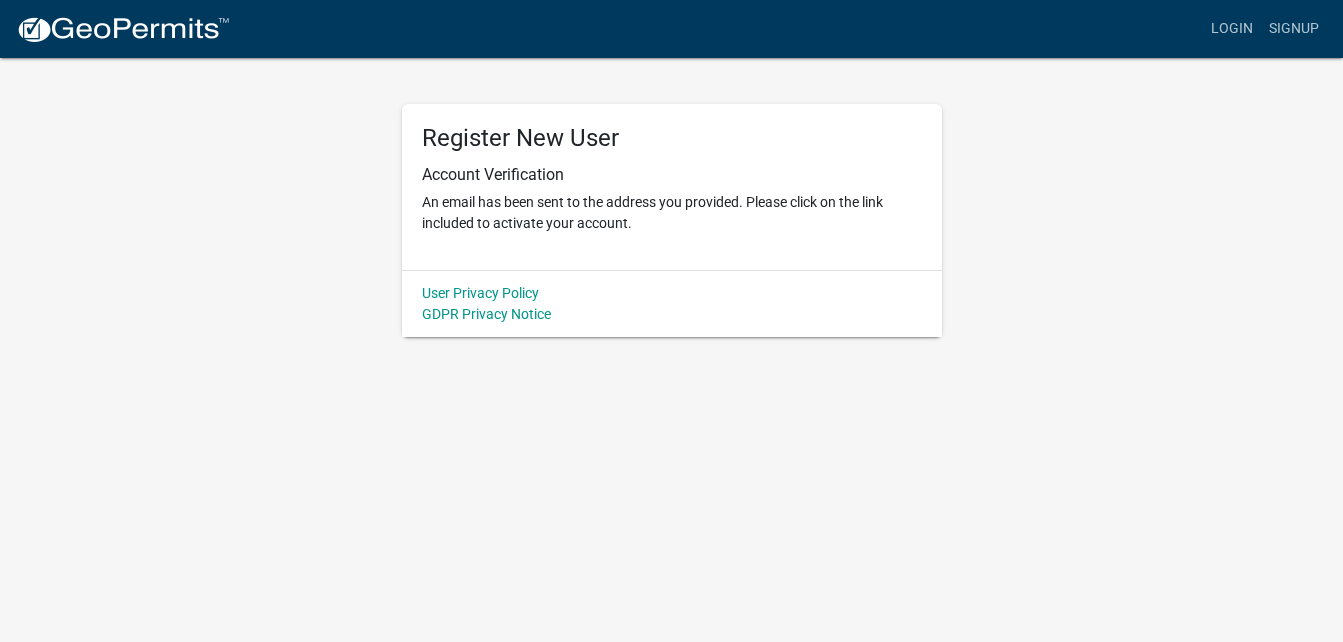 scroll, scrollTop: 0, scrollLeft: 0, axis: both 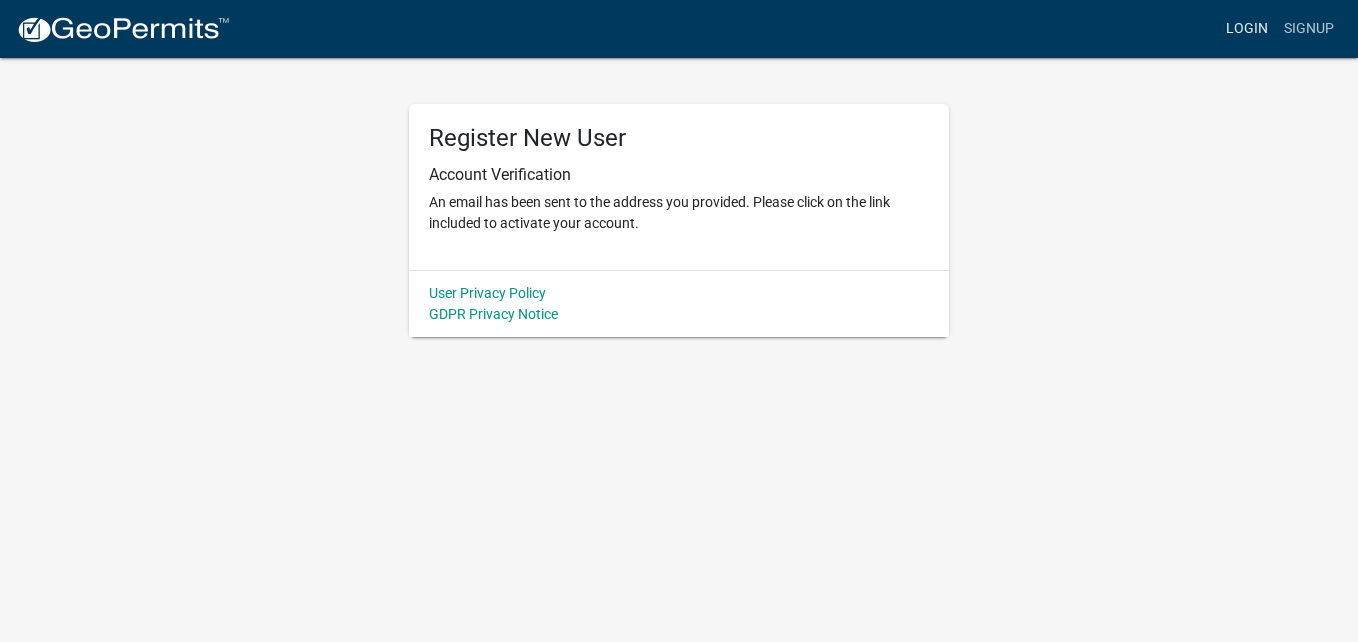 click on "Login" at bounding box center [1247, 29] 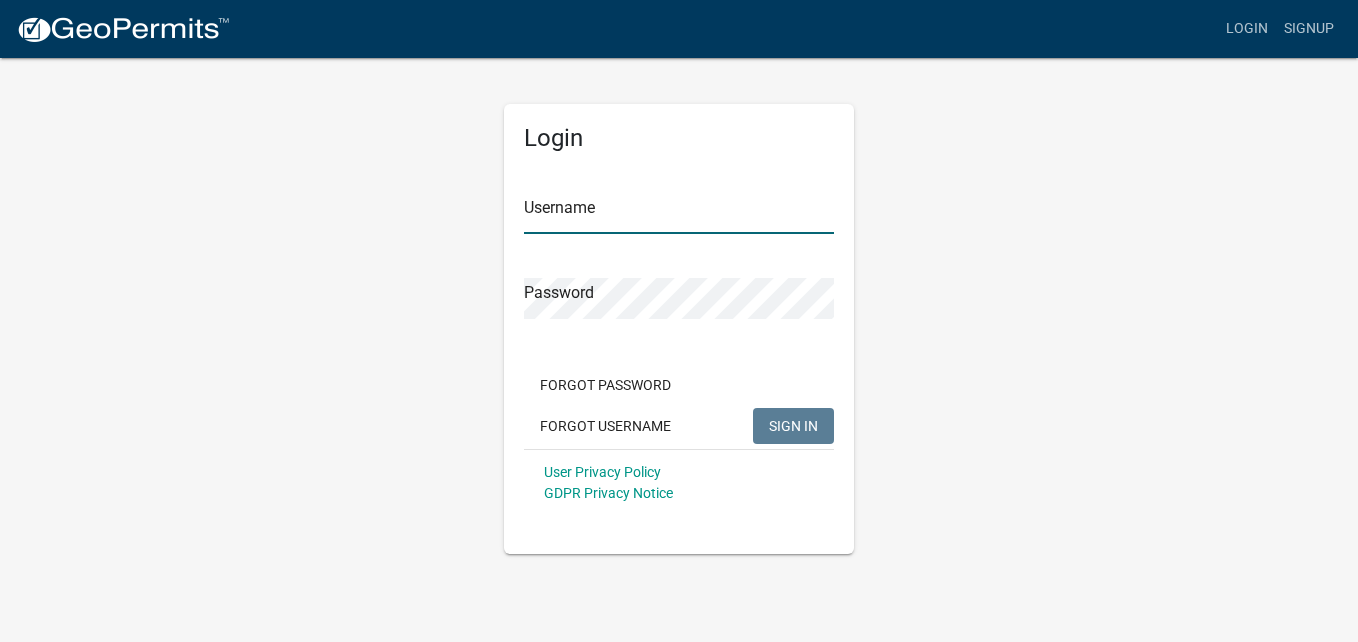 type on "[FIRST] [LAST]" 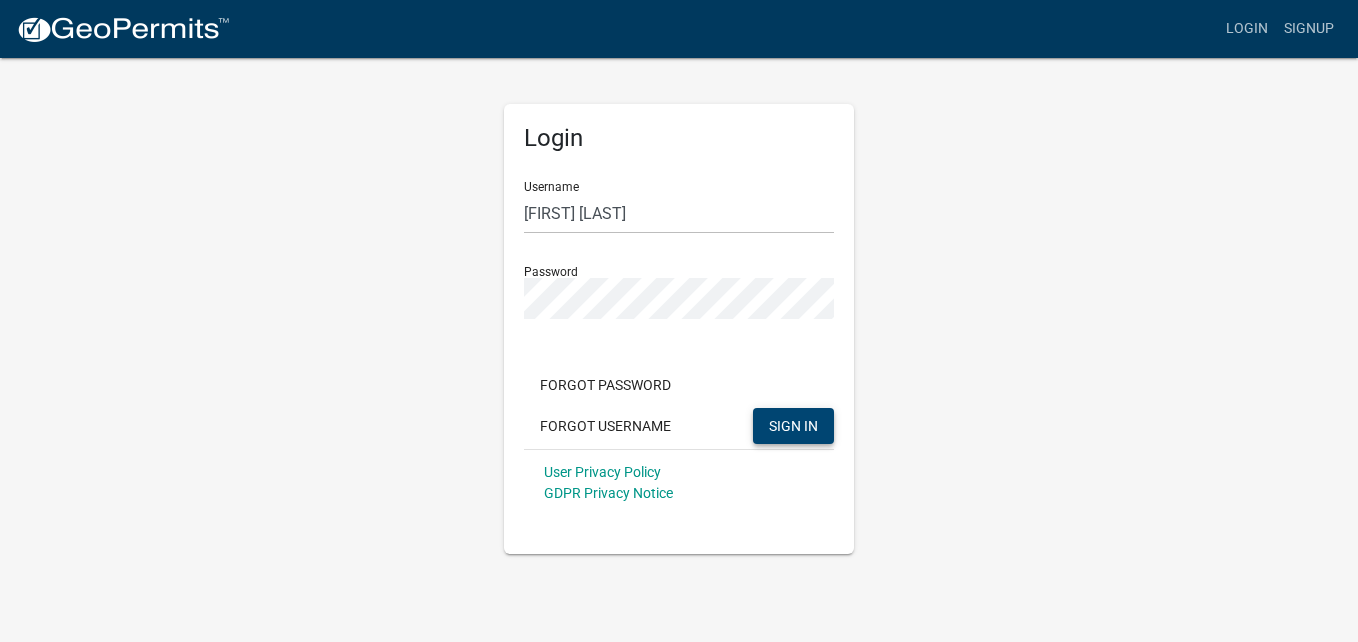 click on "SIGN IN" 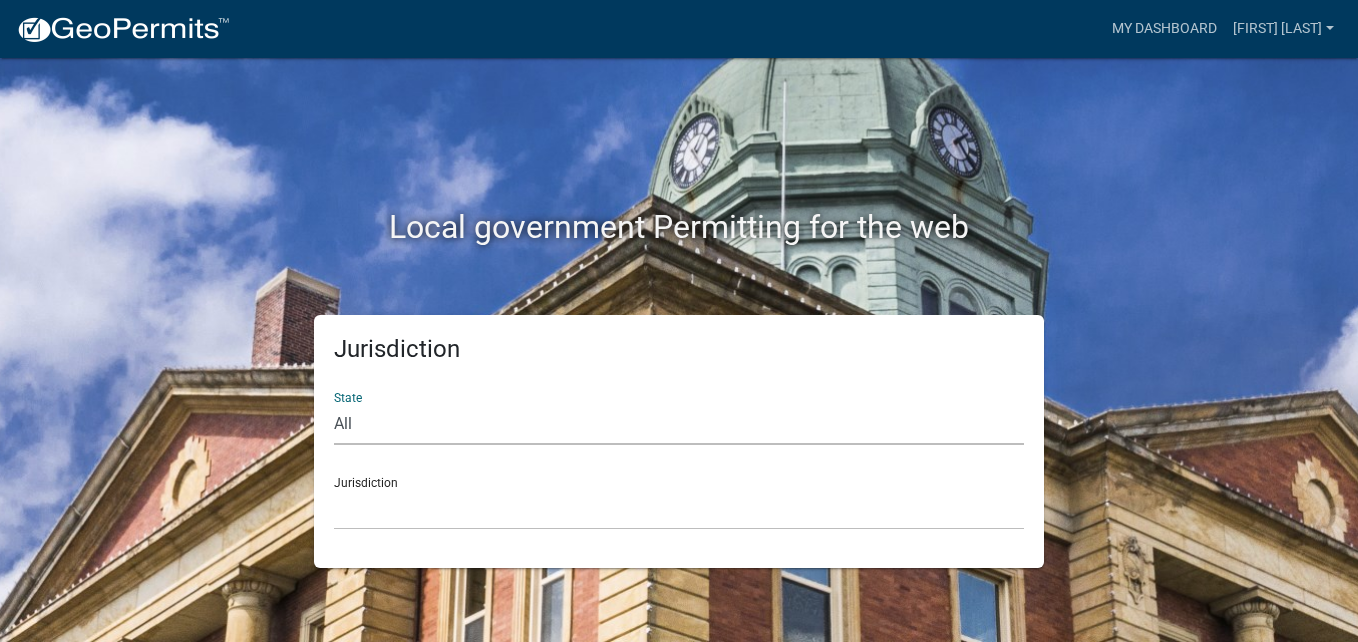 click on "All  Colorado   Georgia   Indiana   Iowa   Kansas   Minnesota   Ohio   South Carolina   Wisconsin" 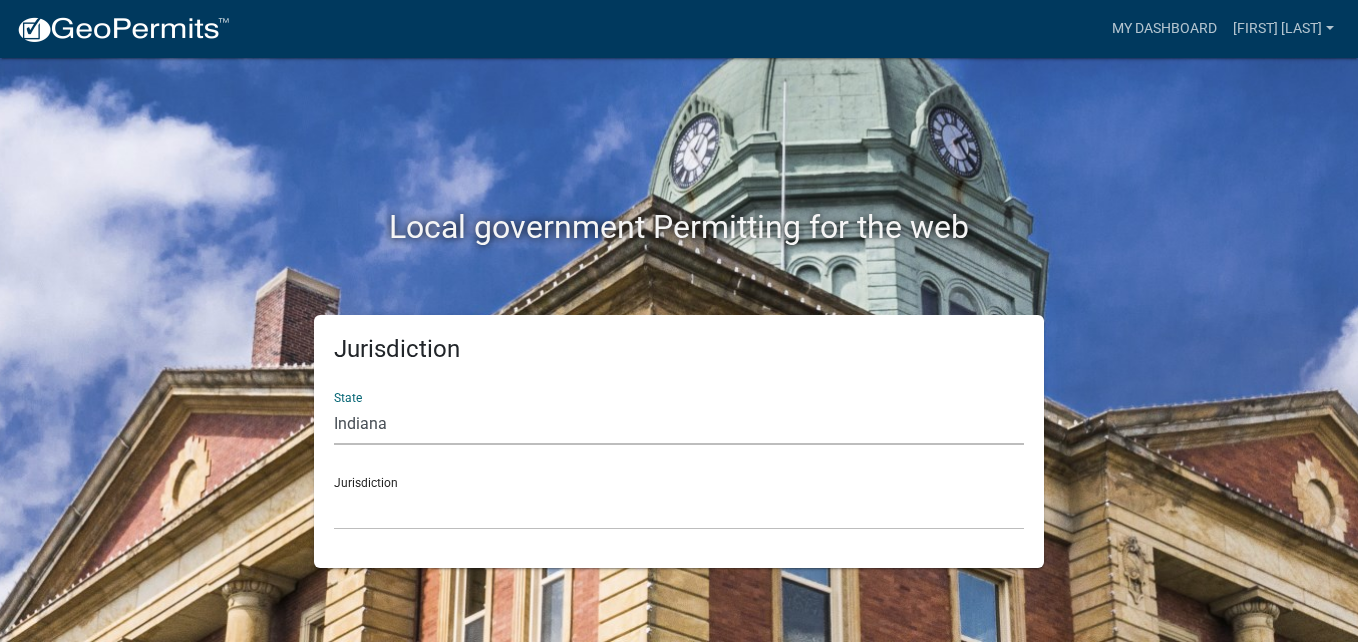 click on "All  Colorado   Georgia   Indiana   Iowa   Kansas   Minnesota   Ohio   South Carolina   Wisconsin" 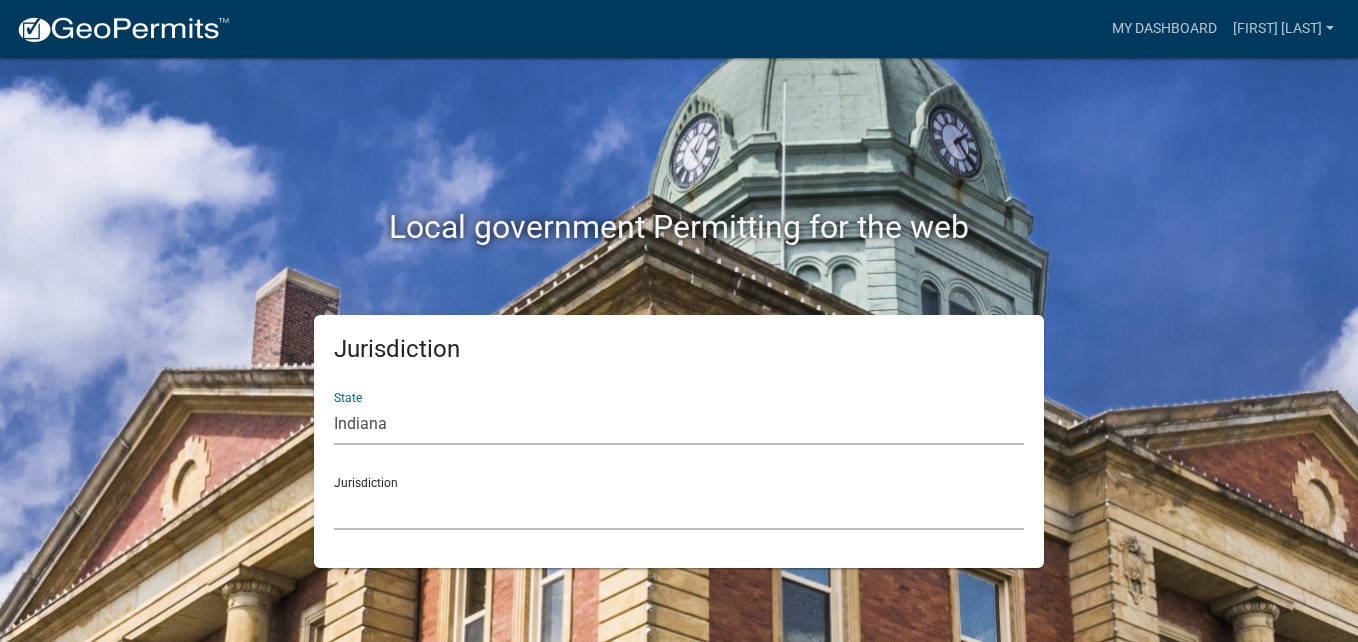 click on "City of Charlestown, Indiana City of Jeffersonville, Indiana City of Logansport, Indiana Decatur County, Indiana Grant County, Indiana Howard County, Indiana Huntington County, Indiana Jasper County, Indiana Kosciusko County, Indiana La Porte County, Indiana Miami County, Indiana Montgomery County, Indiana Morgan County, Indiana Newton County, Indiana Porter County, Indiana River Ridge Development Authority, Indiana Tippecanoe County, Indiana Vigo County, Indiana Wells County, Indiana Whitley County, Indiana" 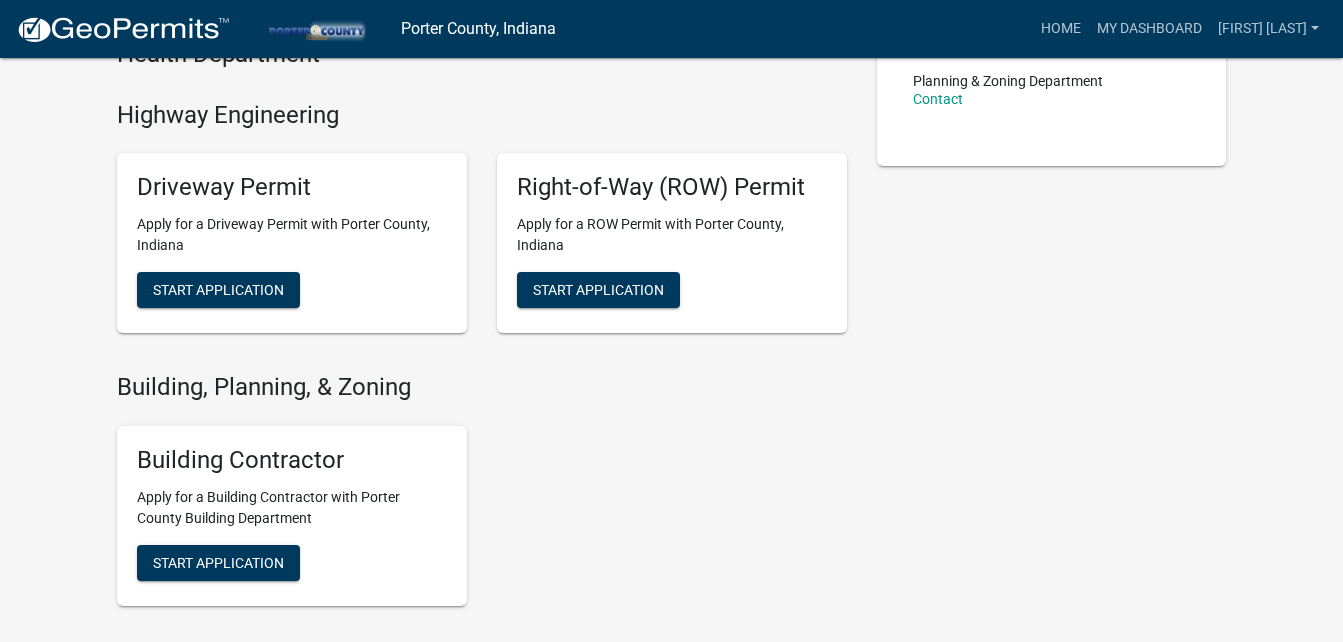 scroll, scrollTop: 559, scrollLeft: 0, axis: vertical 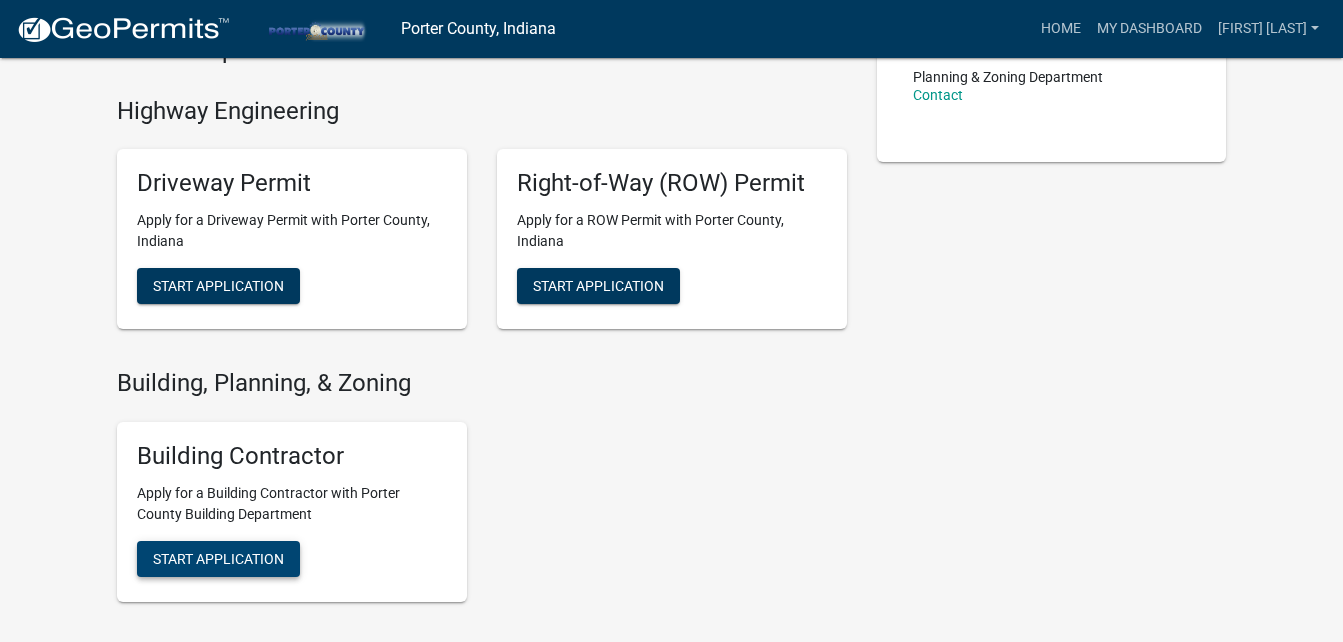 drag, startPoint x: 231, startPoint y: 542, endPoint x: 176, endPoint y: 563, distance: 58.872746 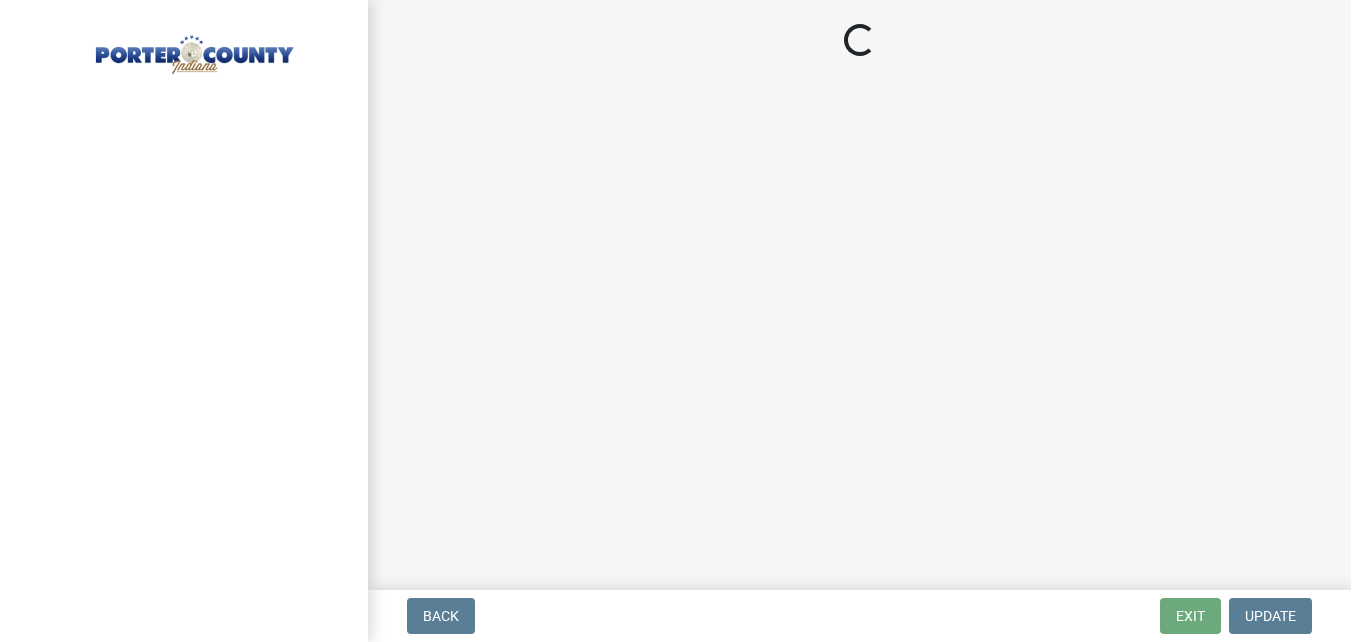 scroll, scrollTop: 0, scrollLeft: 0, axis: both 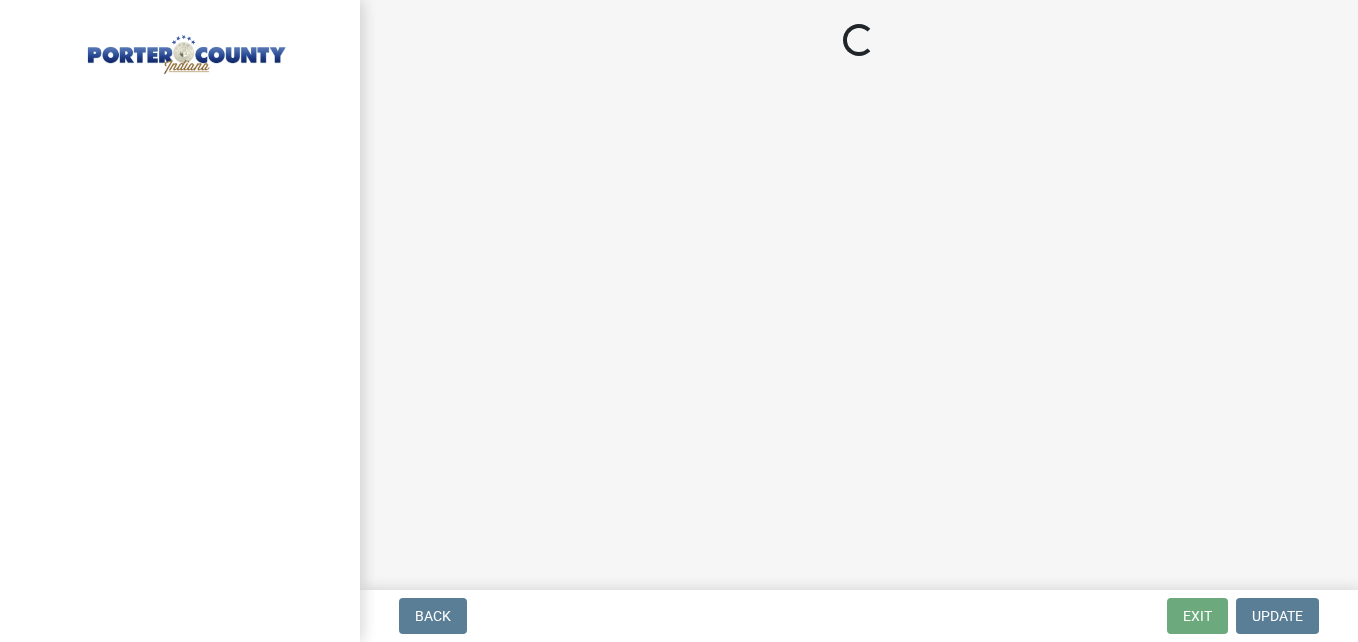 select on "In" 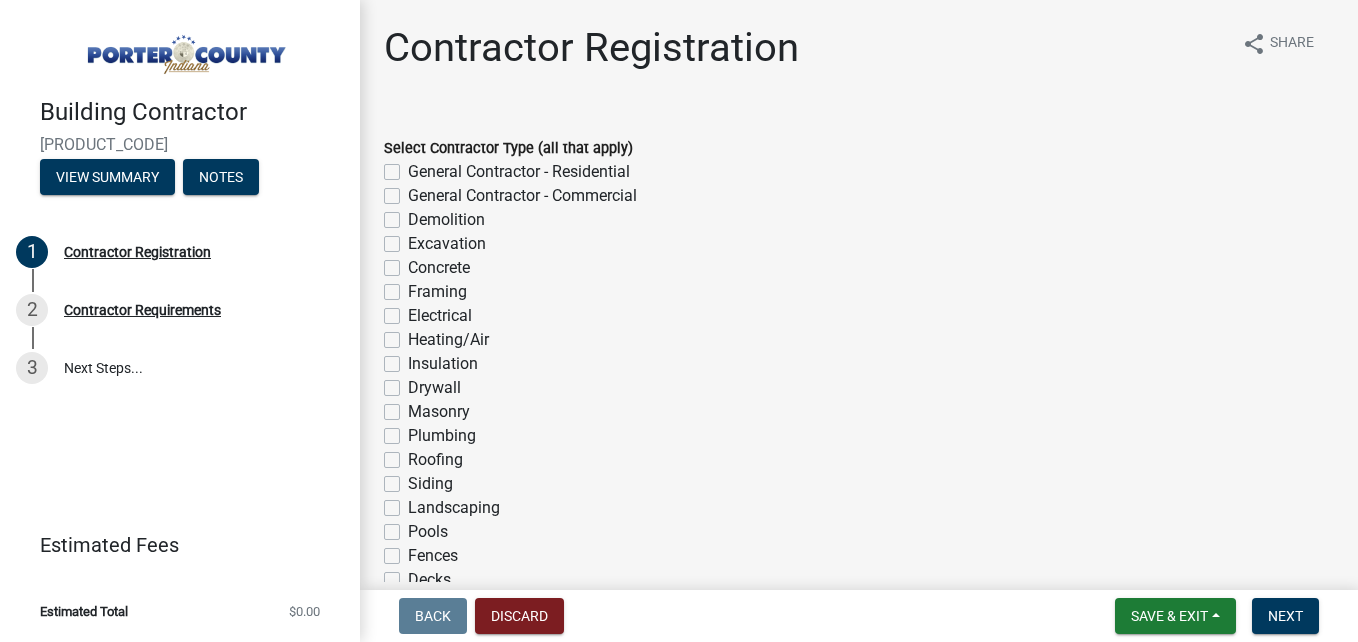 click on "Landscaping" 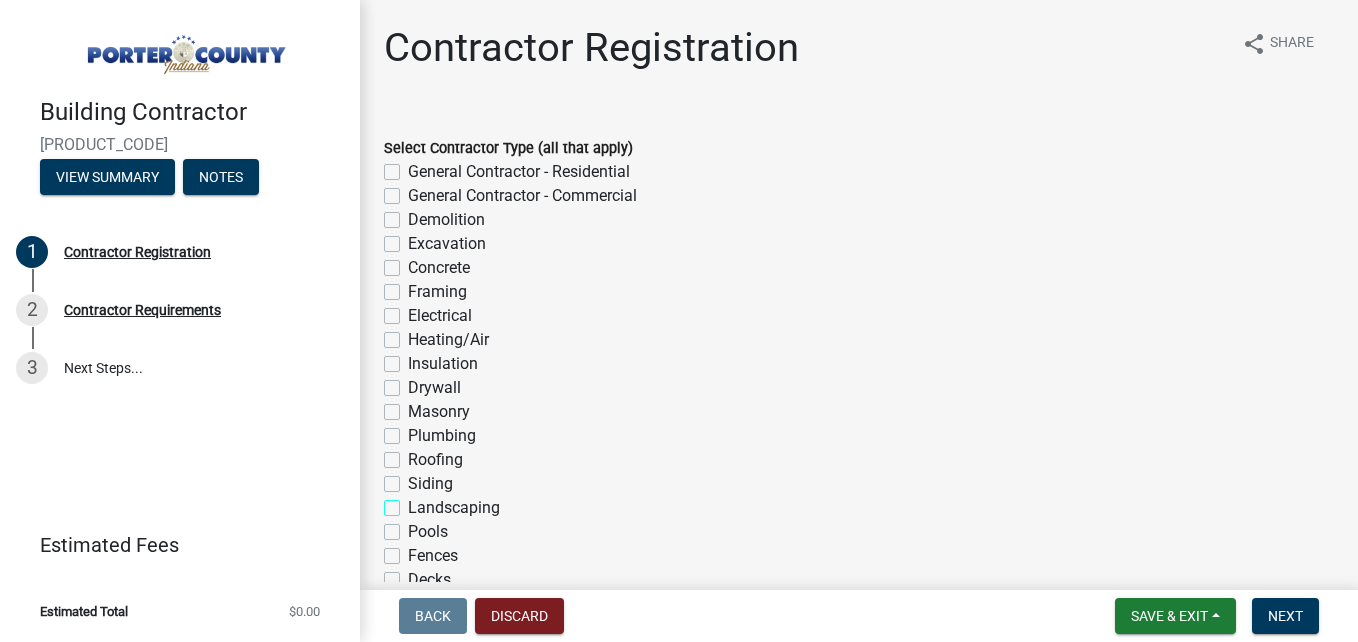 click on "Landscaping" at bounding box center (414, 502) 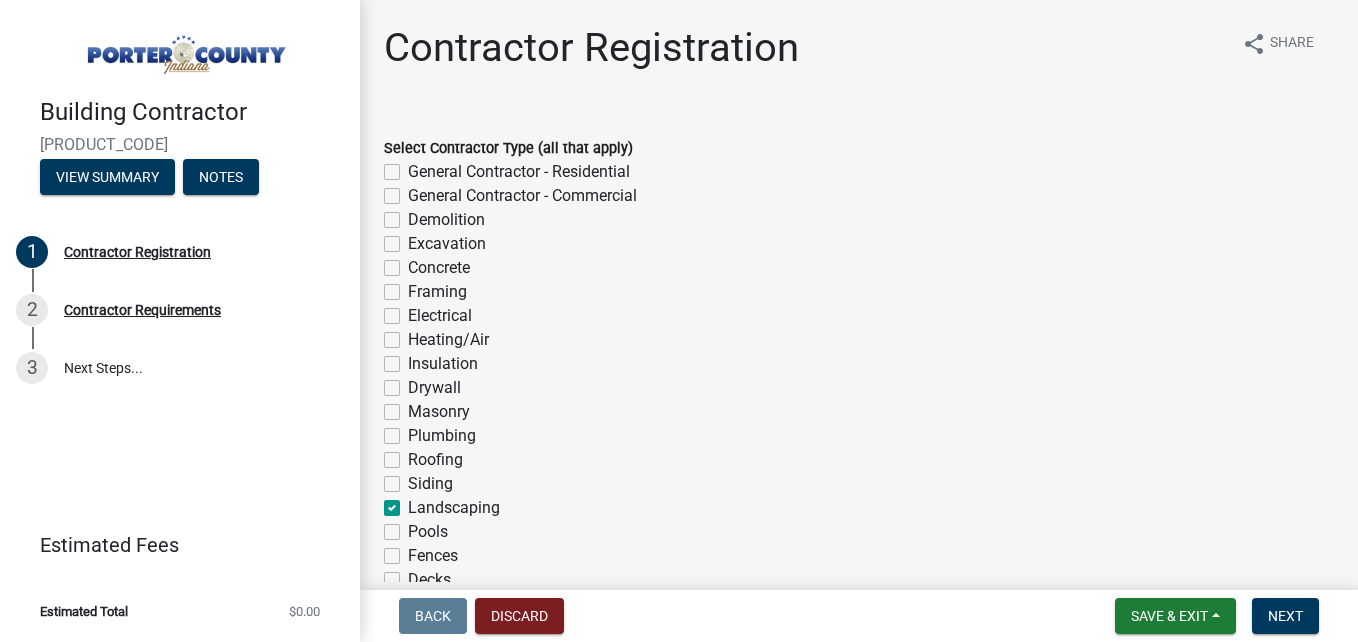 checkbox on "false" 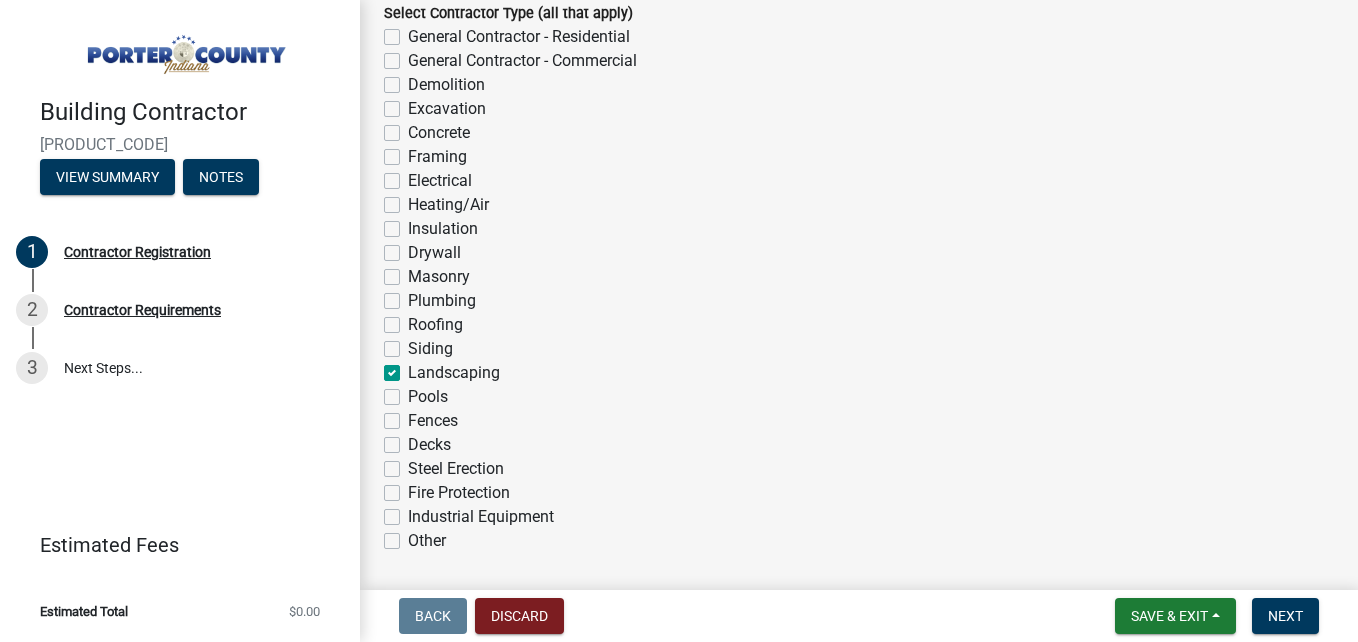 scroll, scrollTop: 133, scrollLeft: 0, axis: vertical 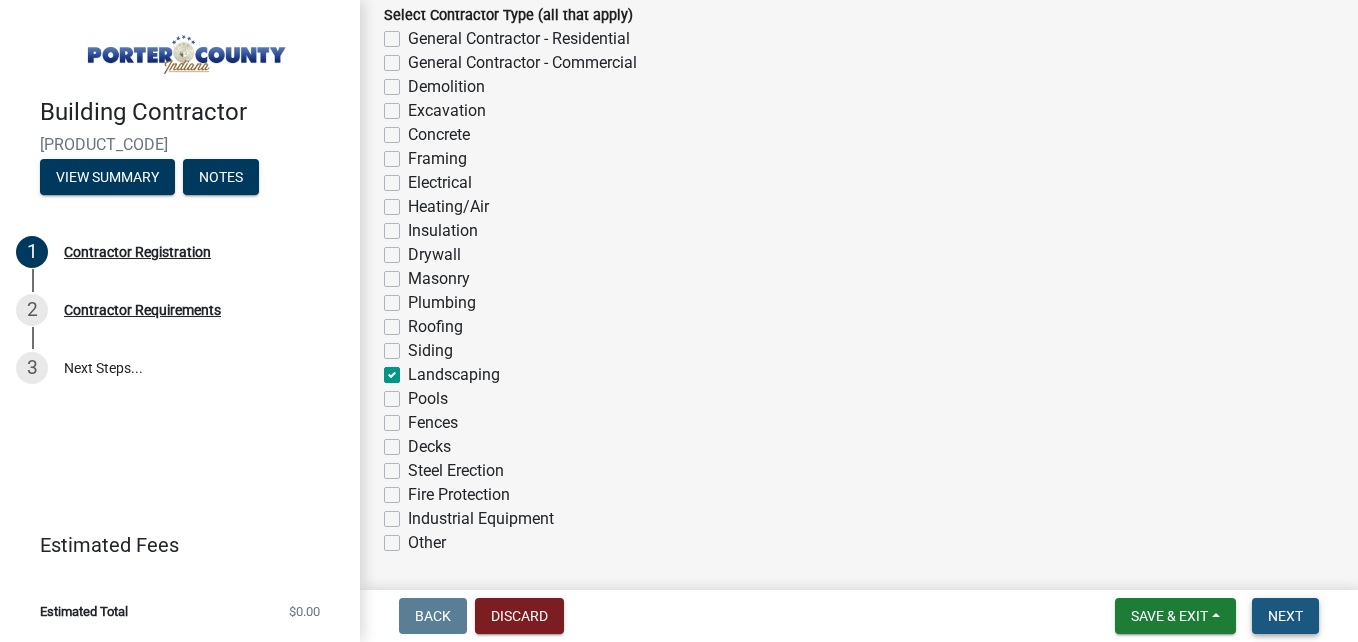 click on "Next" at bounding box center (1285, 616) 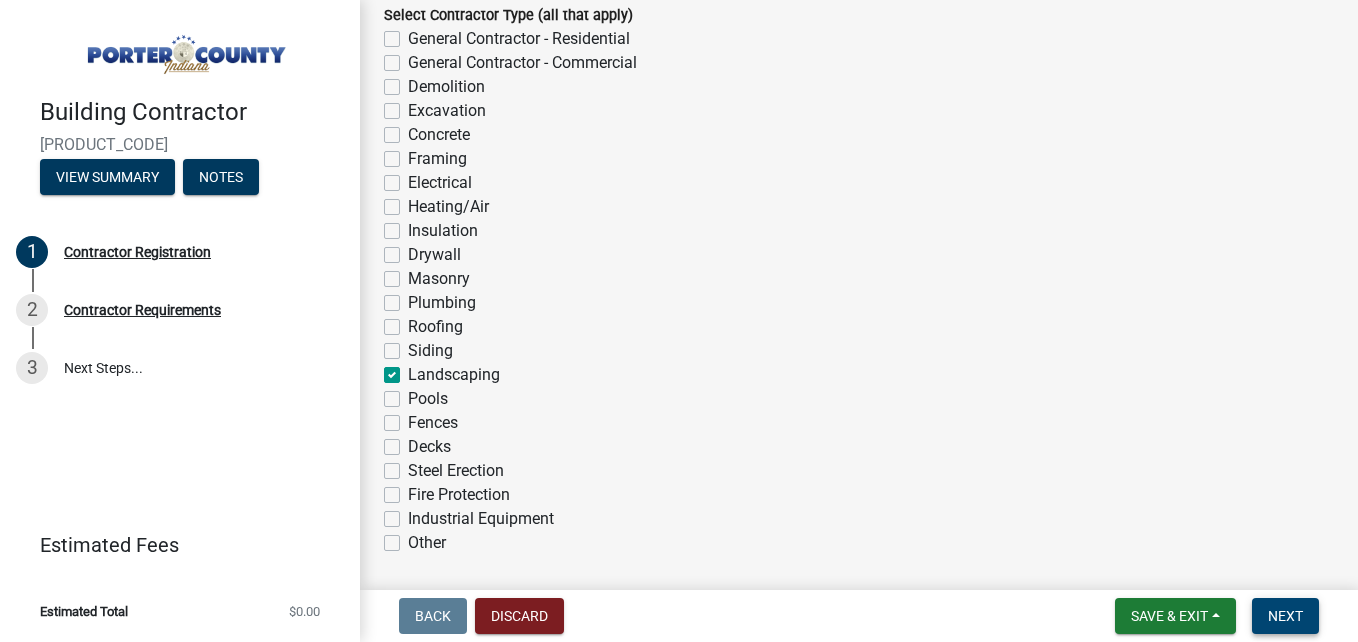 click on "Next" at bounding box center (1285, 616) 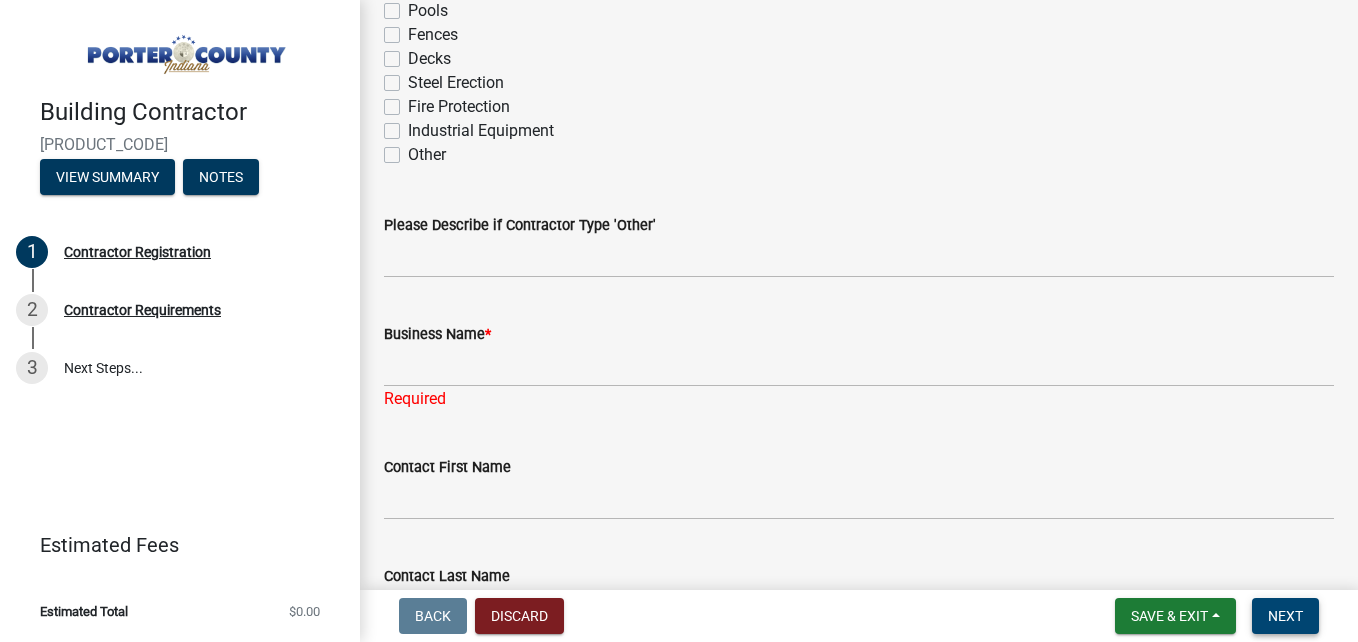 scroll, scrollTop: 516, scrollLeft: 0, axis: vertical 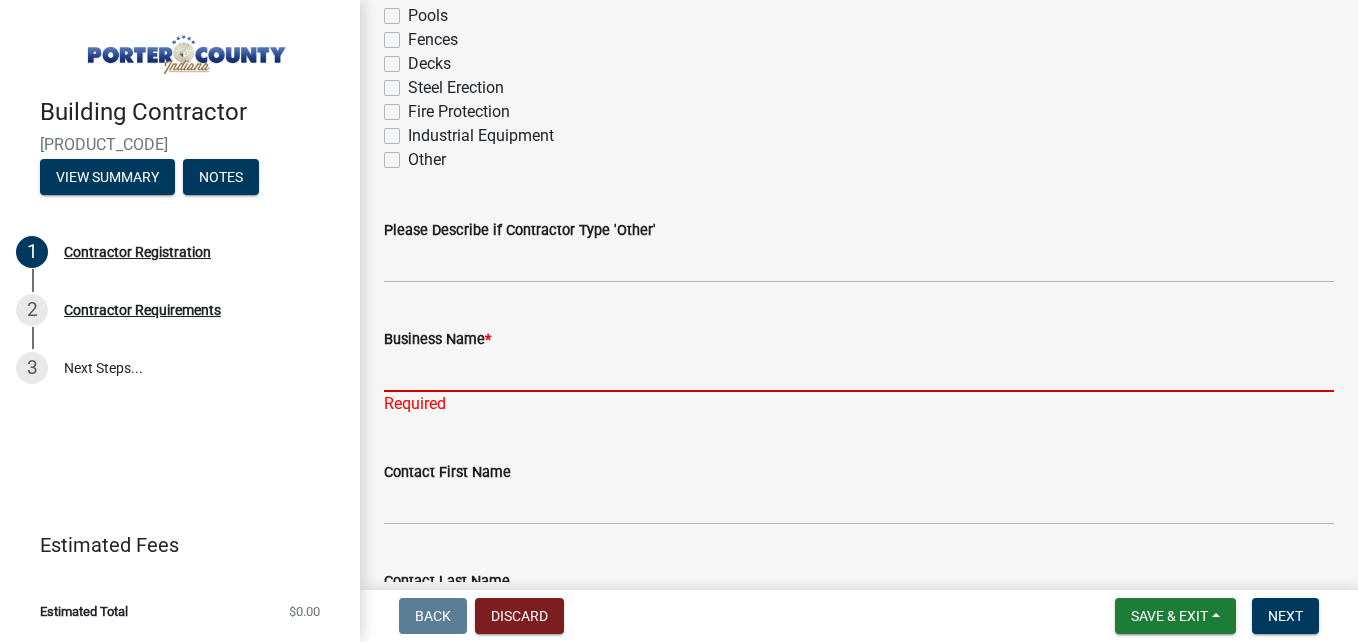 click on "Business Name  *" at bounding box center [859, 371] 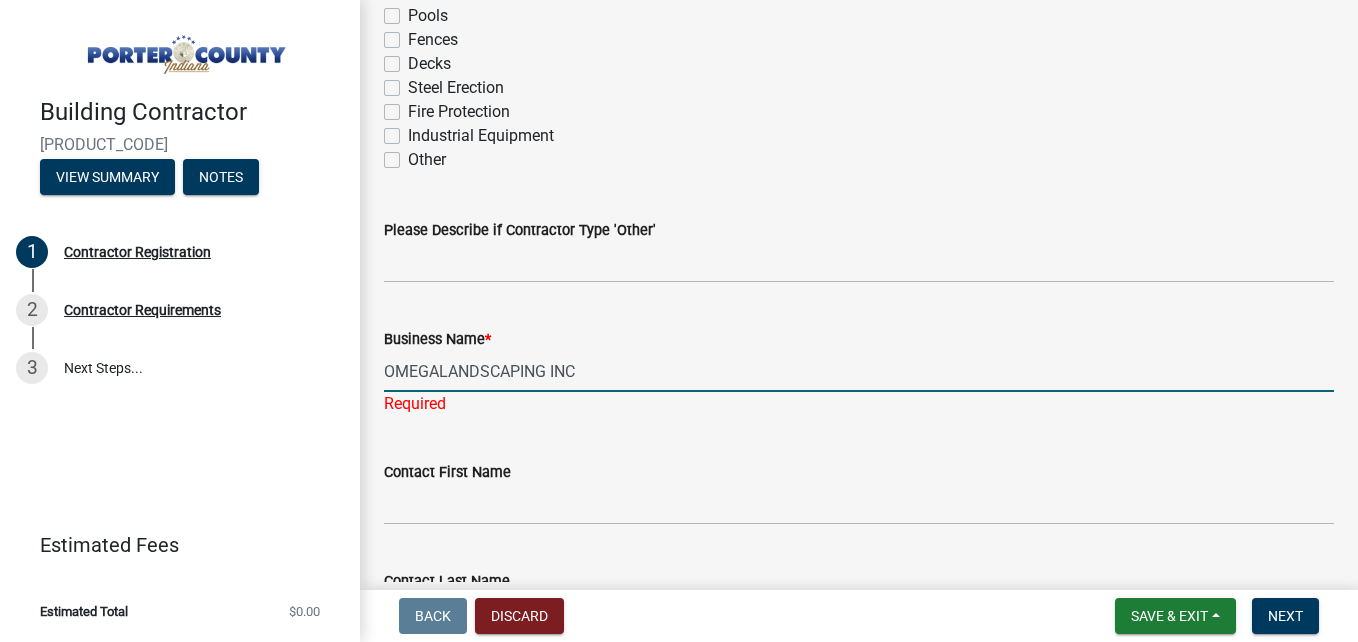 type on "[NUMBER] [STREET]" 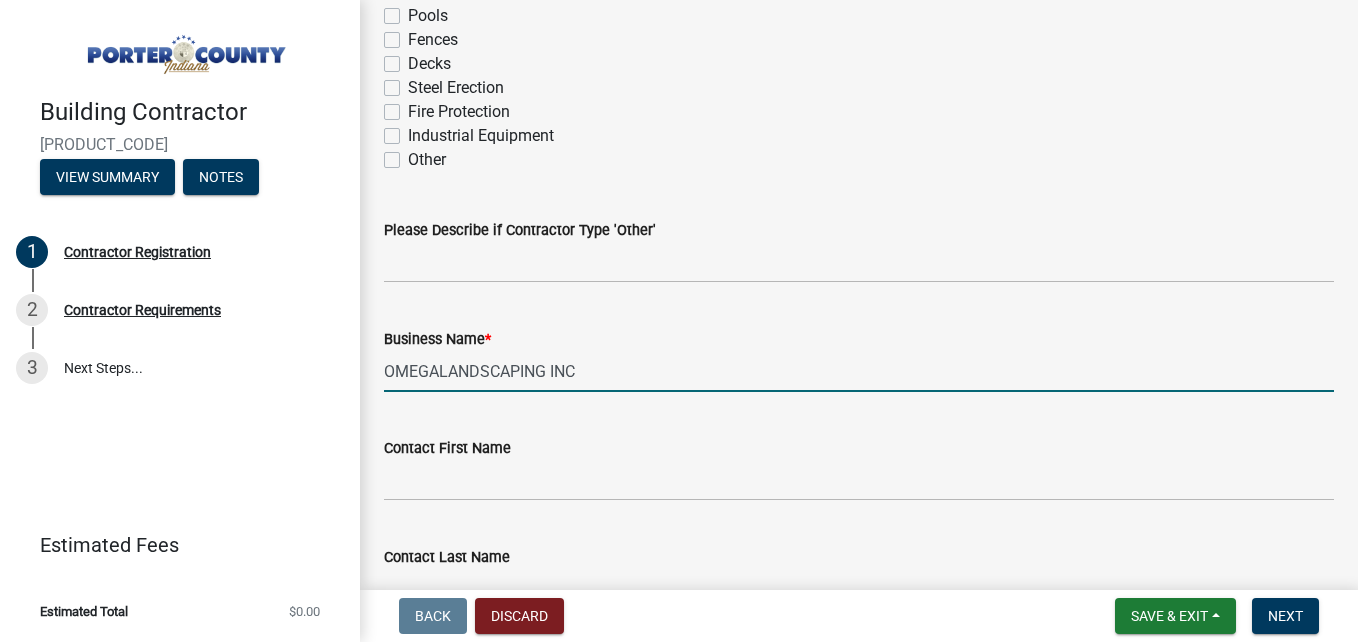 click on "OMEGALANDSCAPING INC" at bounding box center [859, 371] 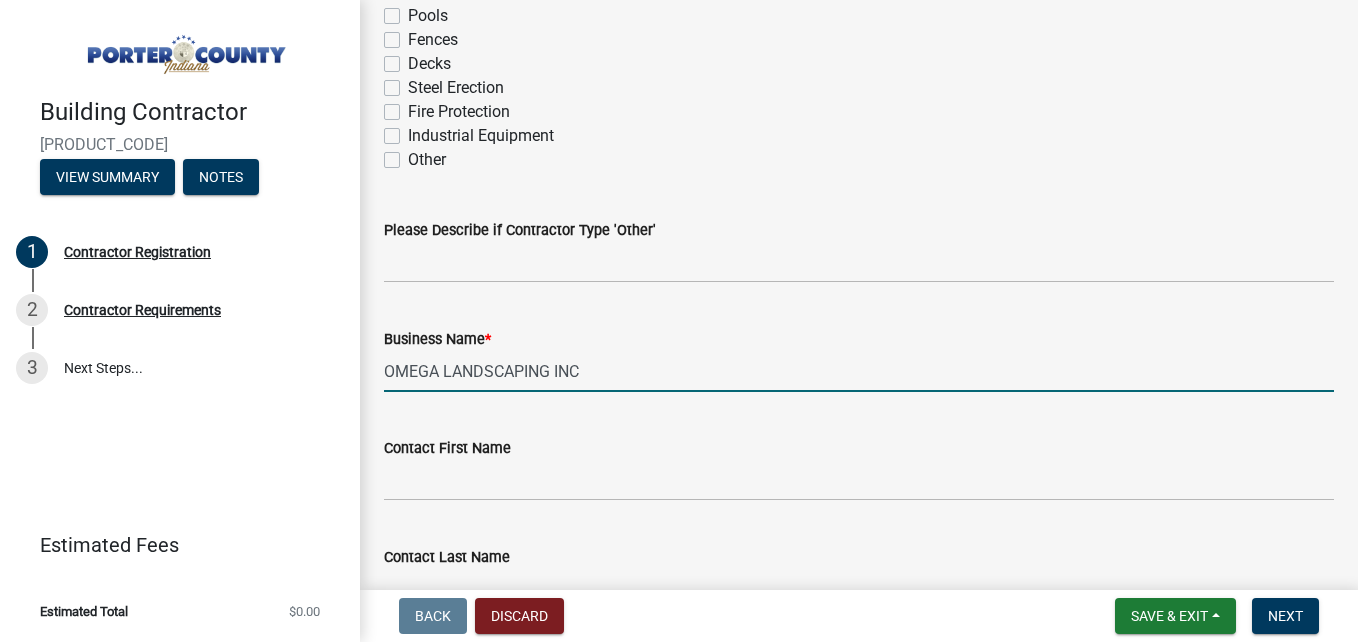type on "OMEGA LANDSCAPING INC" 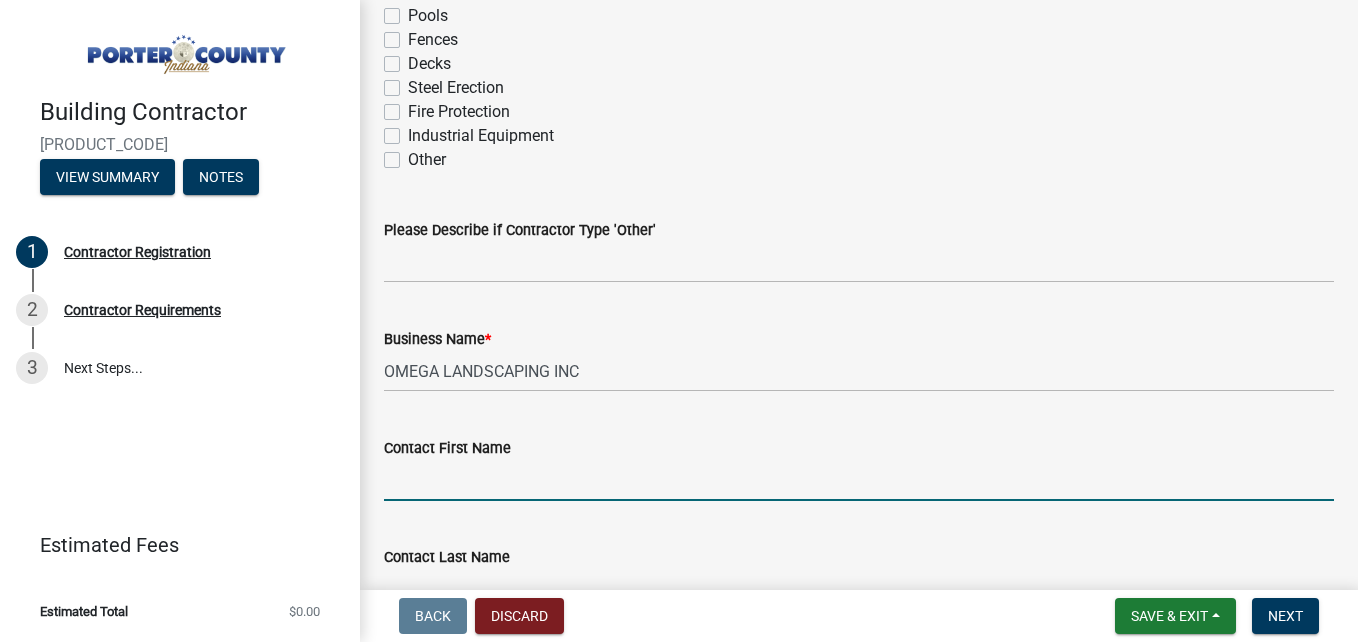 click on "Contact First Name" at bounding box center [859, 480] 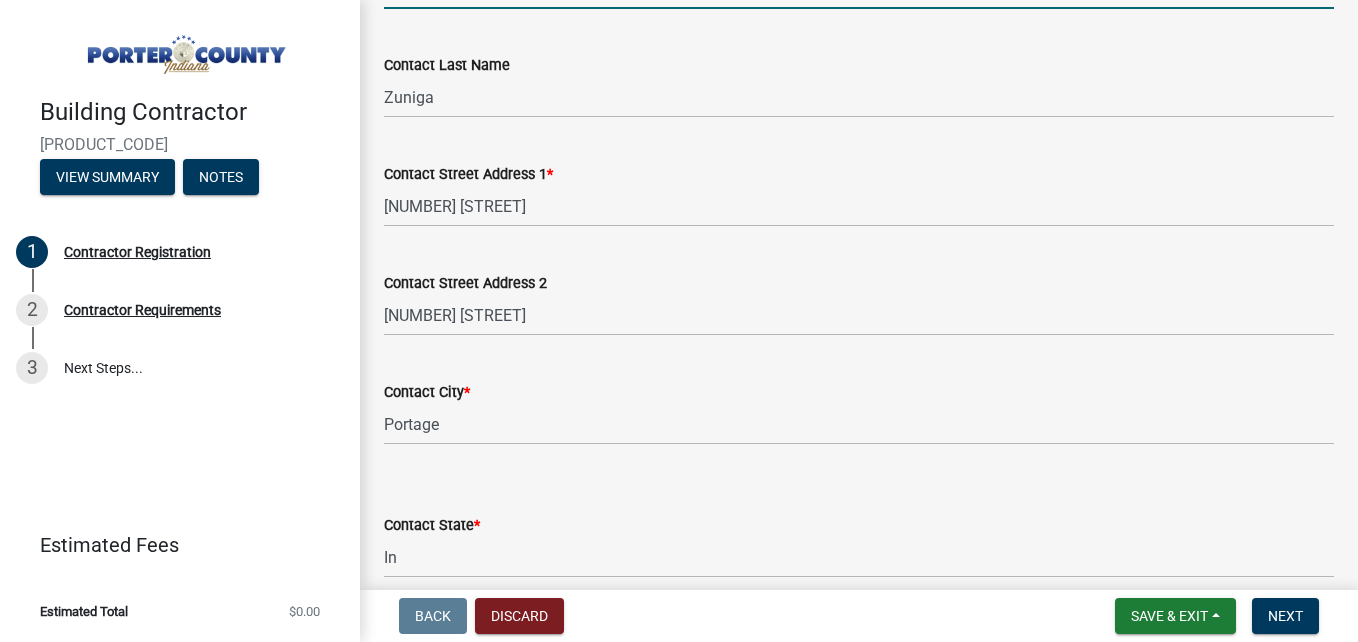scroll, scrollTop: 1024, scrollLeft: 0, axis: vertical 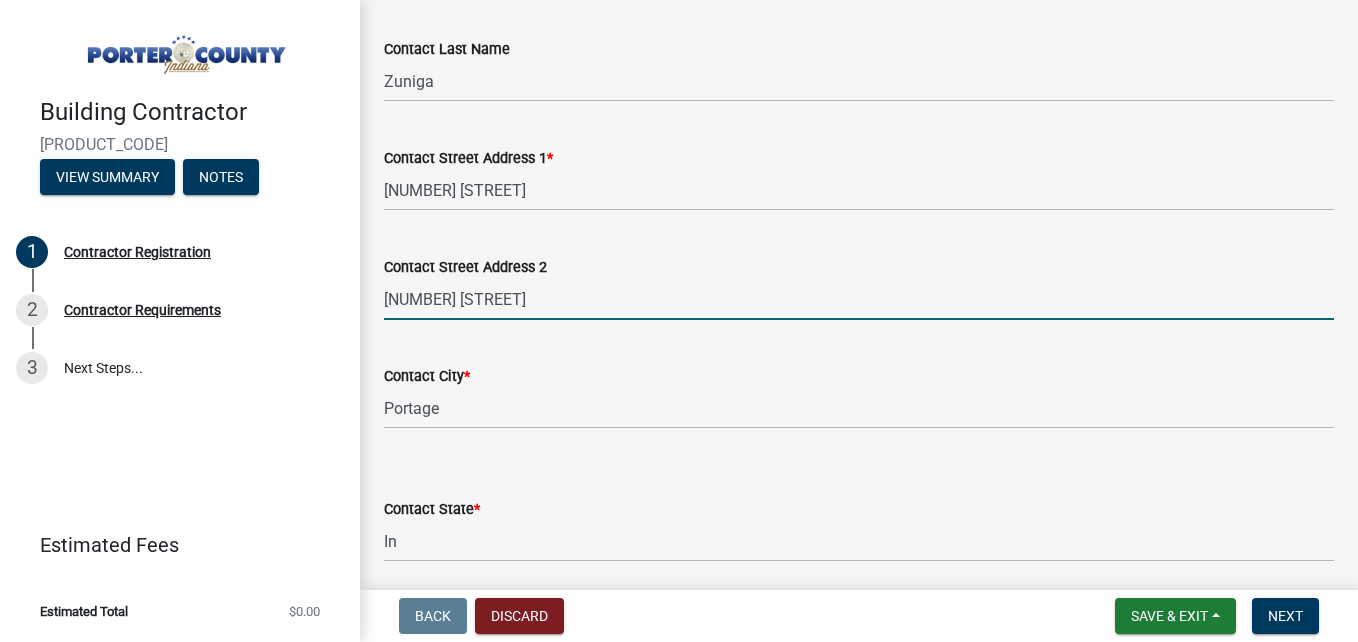 click on "[NUMBER] [STREET]" at bounding box center (859, 299) 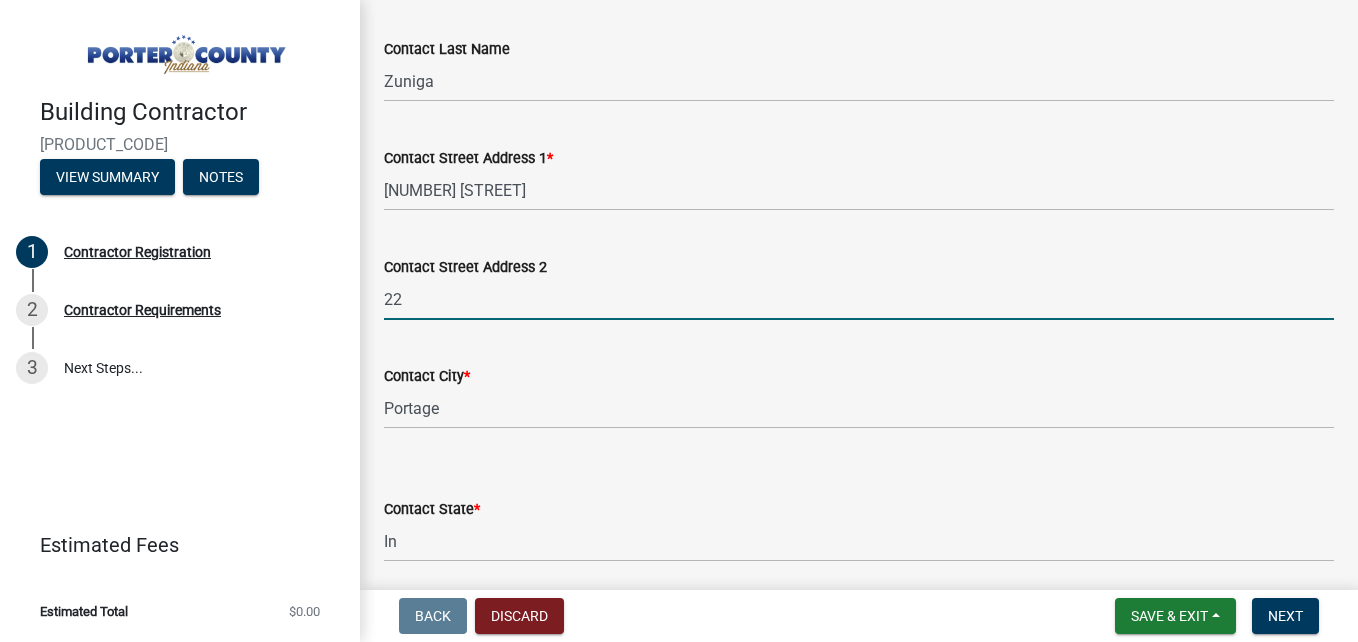 type on "2" 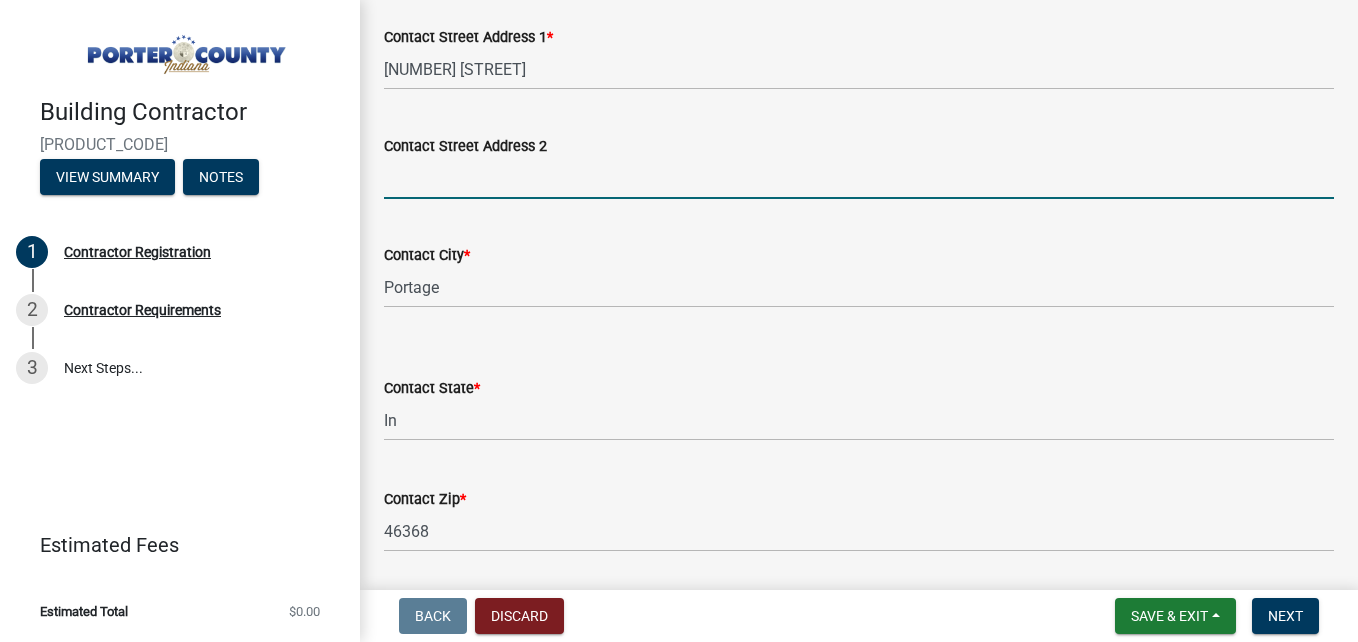 scroll, scrollTop: 1149, scrollLeft: 0, axis: vertical 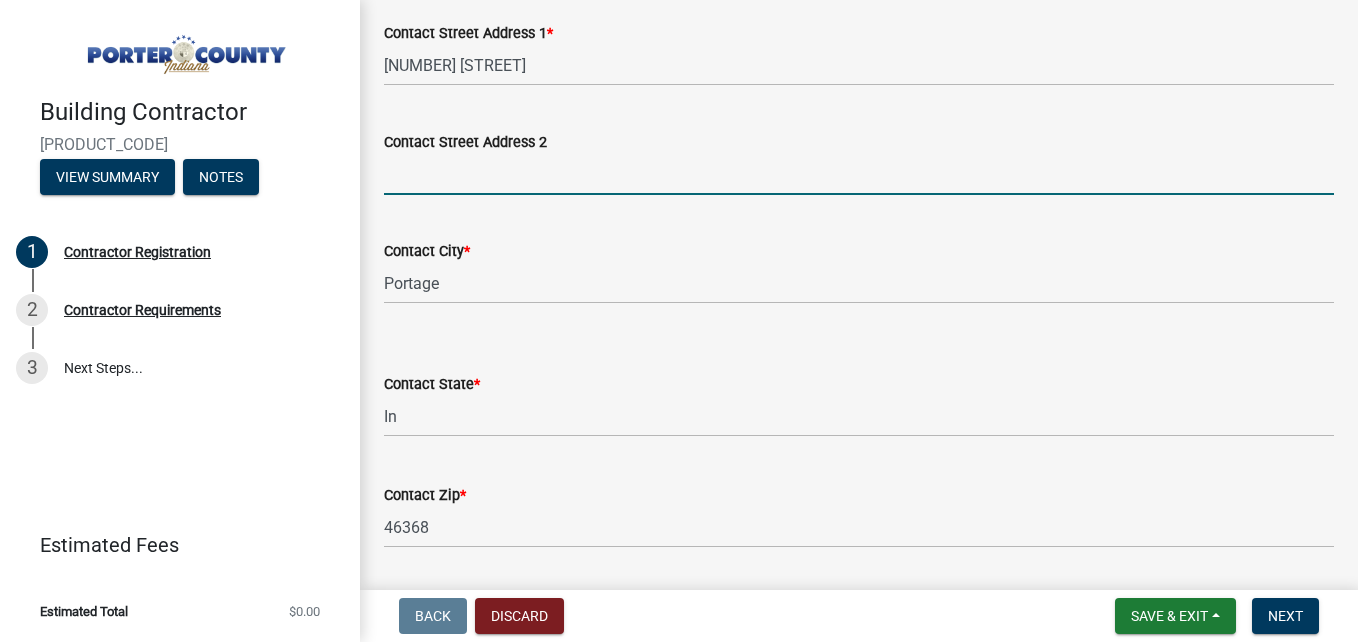 type 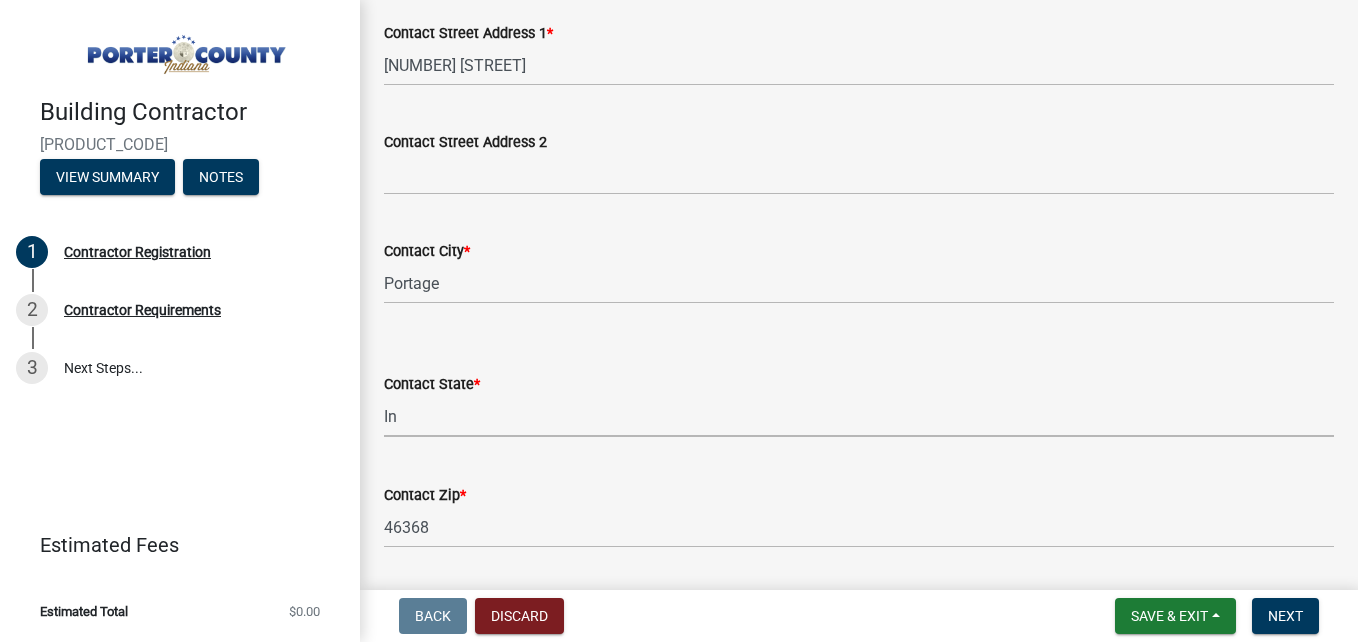 click on "Select Item...   Alabama   Alaska   Arizona   Arkansas   California   Colorado   Connecticut   Delaware   Florida   Georgia   Hawaii   Idaho   Illinois   Indiana   Iowa   Kansas   Kentucky   Louisiana   Maine   Maryland   Massachusetts   Michigan   Minnesota   Mississippi   Missouri   Montana   Nebraska   Nevada   New Hampshire   New Jersey   New Mexico   New York   North Carolina   North Dakota   Ohio   Oklahoma   Oregon   Pennsylvania   Rhode Island   South Carolina   South Dakota   Tennessee   Texas   Utah   Vermont   Virginia   Washington   West Virginia   Wisconsin   Wyoming   In" at bounding box center (859, 416) 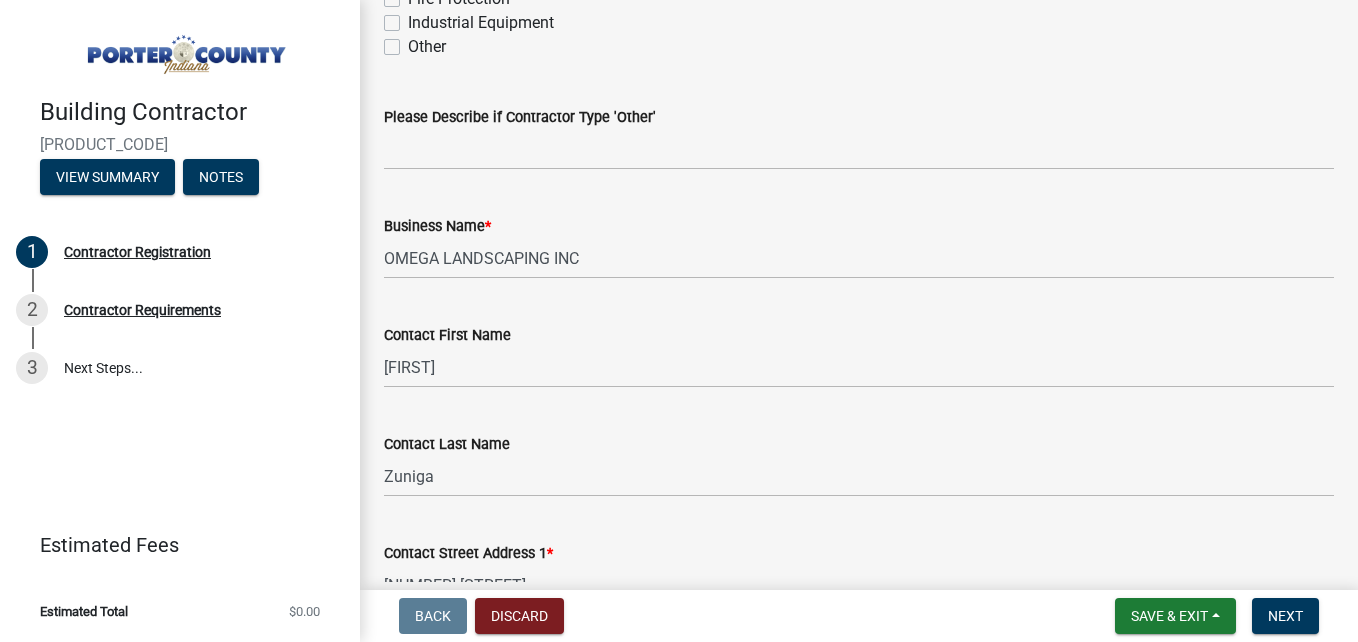 scroll, scrollTop: 628, scrollLeft: 0, axis: vertical 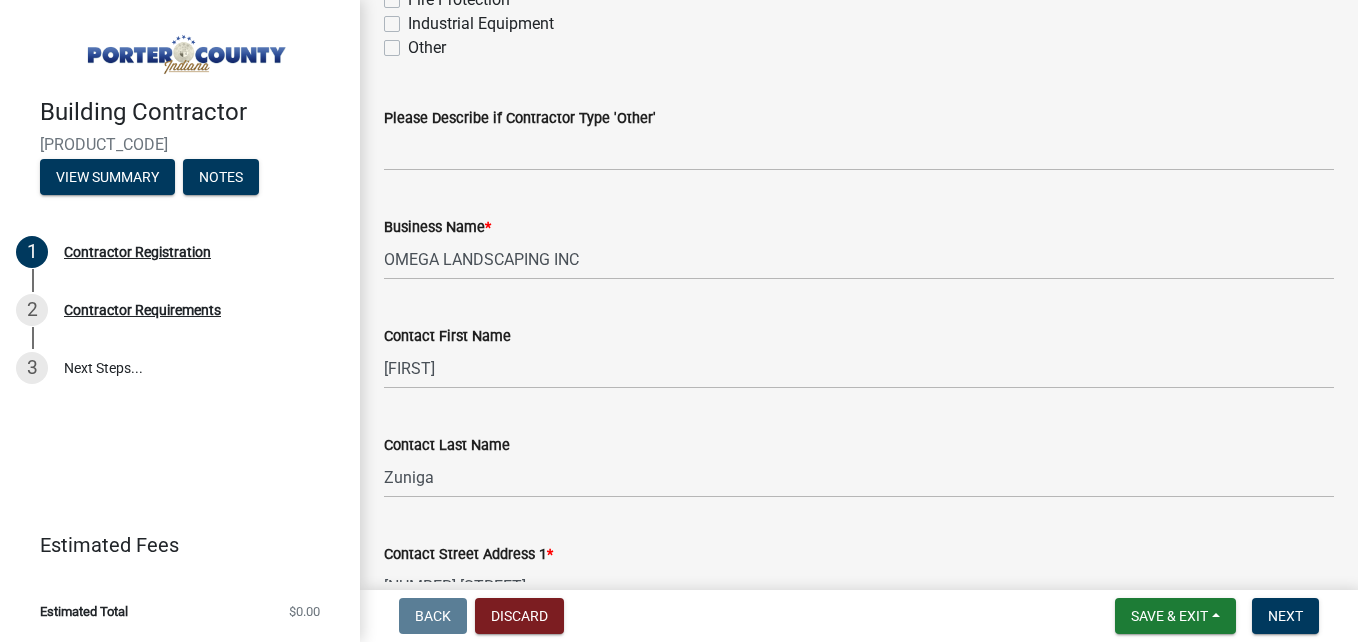 click on "Other" 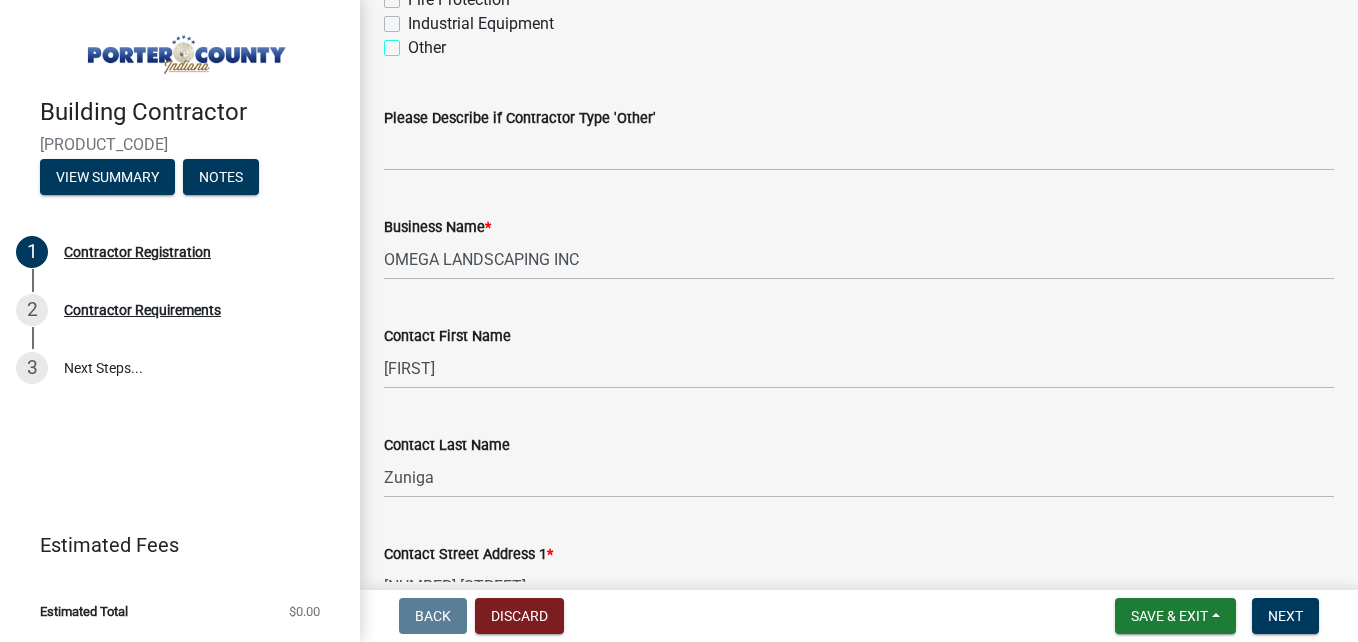 click on "Other" at bounding box center [414, 42] 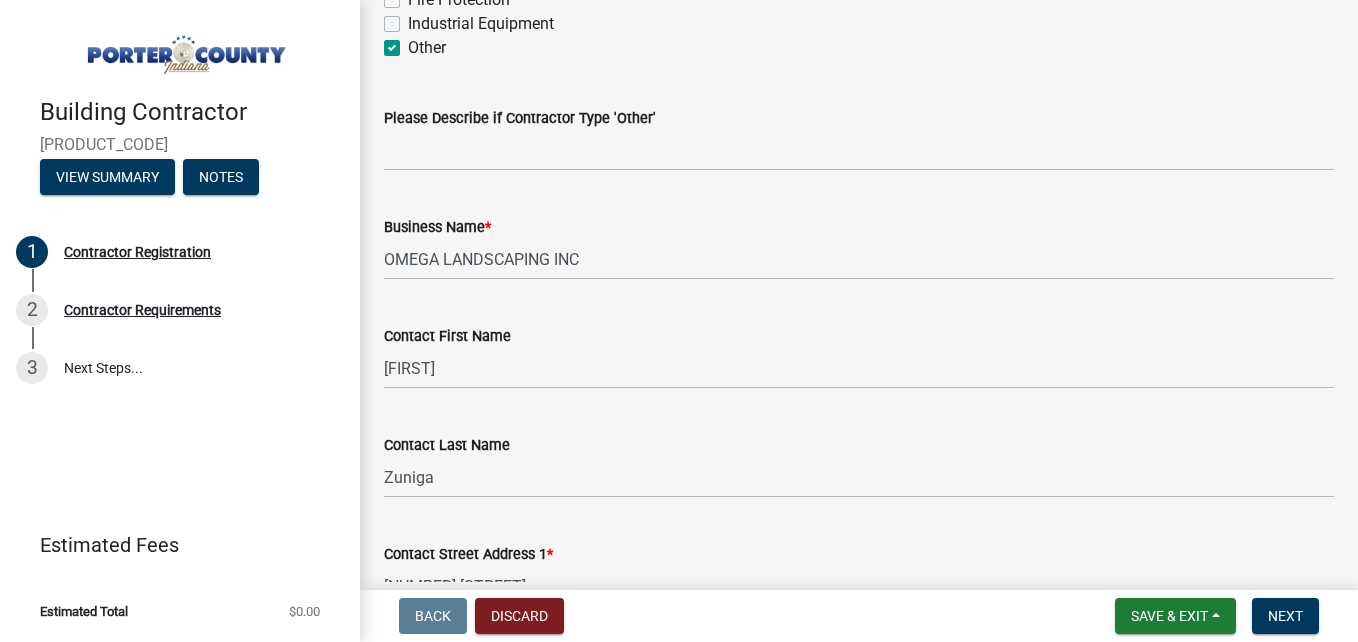 checkbox on "false" 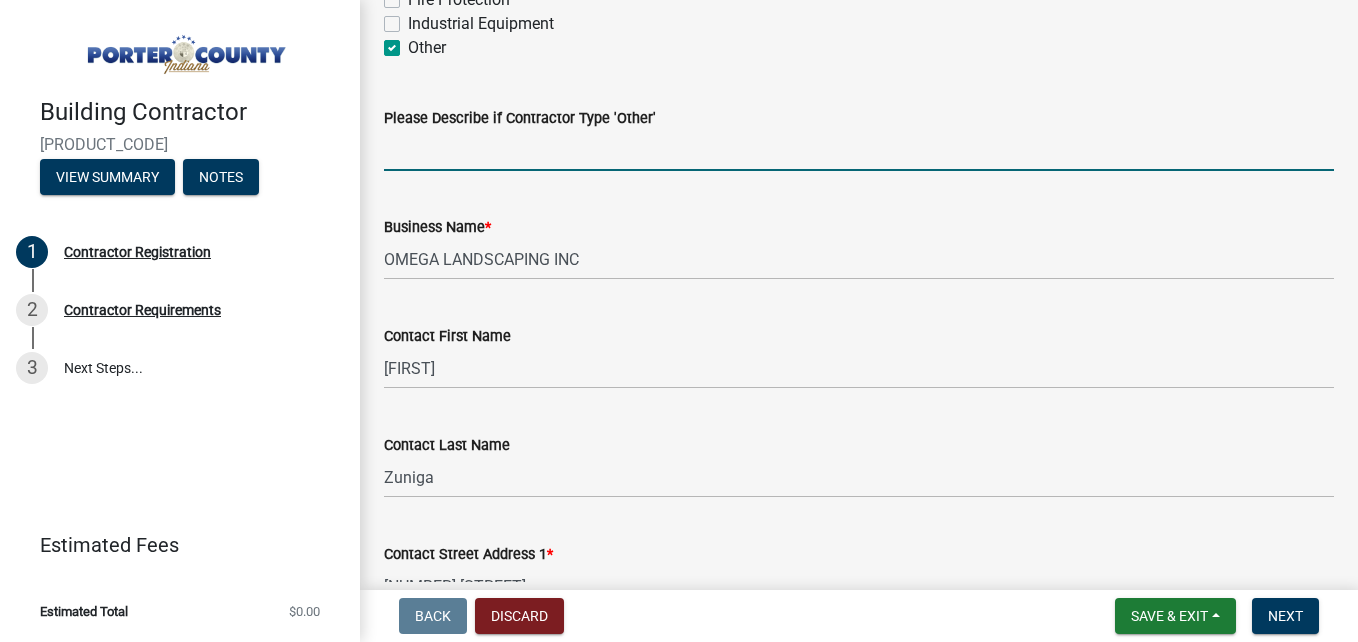 click on "Please Describe if Contractor Type 'Other'" at bounding box center (859, 150) 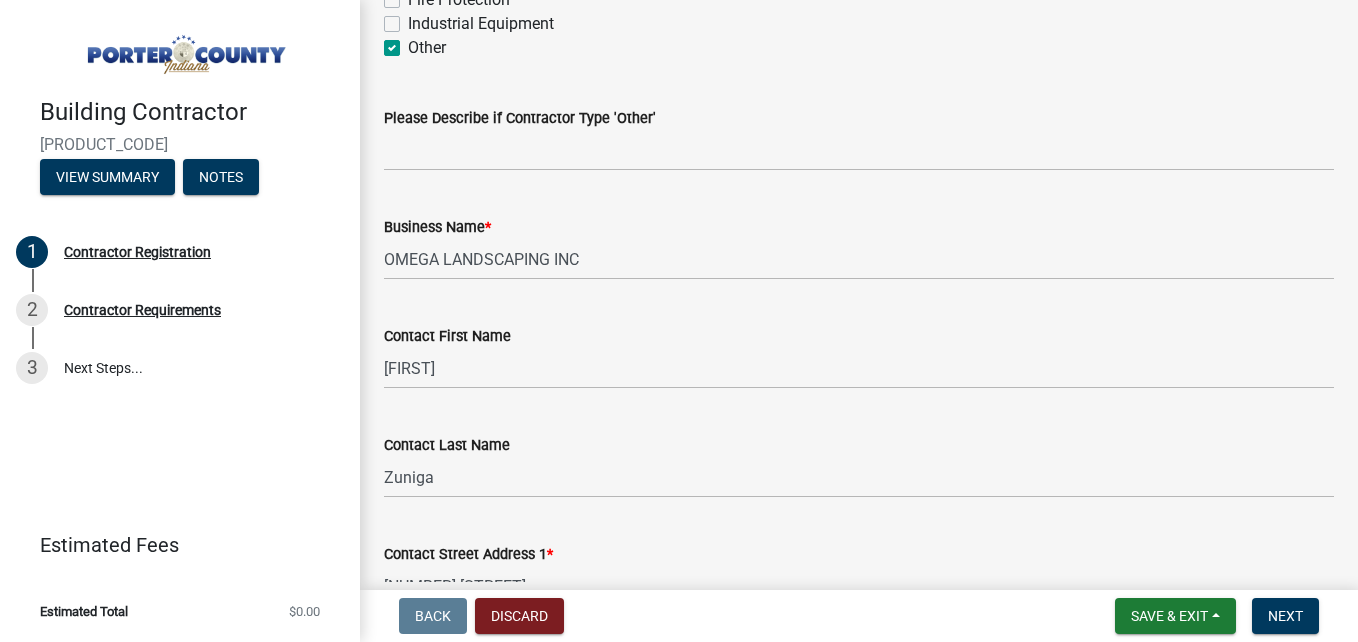 click on "Other" 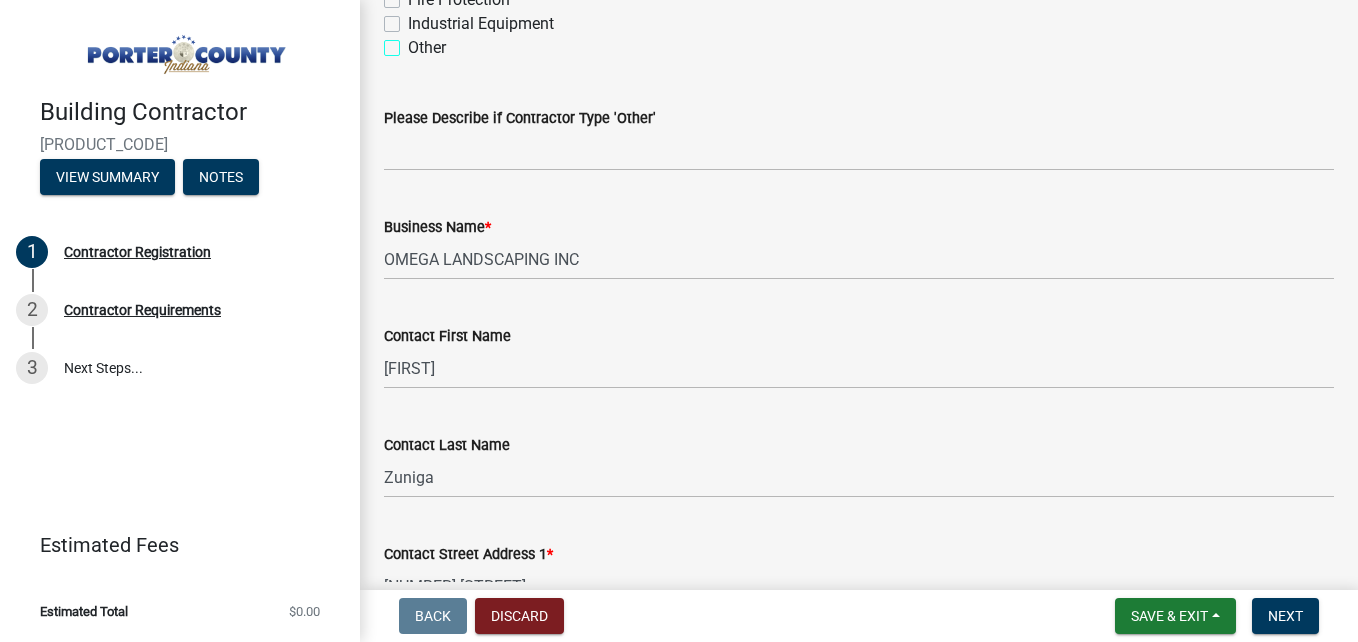 checkbox on "false" 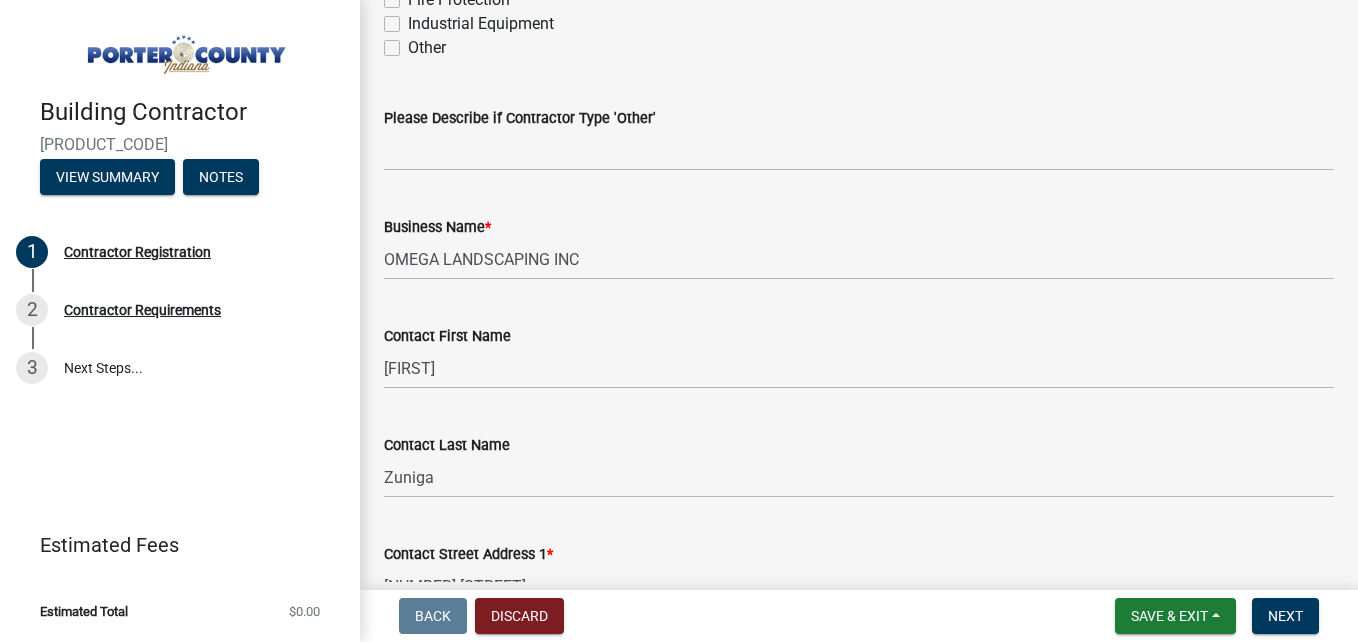 click on "Other" 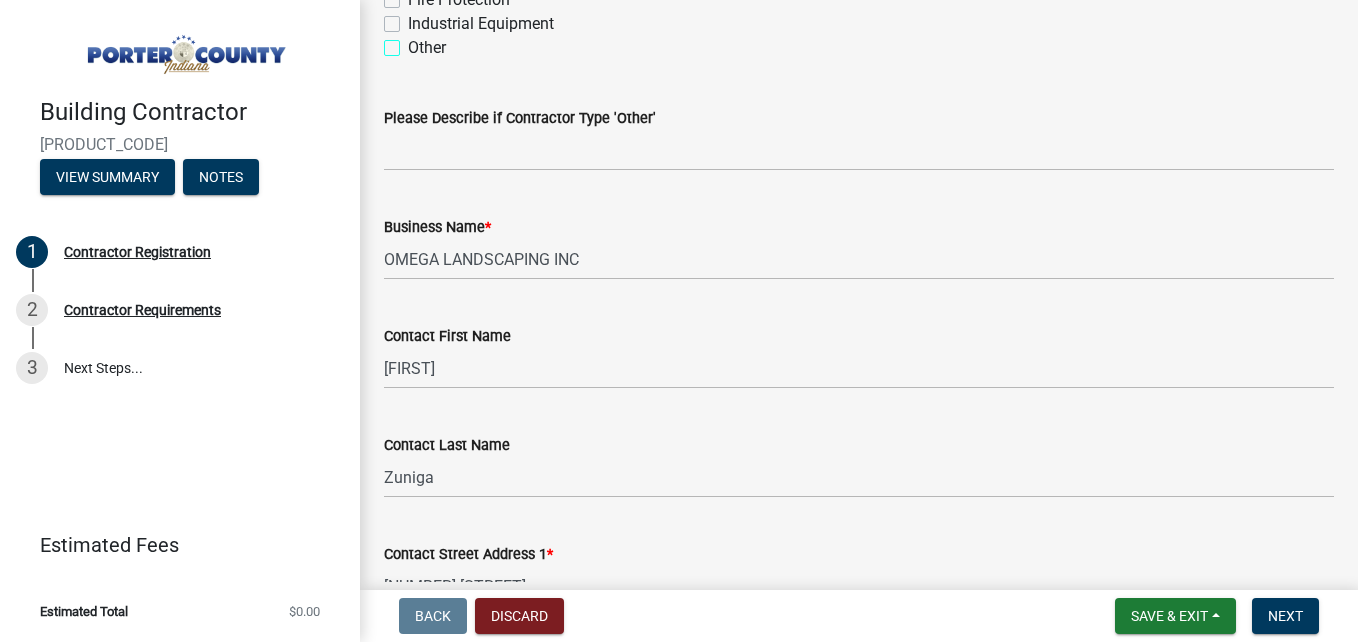 click on "Other" at bounding box center (414, 42) 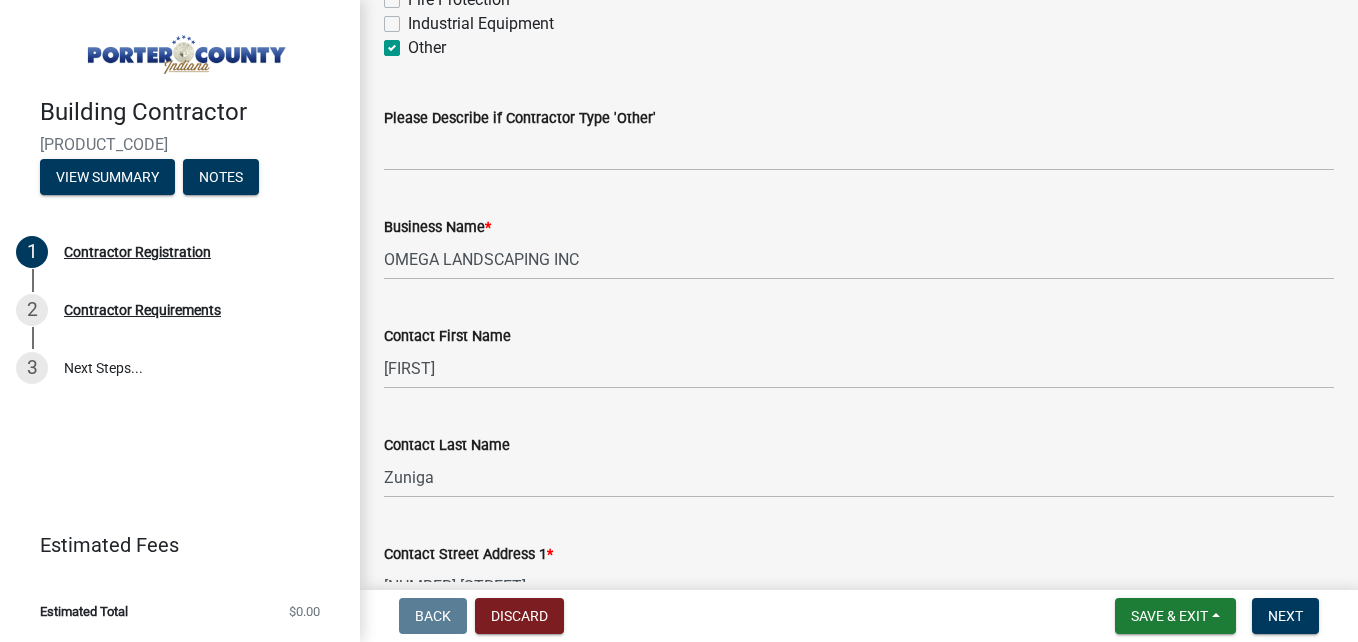 checkbox on "false" 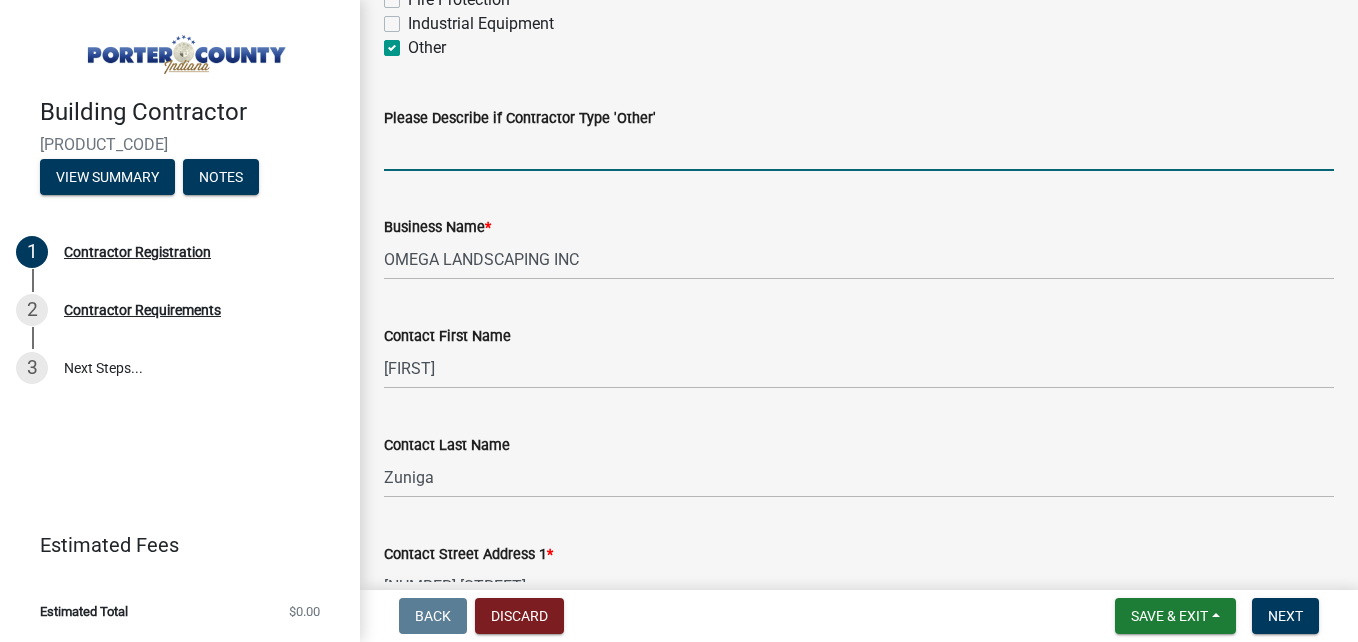 click on "Please Describe if Contractor Type 'Other'" at bounding box center [859, 150] 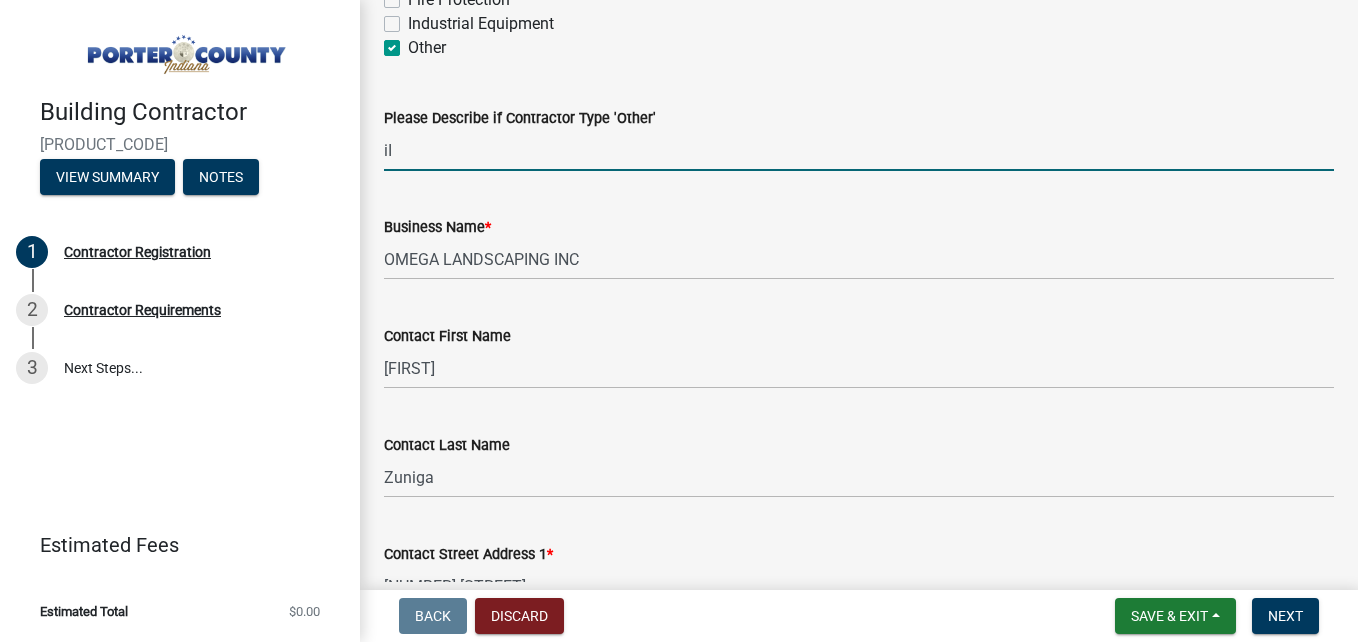 type on "i" 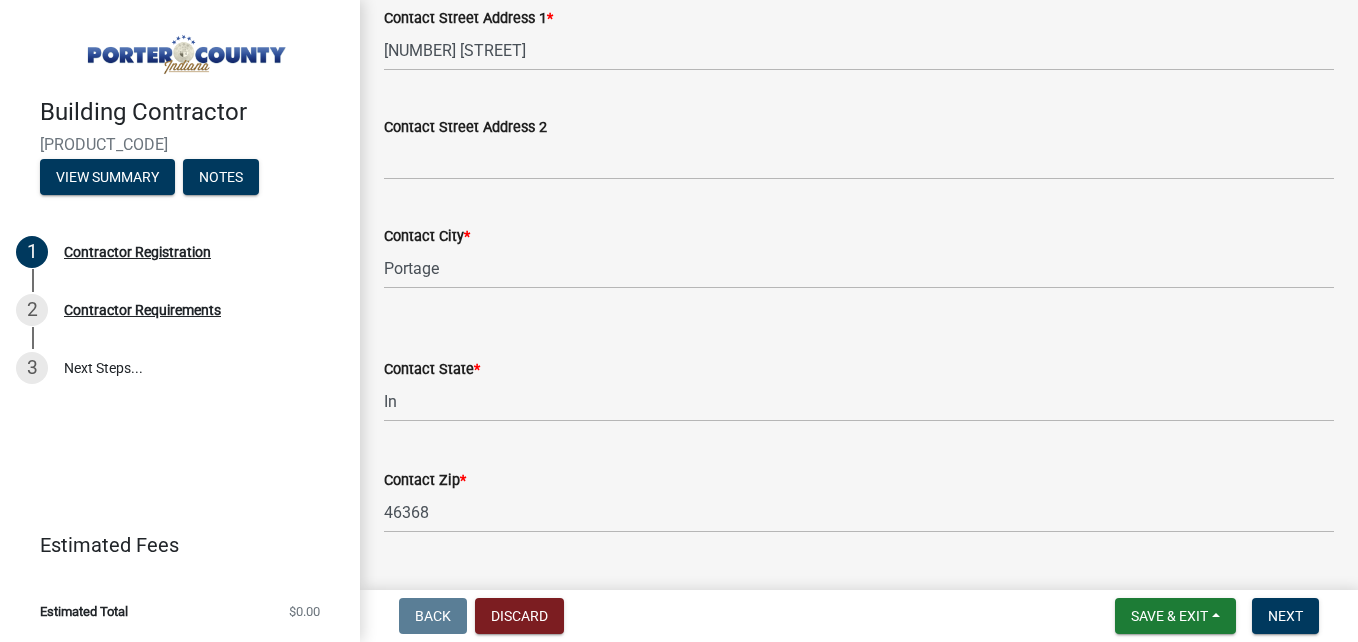 scroll, scrollTop: 1754, scrollLeft: 0, axis: vertical 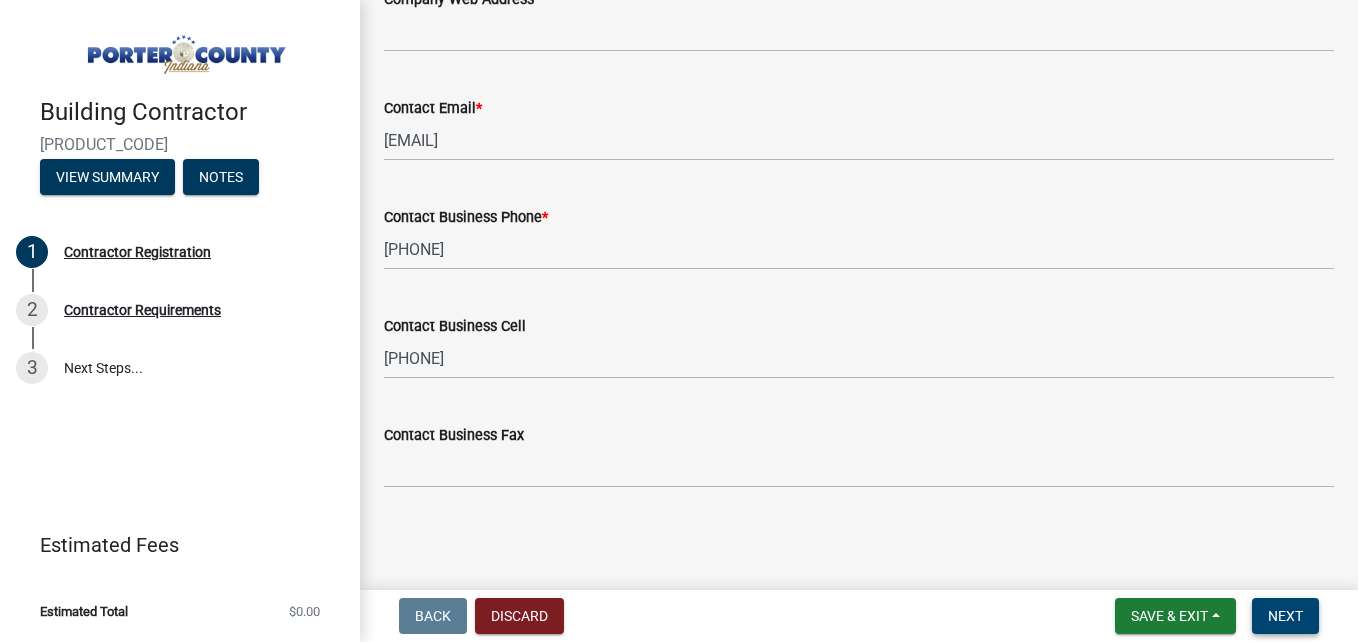 type on "Irrigation." 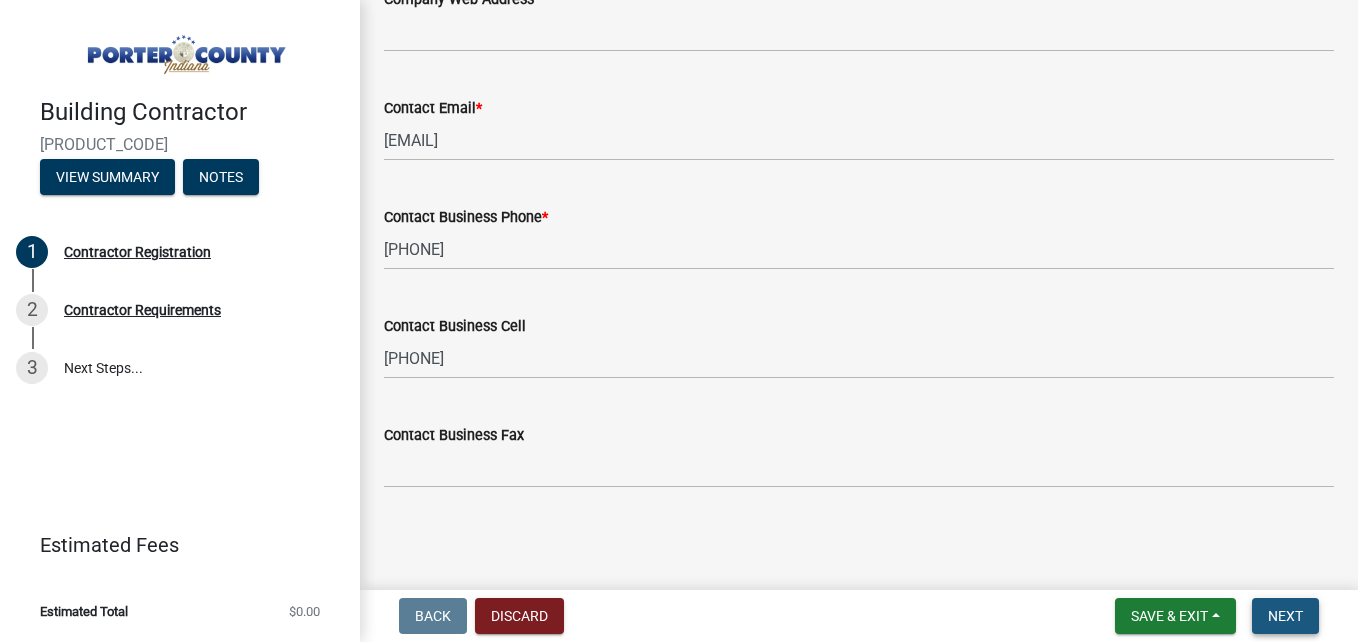 click on "Next" at bounding box center [1285, 616] 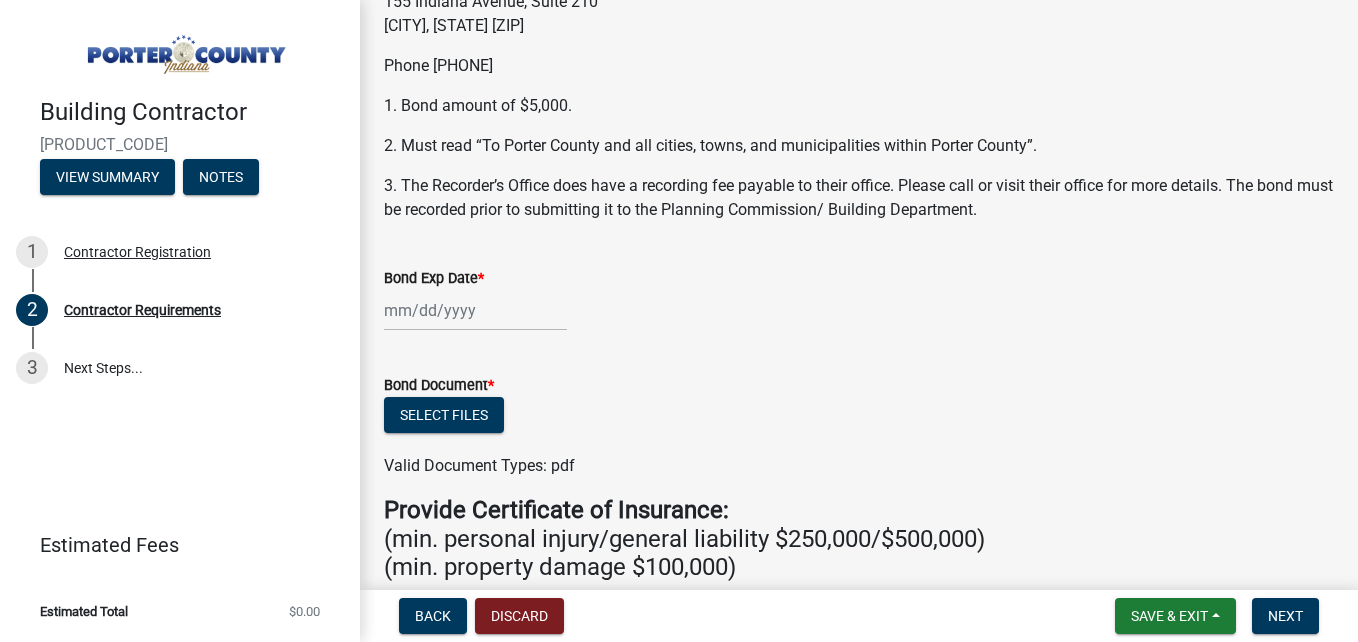 scroll, scrollTop: 184, scrollLeft: 0, axis: vertical 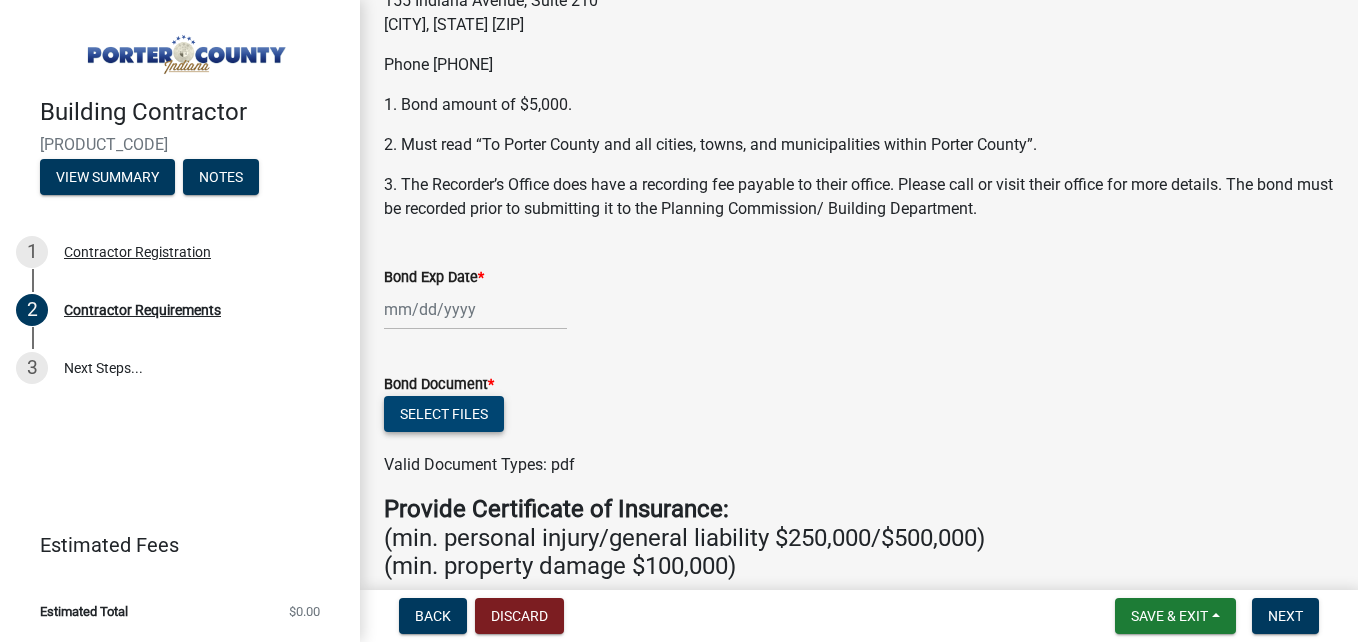 click on "Select files" 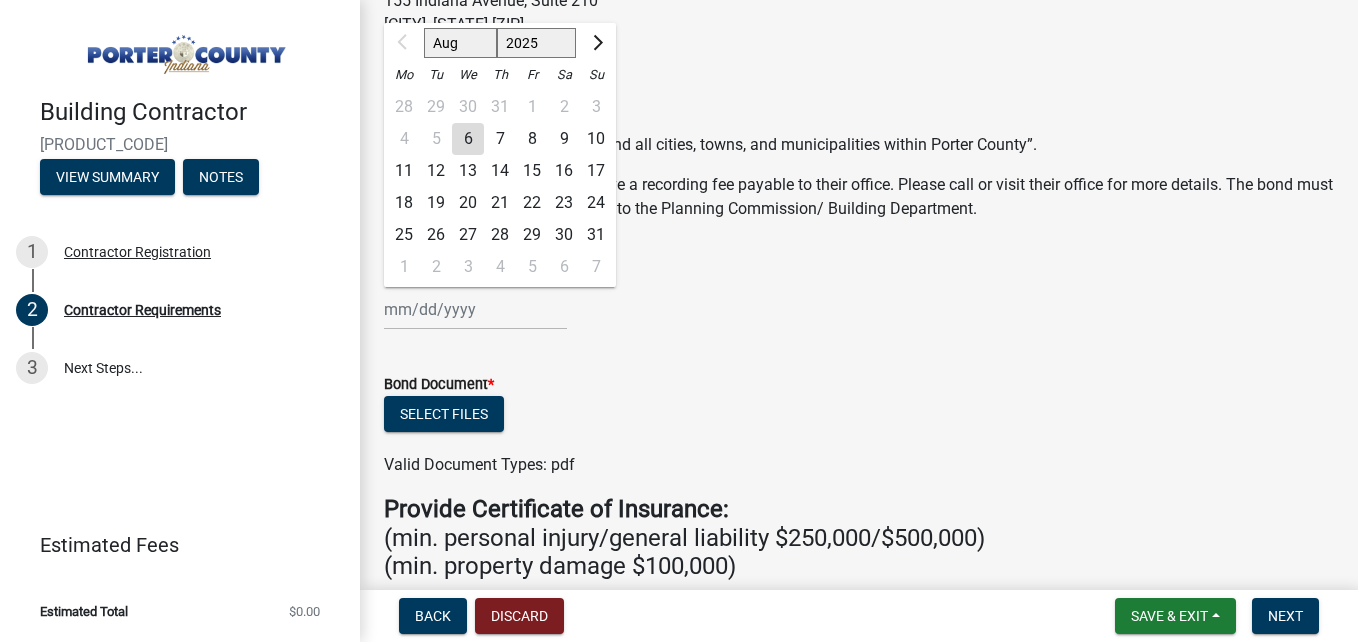 click on "Aug Sep Oct Nov Dec 2025 2026 2027 2028 2029 2030 2031 2032 2033 2034 2035 2036 2037 2038 2039 2040 2041 2042 2043 2044 2045 2046 2047 2048 2049 2050 2051 2052 2053 2054 2055 2056 2057 2058 2059 2060 2061 2062 2063 2064 2065 2066 2067 2068 2069 2070 2071 2072 2073 2074 2075 2076 2077 2078 2079 2080 2081 2082 2083 2084 2085 2086 2087 2088 2089 2090 2091 2092 2093 2094 2095 2096 2097 2098 2099 2100 2101 2102 2103 2104 2105 2106 2107 2108 2109 2110 2111 2112 2113 2114 2115 2116 2117 2118 2119 2120 2121 2122 2123 2124 2125 2126 2127 2128 2129 2130 2131 2132 2133 2134 2135 2136 2137 2138 2139 2140 2141 2142 2143 2144 2145 2146 2147 2148 2149 2150 2151 2152 2153 2154 2155 2156 2157 2158 2159 2160 2161 2162 2163 2164 2165 2166 2167 2168 2169 2170 2171 2172 2173 2174 2175 2176 2177 2178 2179 2180 2181 2182 2183 2184 2185 2186 2187 2188 2189 2190 2191 2192 2193 2194 2195 2196 2197 2198 2199 2200 2201 2202 2203 2204 2205 2206 2207 2208 2209 2210 2211 2212 2213 2214 2215 2216 2217 2218 2219 2220 2221 2222 2223 2224 2225" 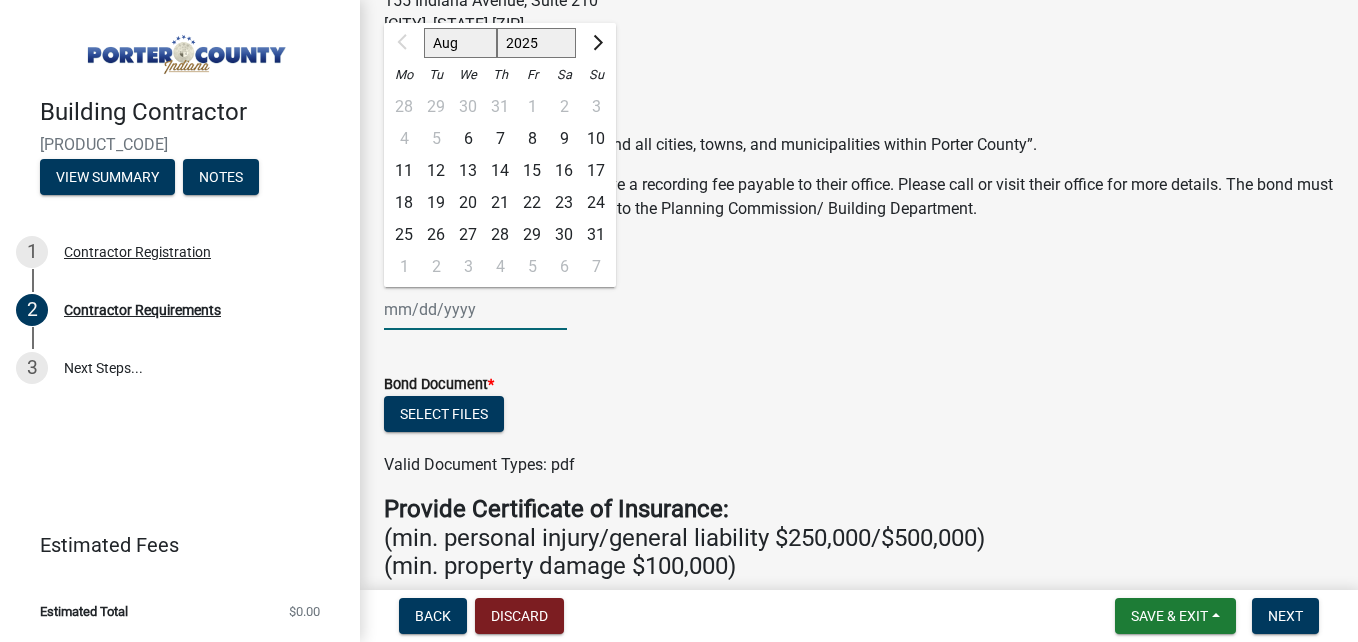 drag, startPoint x: 394, startPoint y: 321, endPoint x: 433, endPoint y: 237, distance: 92.61209 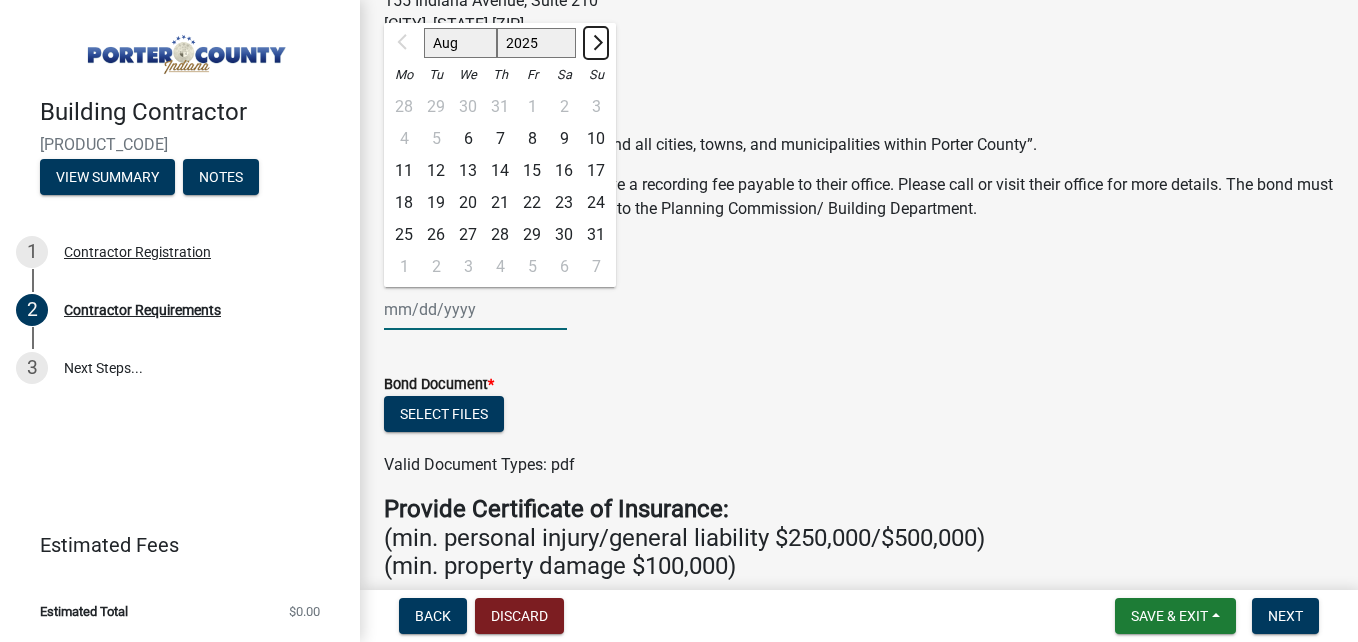 click 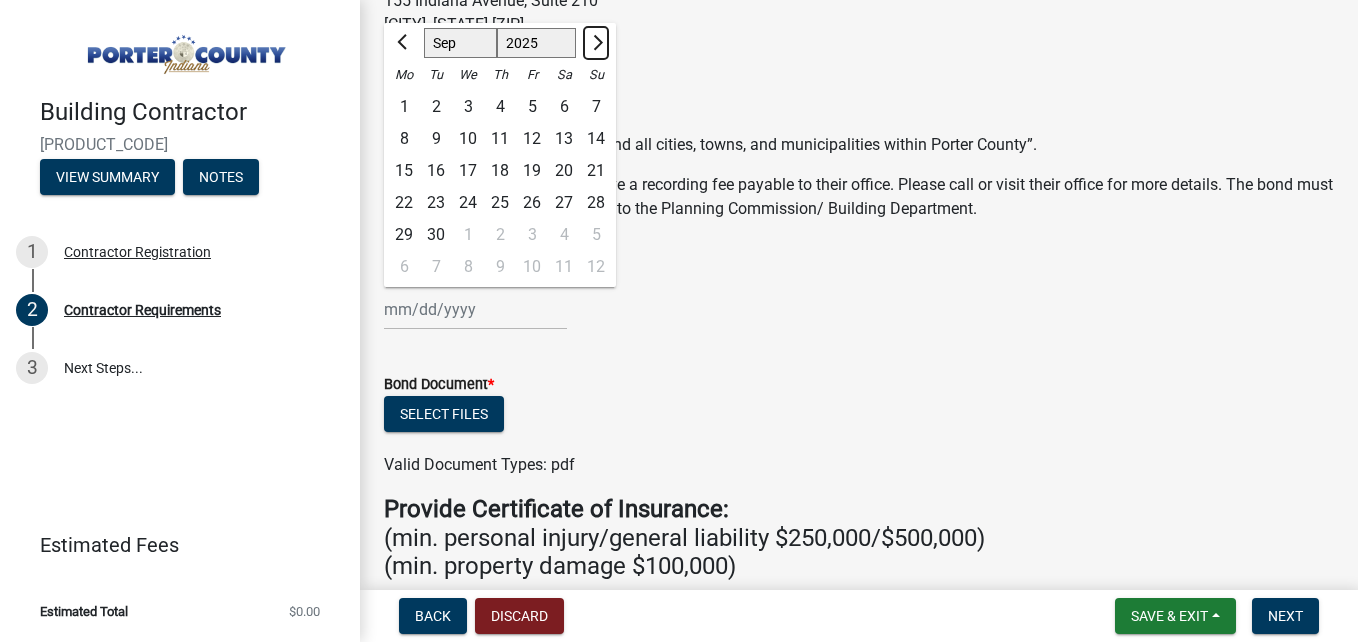 click 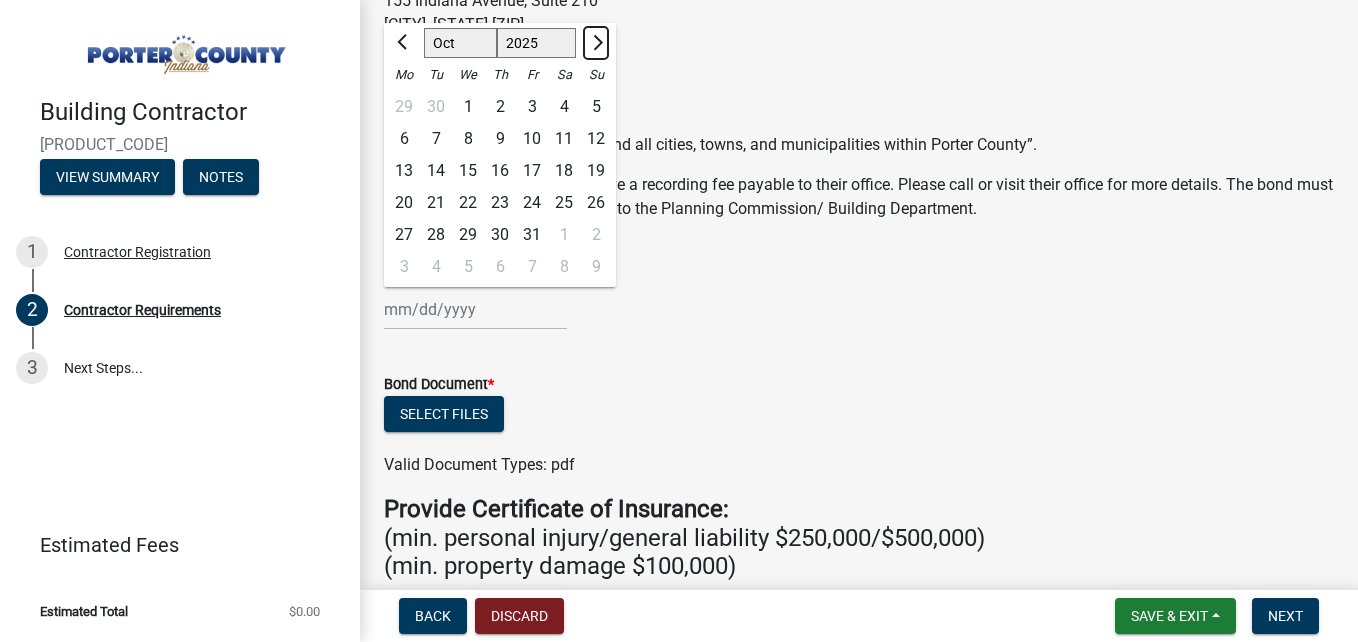 click 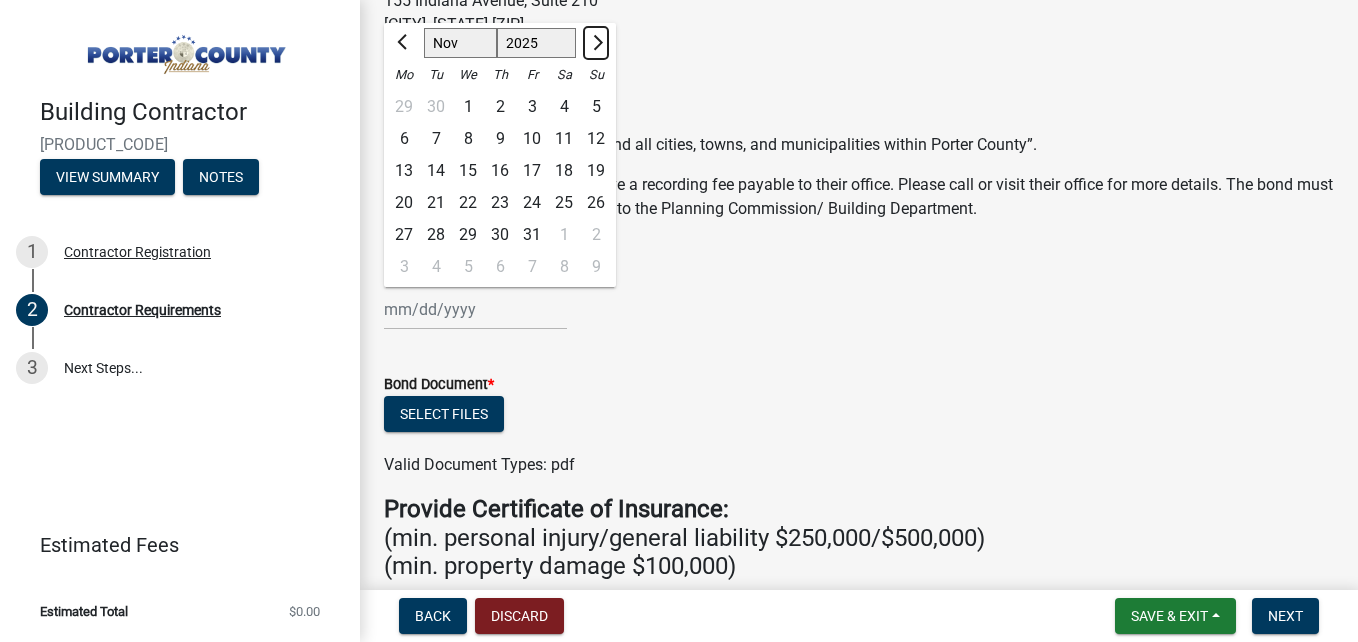 click 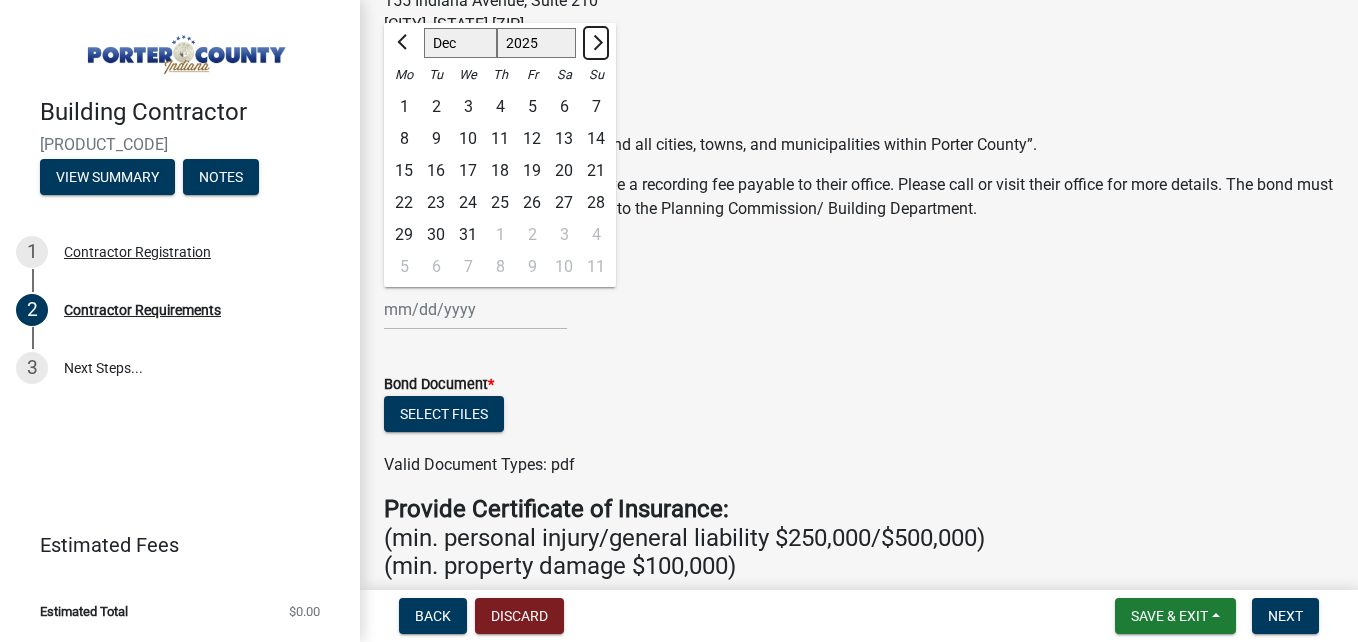 click 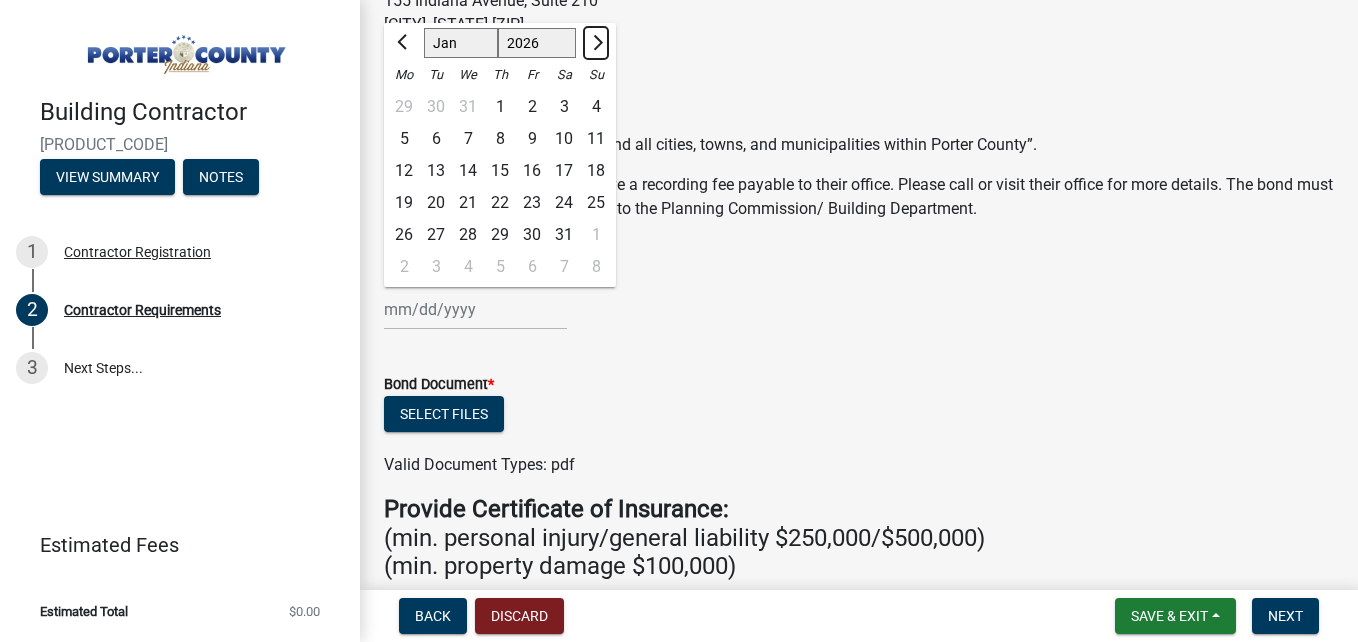 click 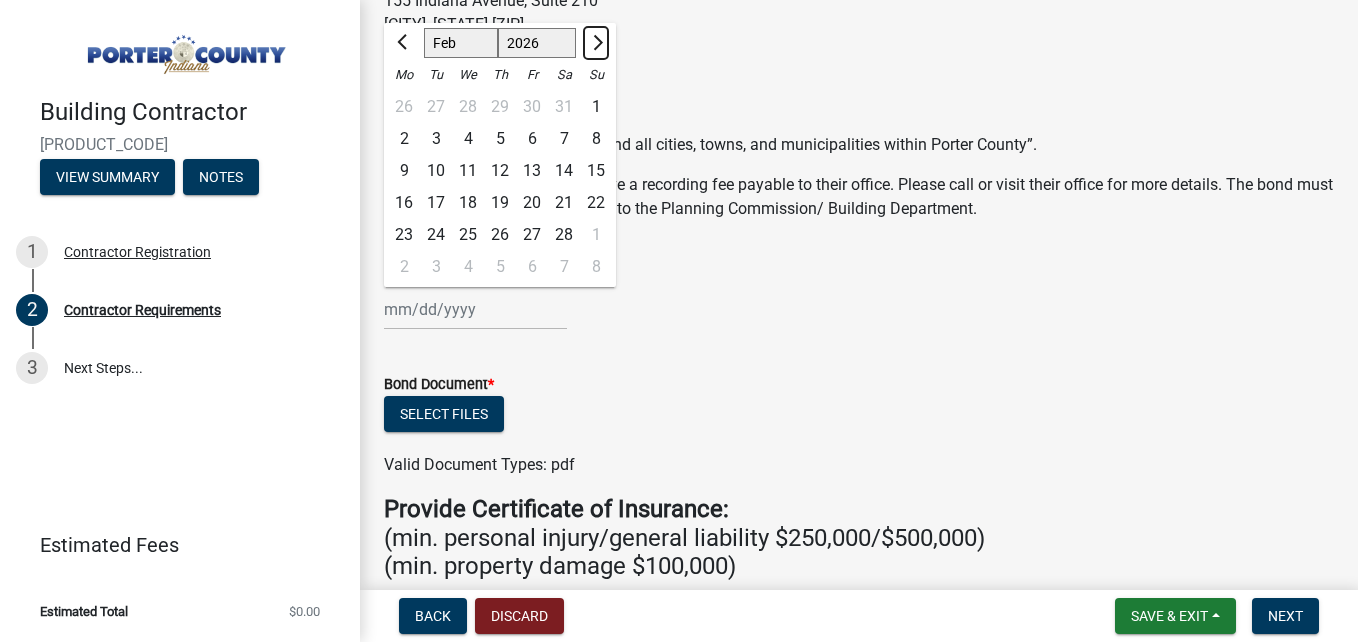 click 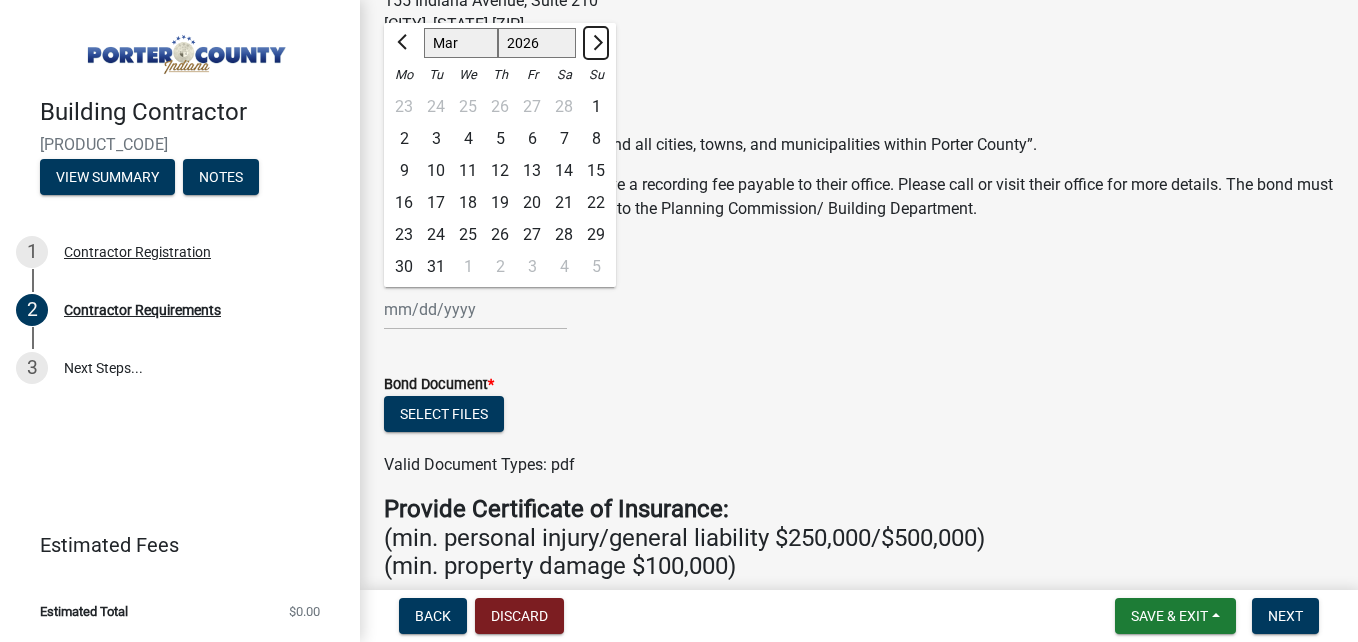 click 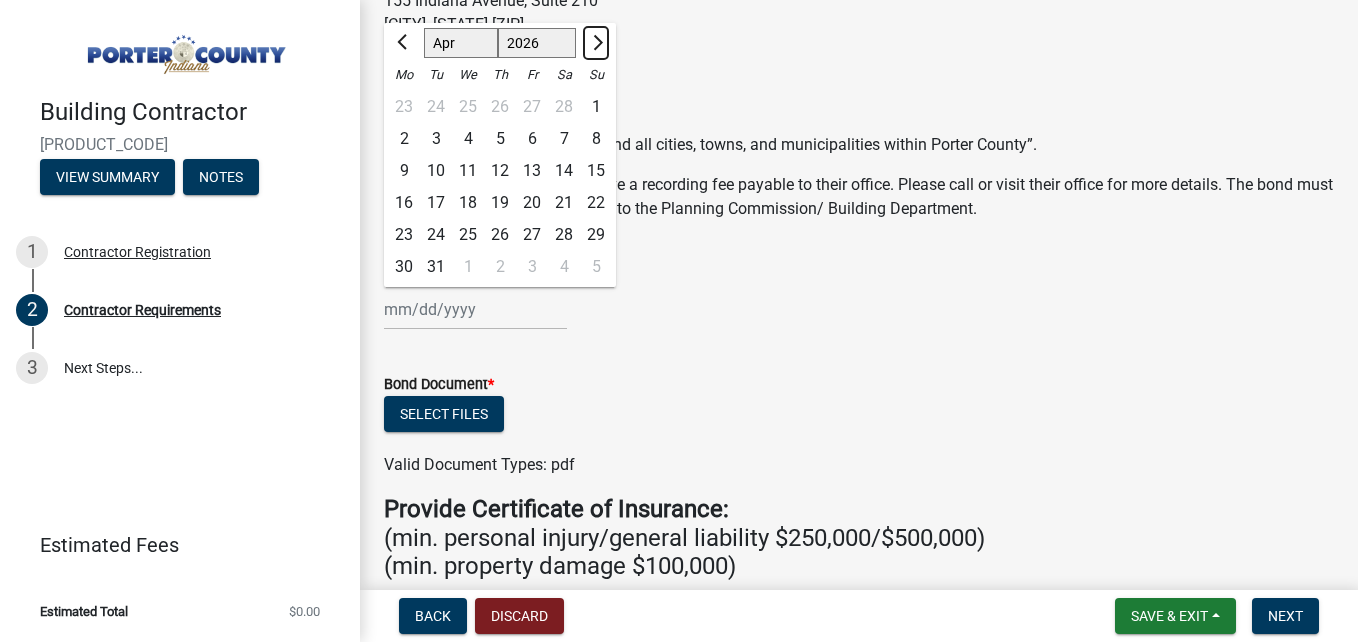 click 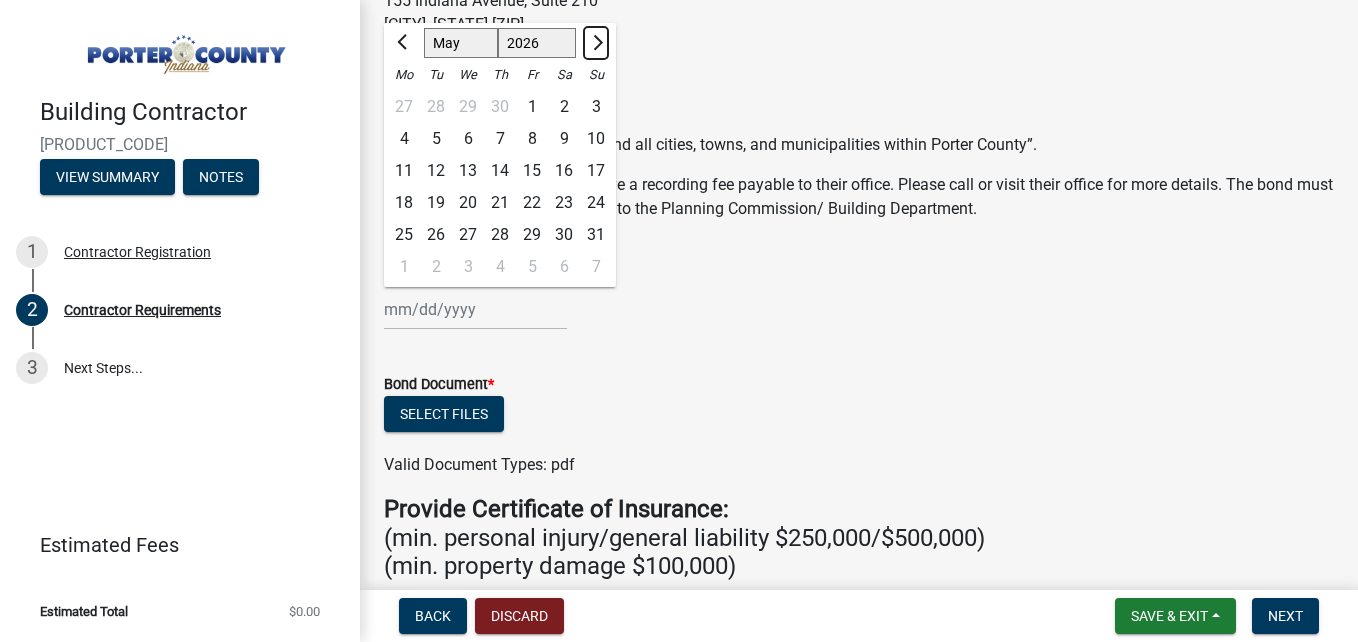 click 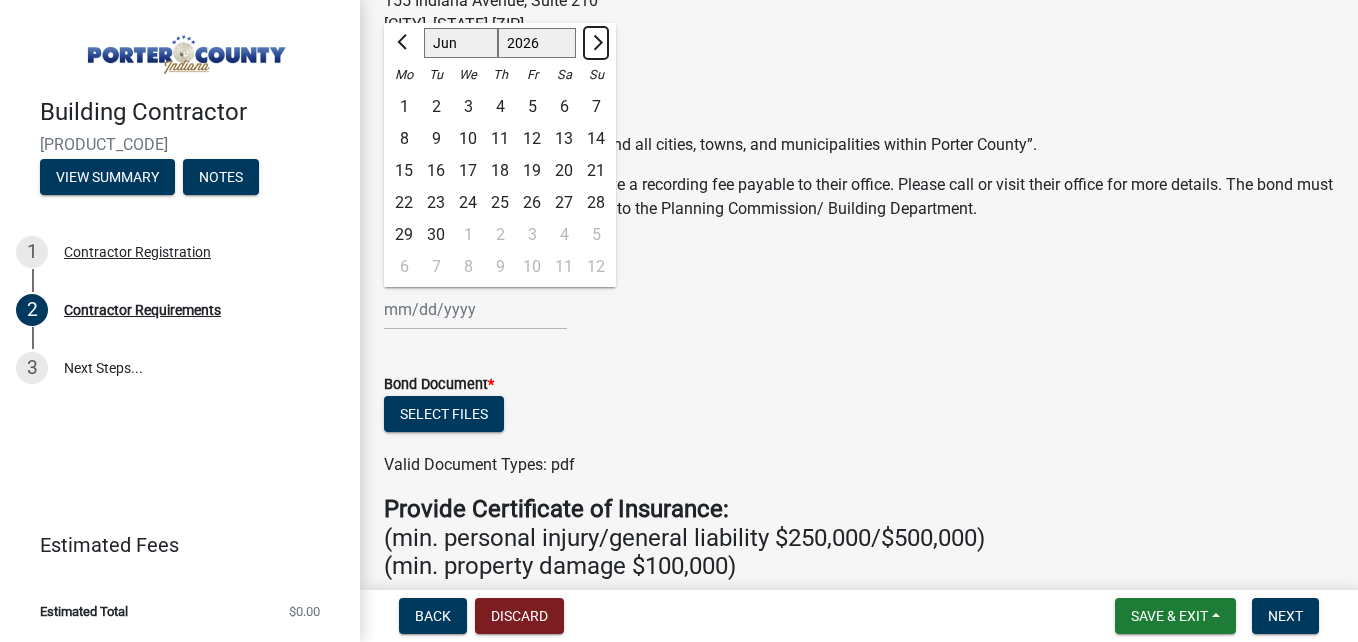 click 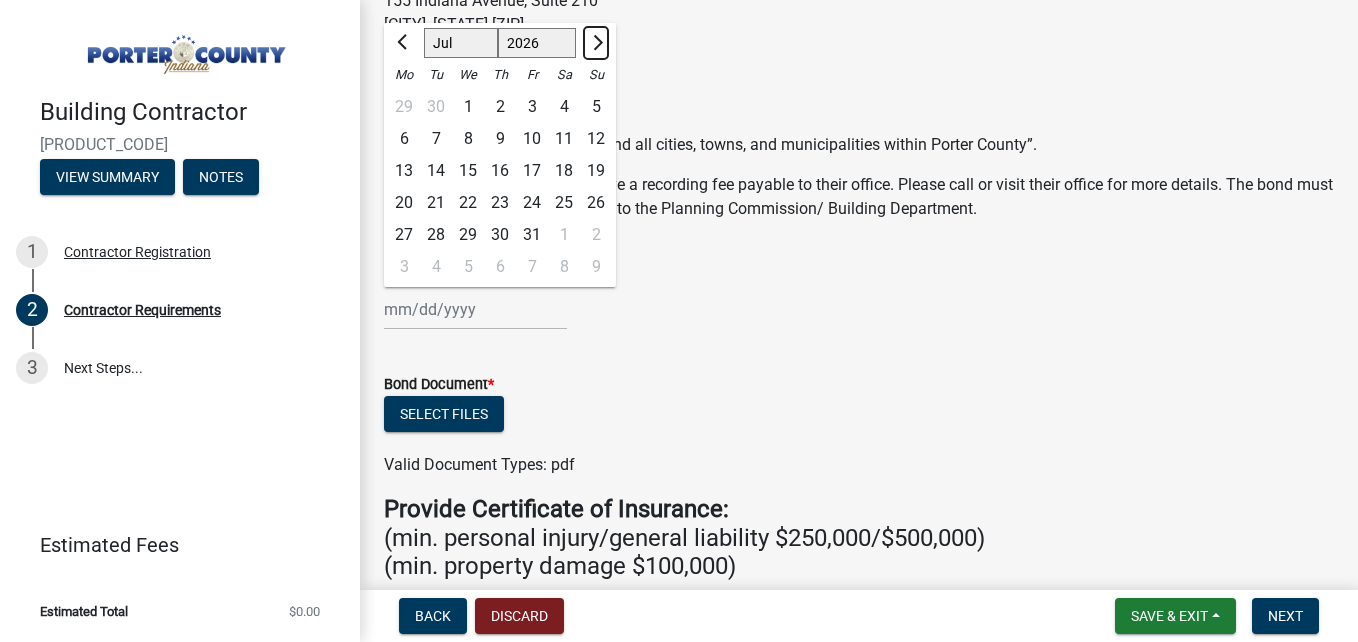 click 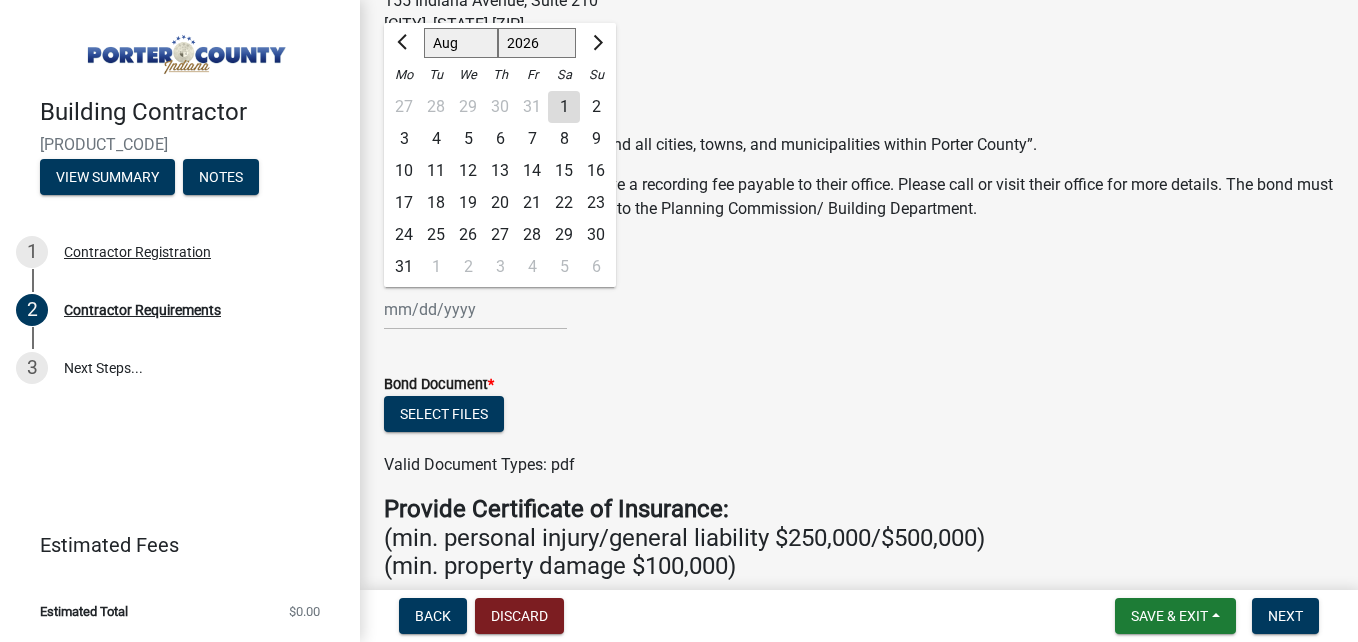 click on "4" 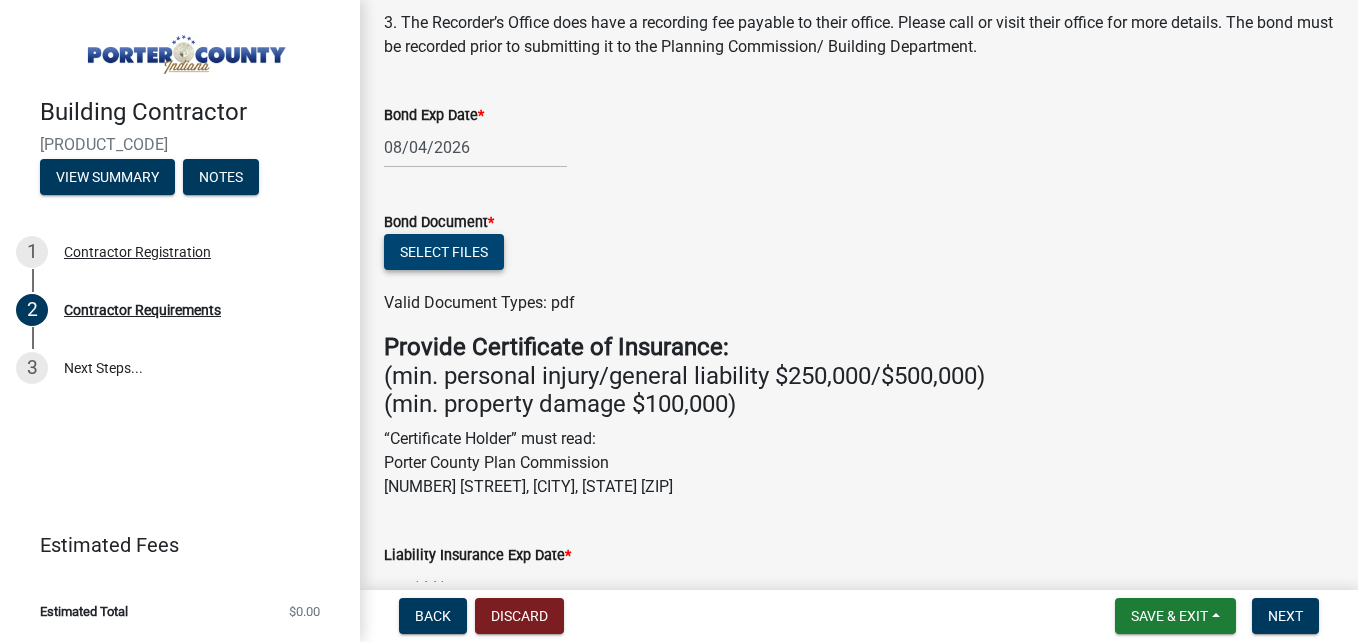 scroll, scrollTop: 360, scrollLeft: 0, axis: vertical 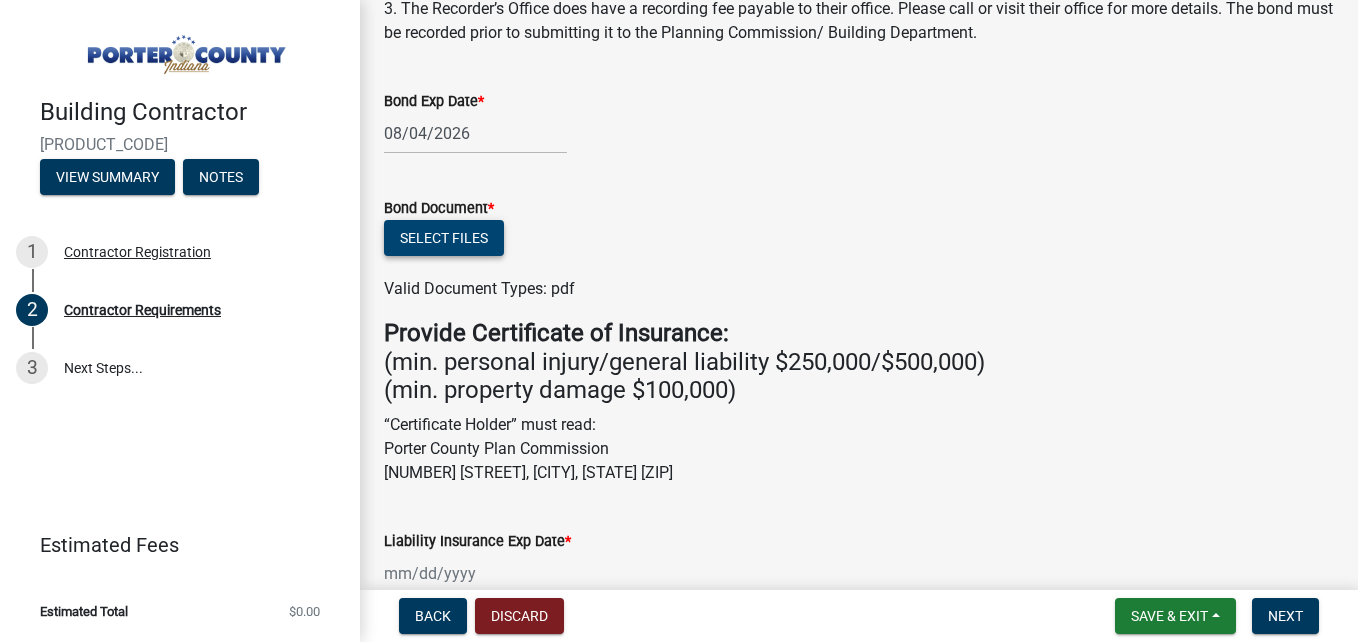 click on "Select files" 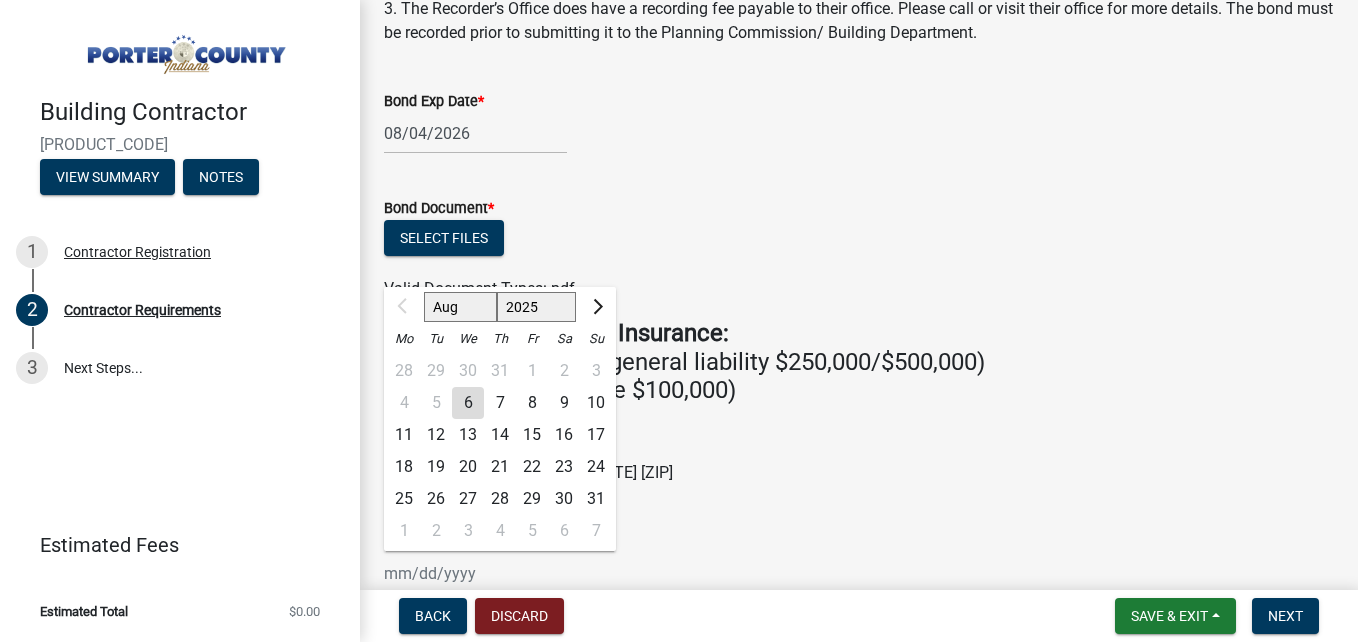 click on "Aug Sep Oct Nov Dec 2025 2026 2027 2028 2029 2030 2031 2032 2033 2034 2035 2036 2037 2038 2039 2040 2041 2042 2043 2044 2045 2046 2047 2048 2049 2050 2051 2052 2053 2054 2055 2056 2057 2058 2059 2060 2061 2062 2063 2064 2065 2066 2067 2068 2069 2070 2071 2072 2073 2074 2075 2076 2077 2078 2079 2080 2081 2082 2083 2084 2085 2086 2087 2088 2089 2090 2091 2092 2093 2094 2095 2096 2097 2098 2099 2100 2101 2102 2103 2104 2105 2106 2107 2108 2109 2110 2111 2112 2113 2114 2115 2116 2117 2118 2119 2120 2121 2122 2123 2124 2125 2126 2127 2128 2129 2130 2131 2132 2133 2134 2135 2136 2137 2138 2139 2140 2141 2142 2143 2144 2145 2146 2147 2148 2149 2150 2151 2152 2153 2154 2155 2156 2157 2158 2159 2160 2161 2162 2163 2164 2165 2166 2167 2168 2169 2170 2171 2172 2173 2174 2175 2176 2177 2178 2179 2180 2181 2182 2183 2184 2185 2186 2187 2188 2189 2190 2191 2192 2193 2194 2195 2196 2197 2198 2199 2200 2201 2202 2203 2204 2205 2206 2207 2208 2209 2210 2211 2212 2213 2214 2215 2216 2217 2218 2219 2220 2221 2222 2223 2224 2225" 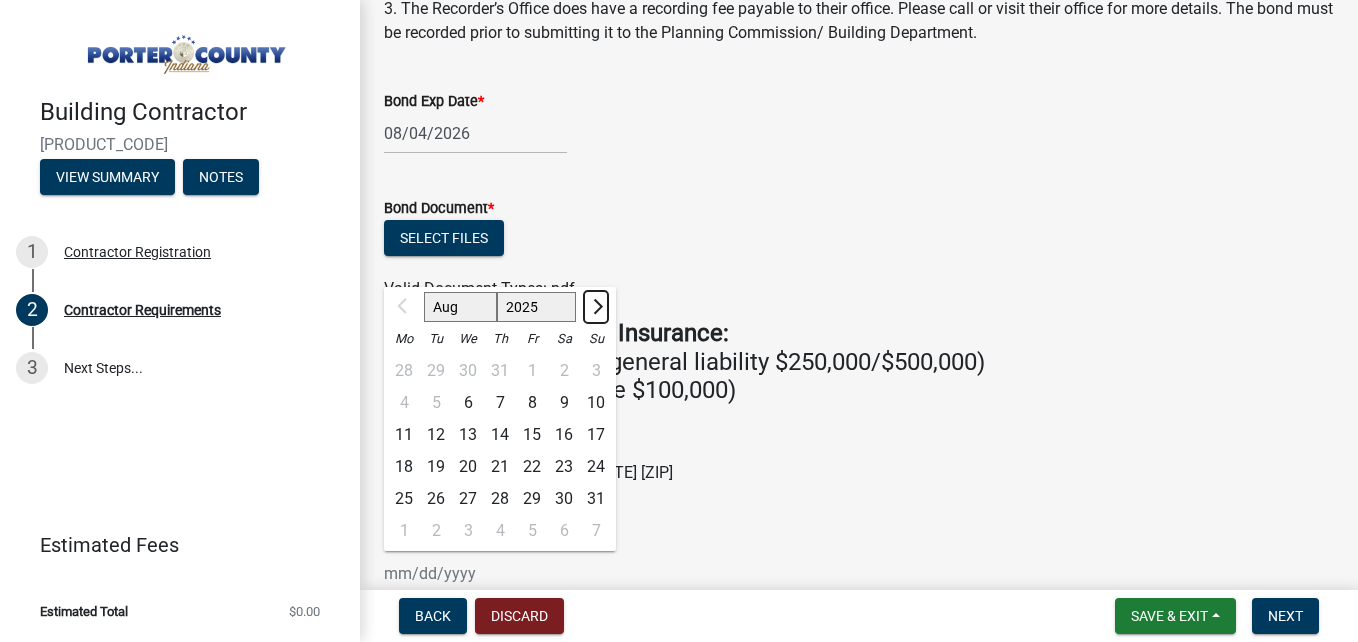 click 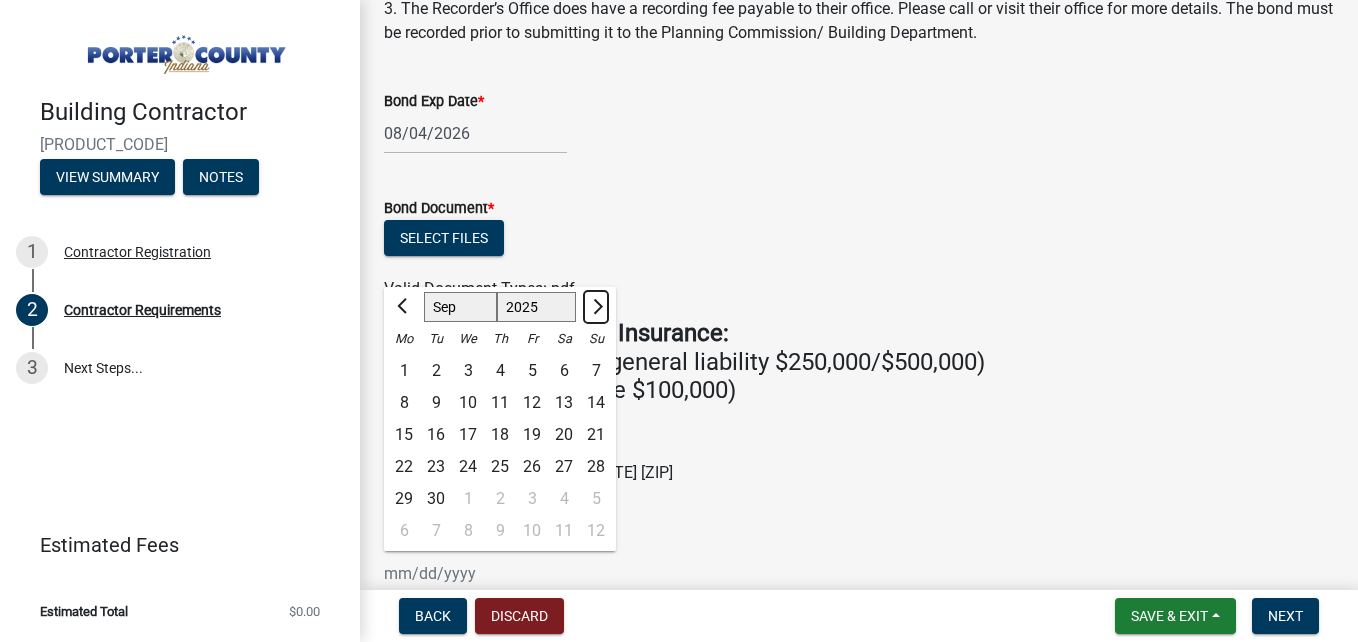 click 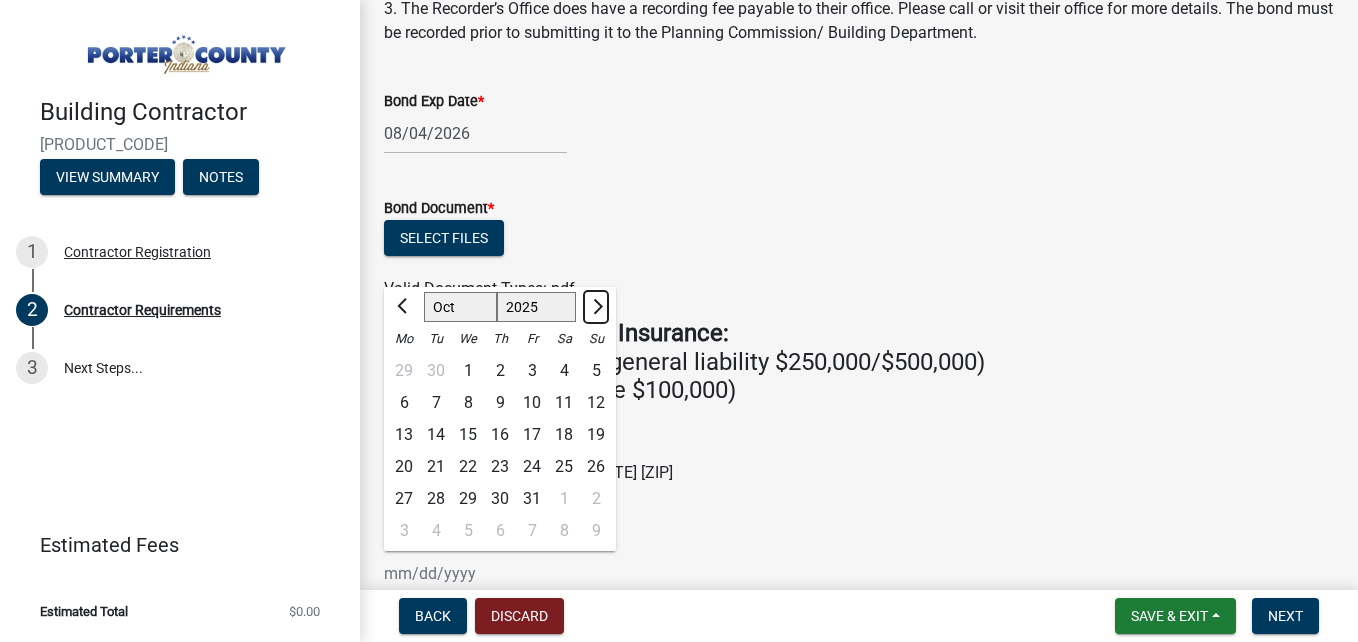 click 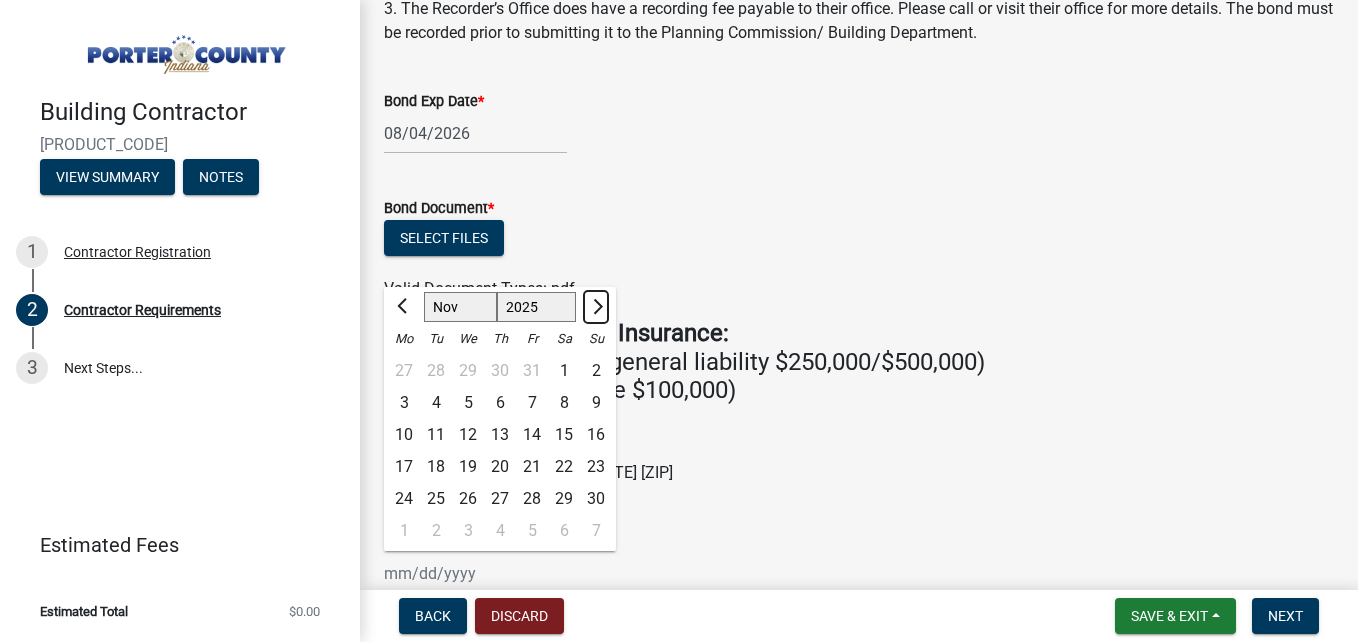 click 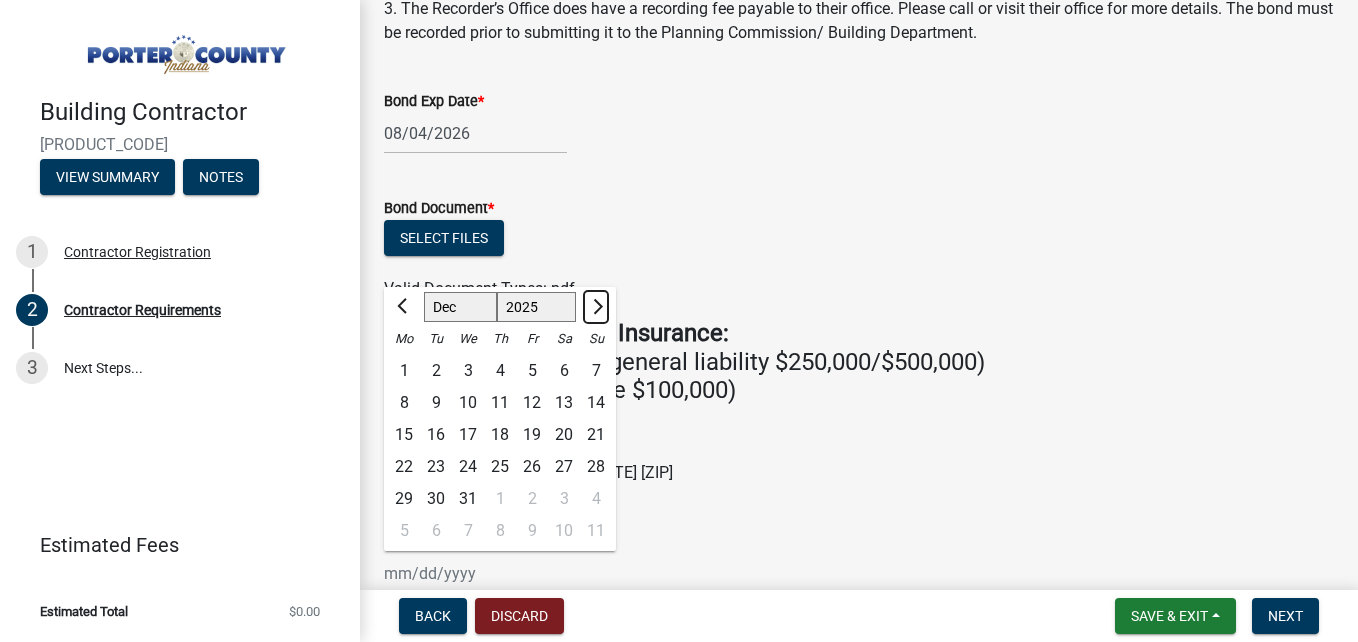 click 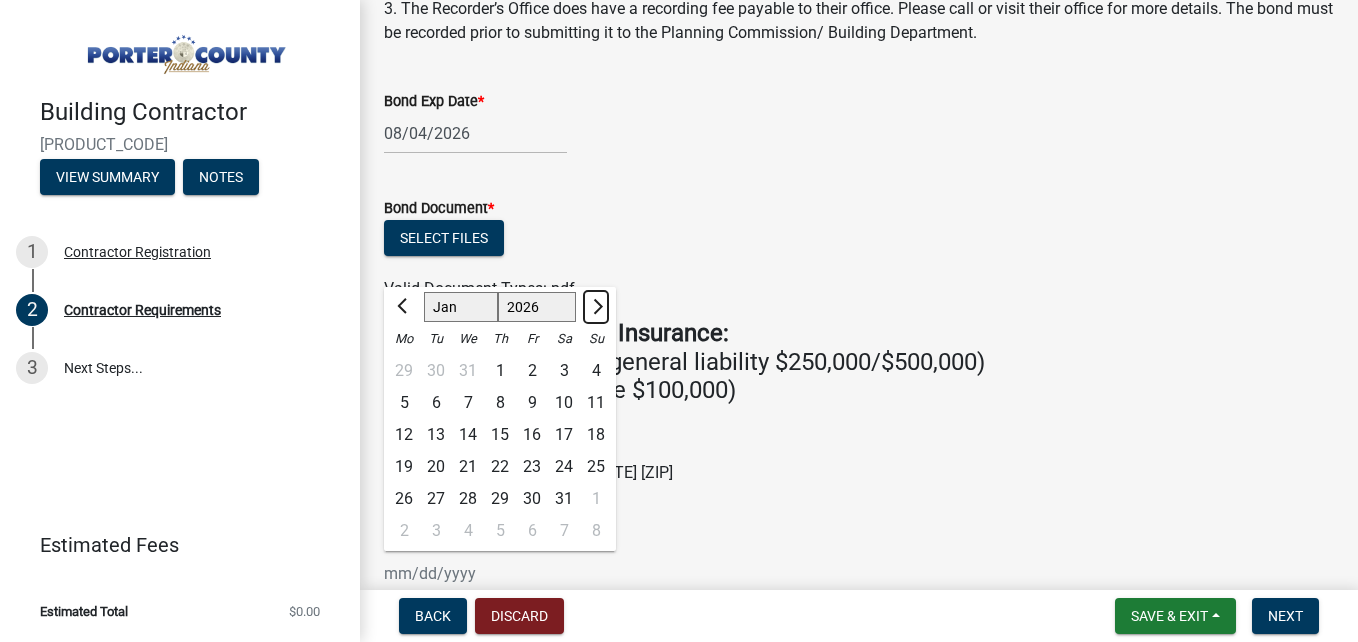 click 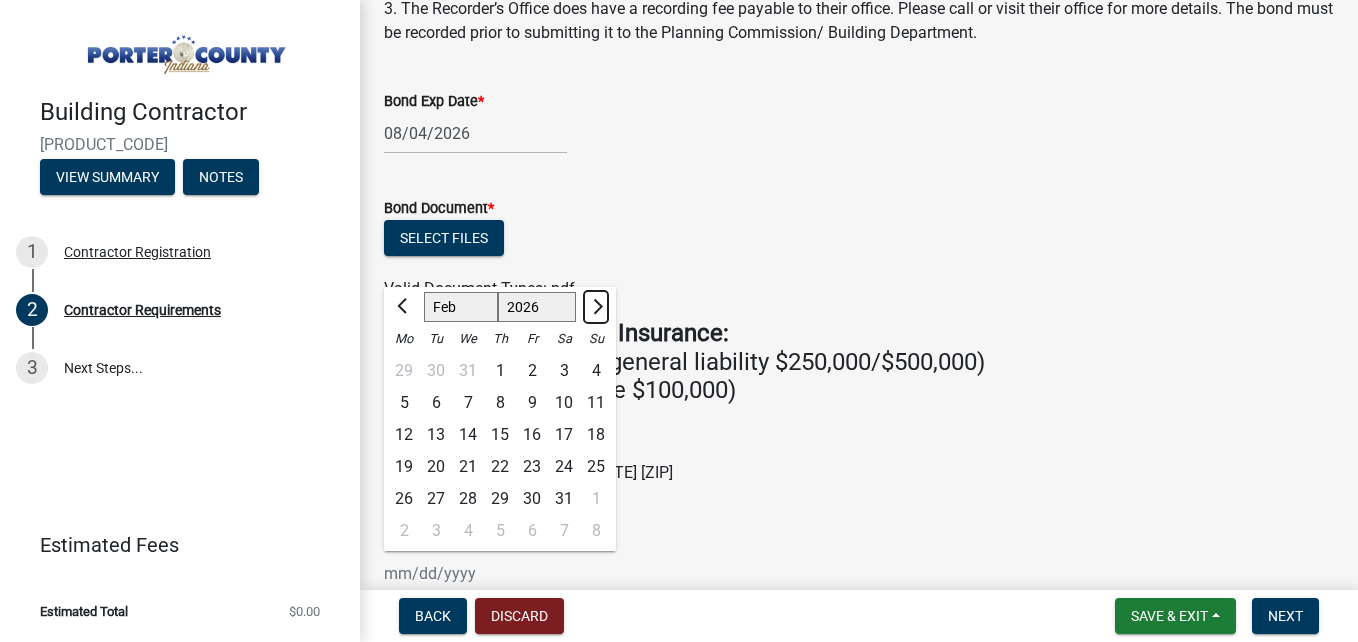click 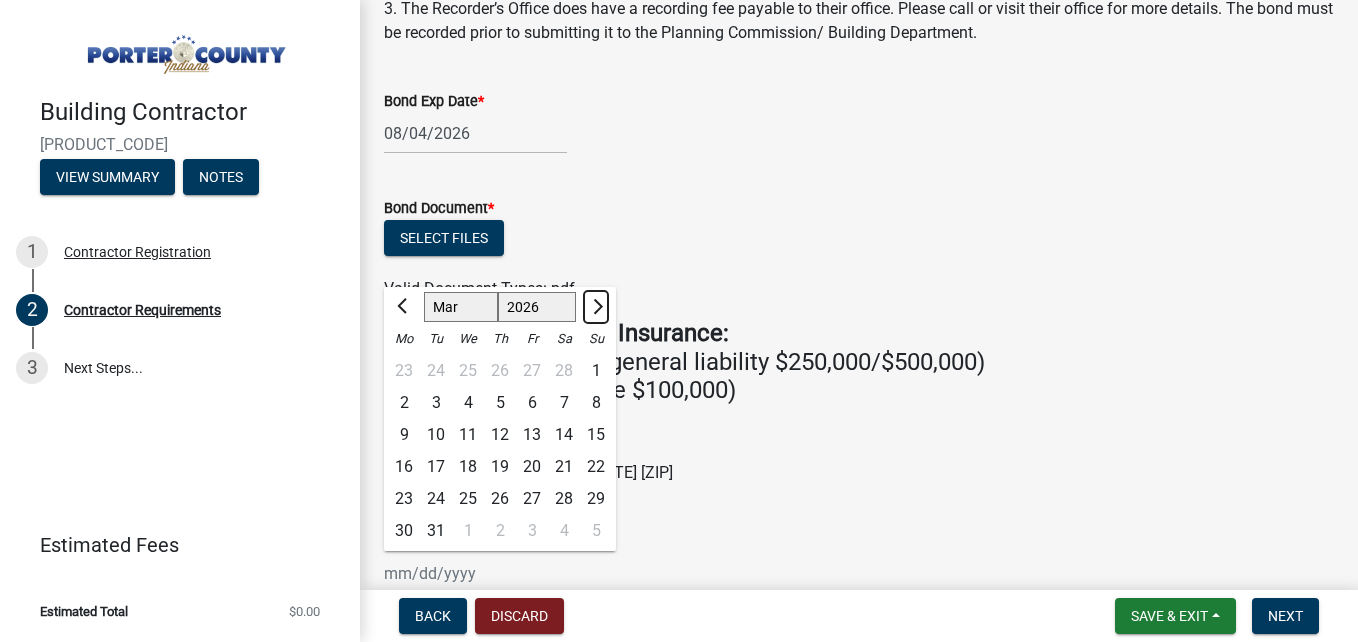 click 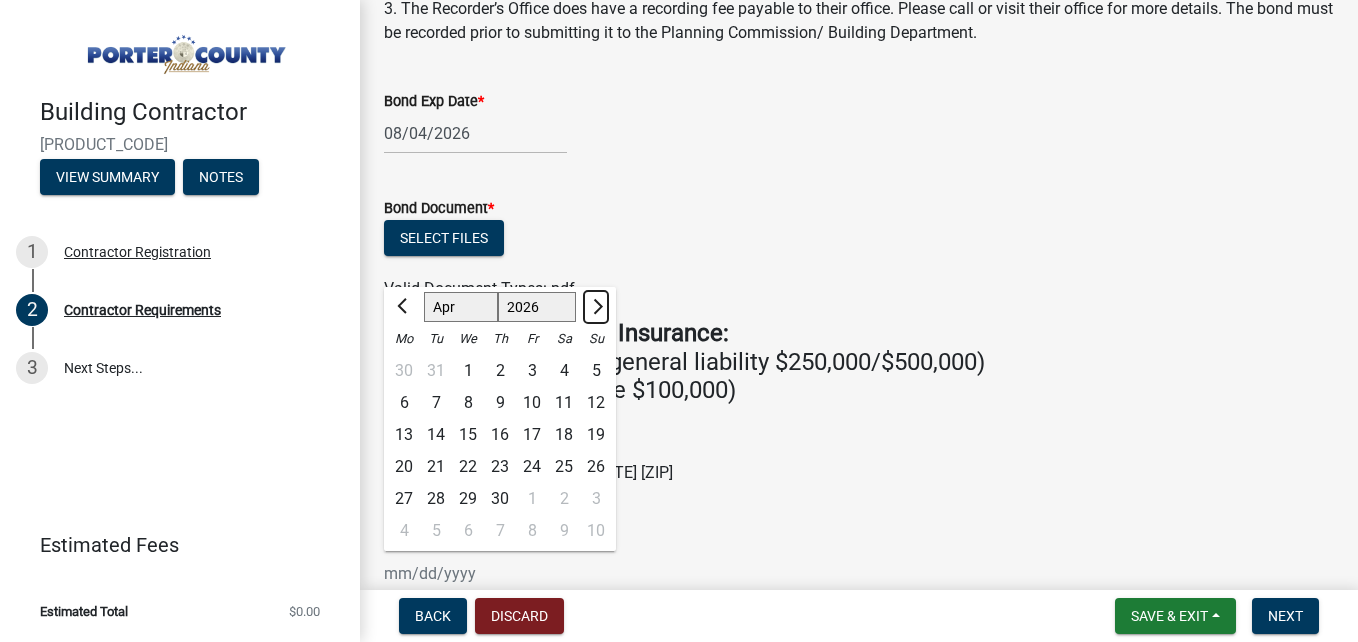 click 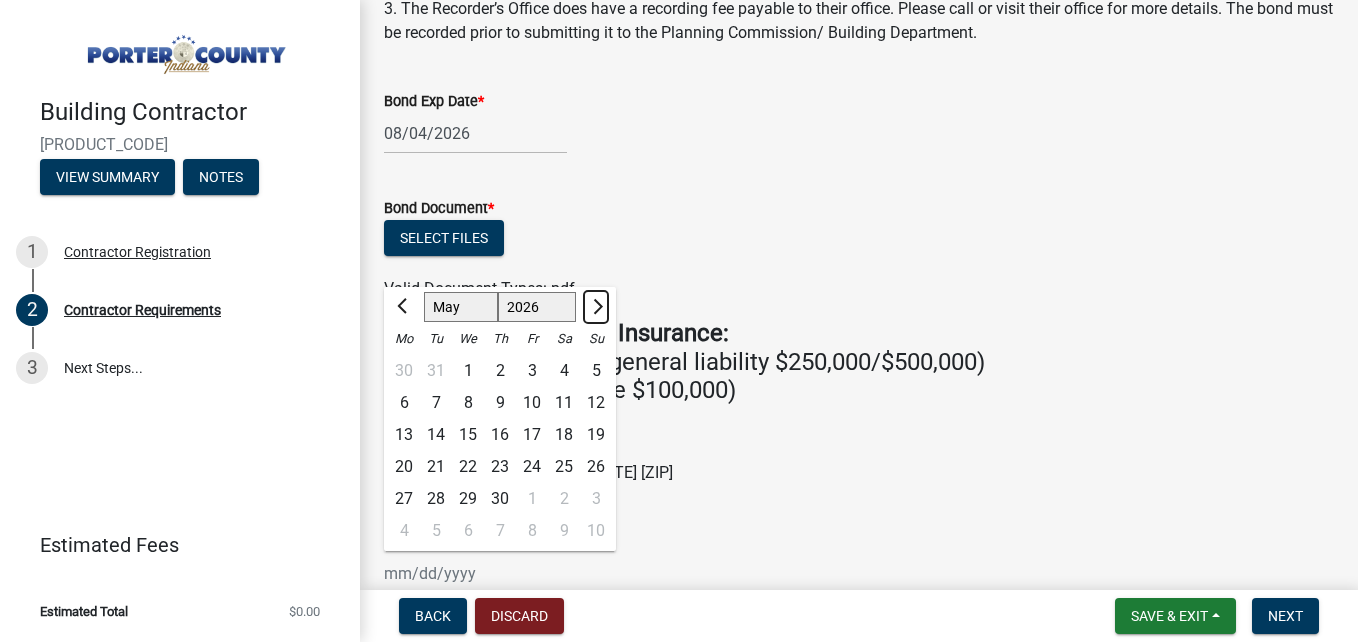 click 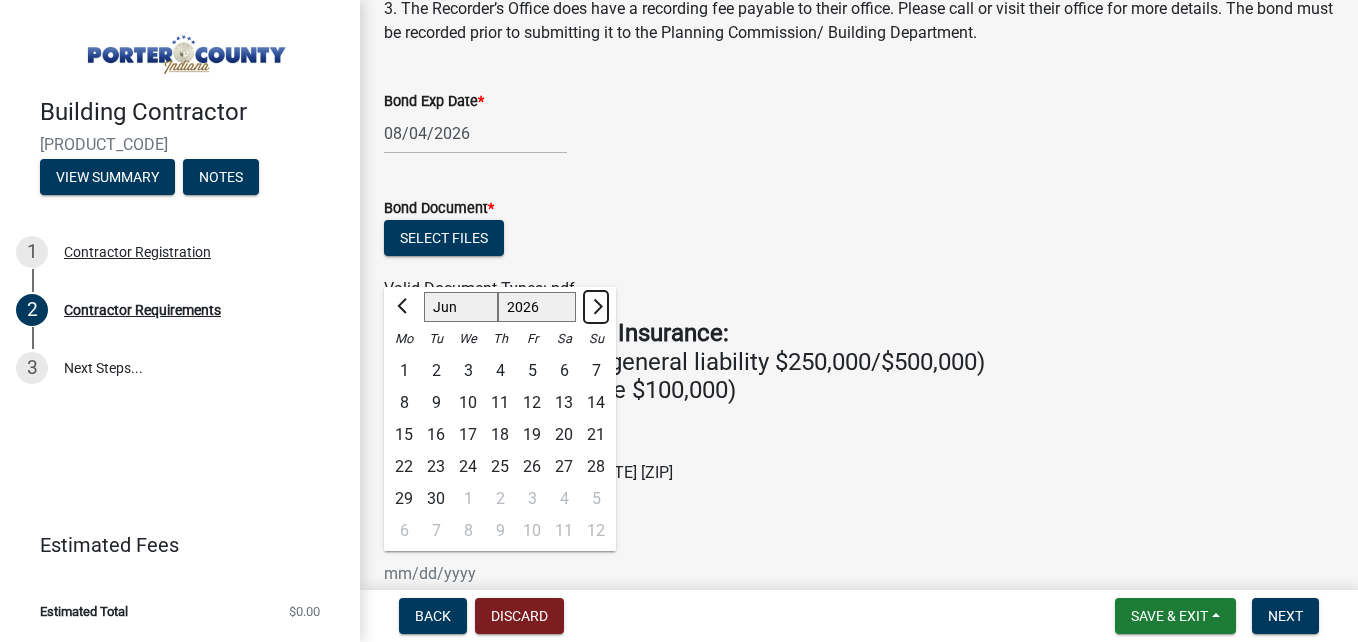 click 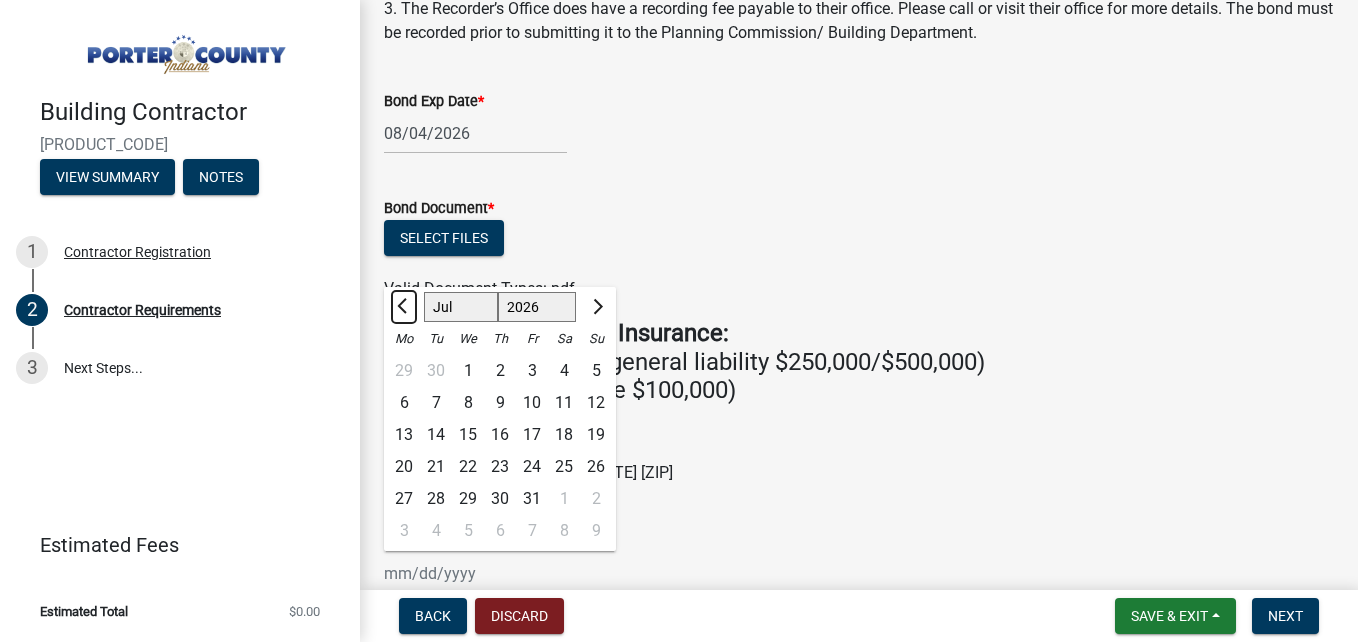 click 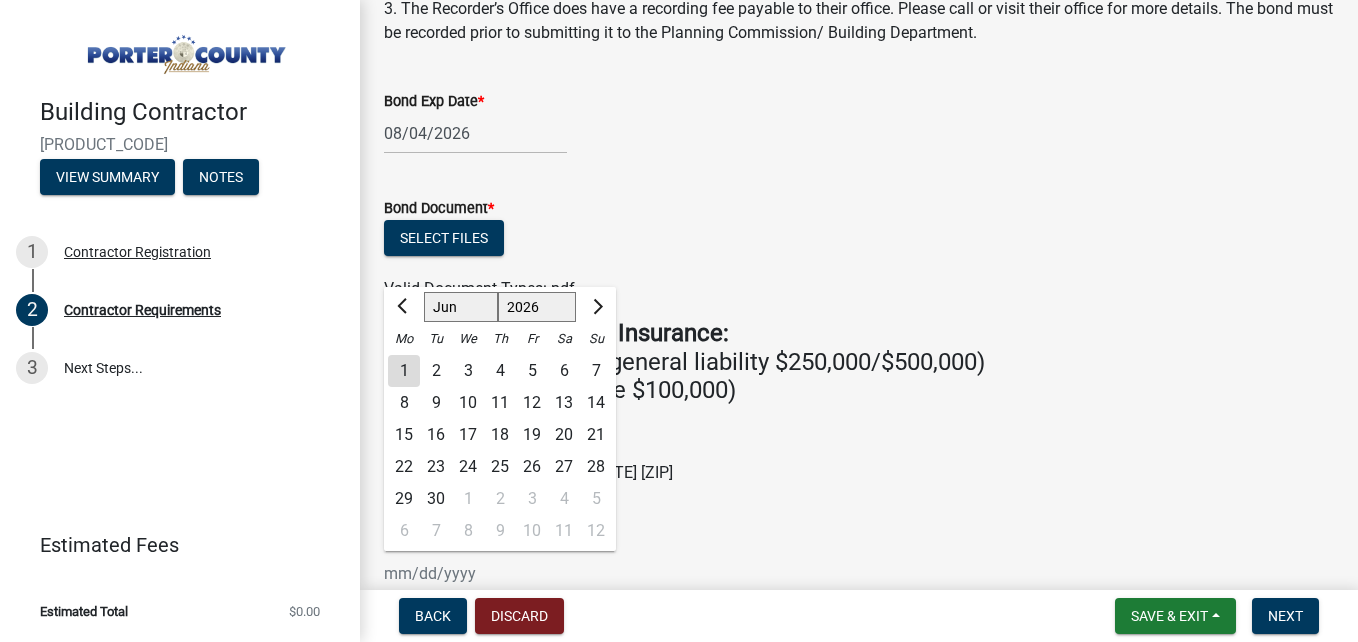 click on "13" 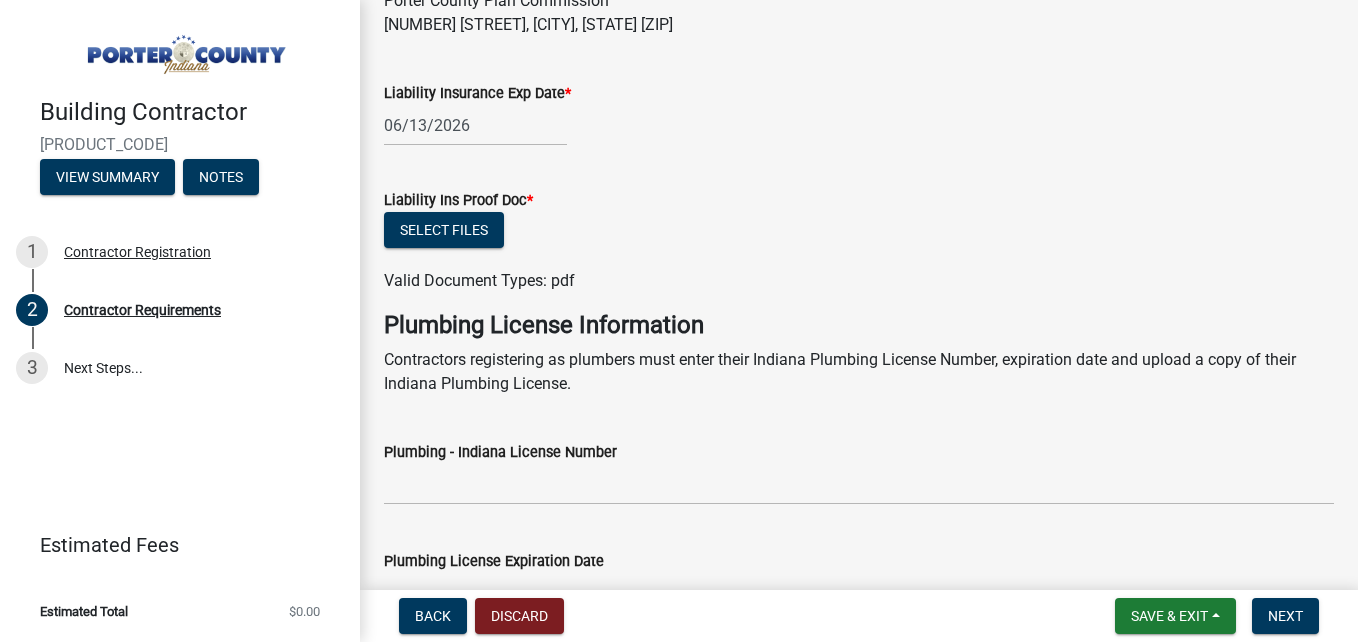 scroll, scrollTop: 790, scrollLeft: 0, axis: vertical 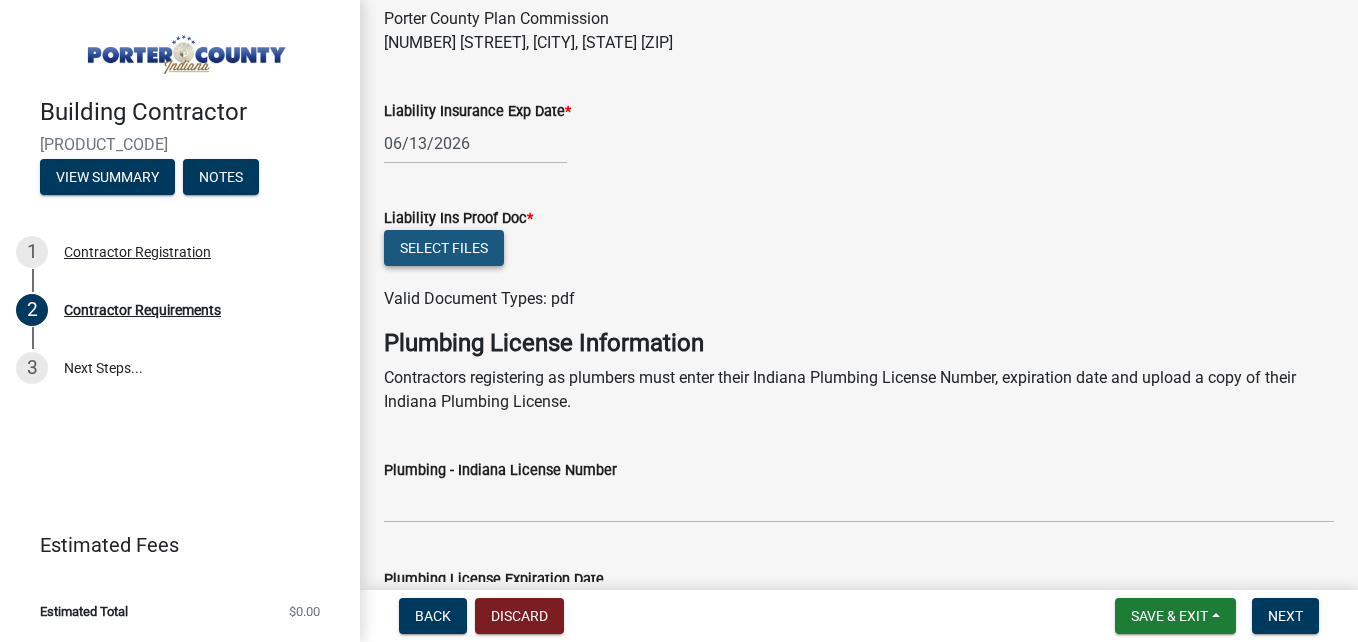 click on "Select files" 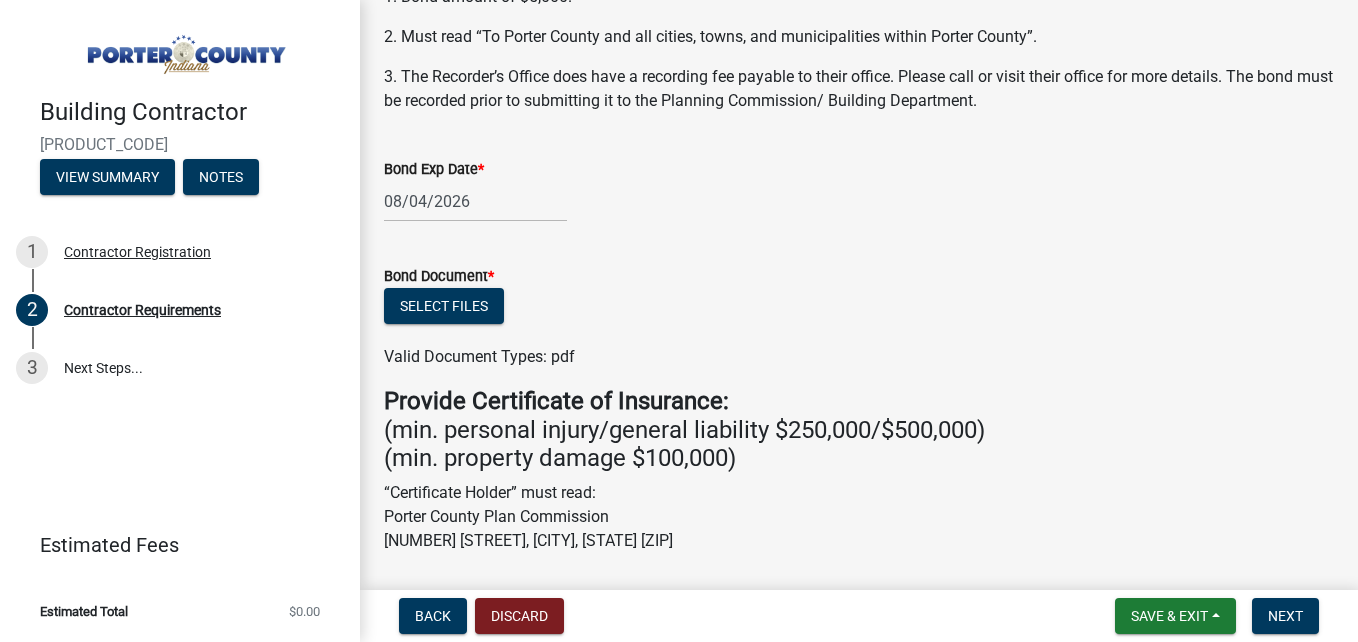 scroll, scrollTop: 293, scrollLeft: 0, axis: vertical 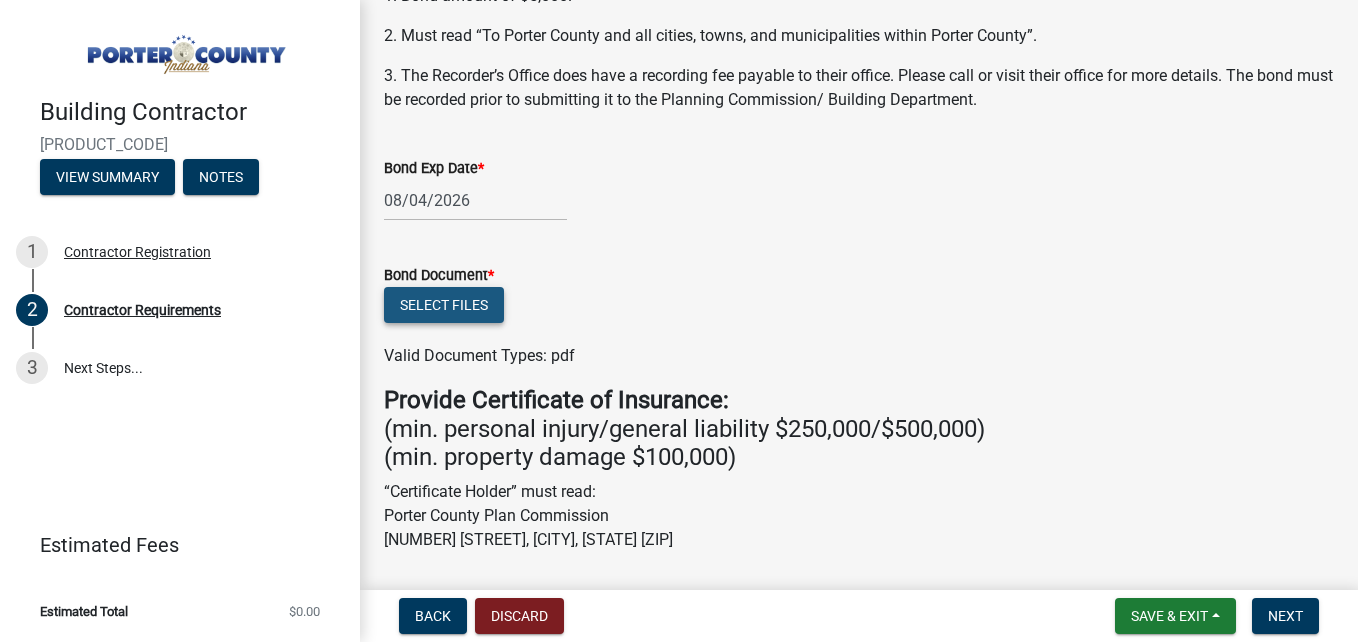 click on "Select files" 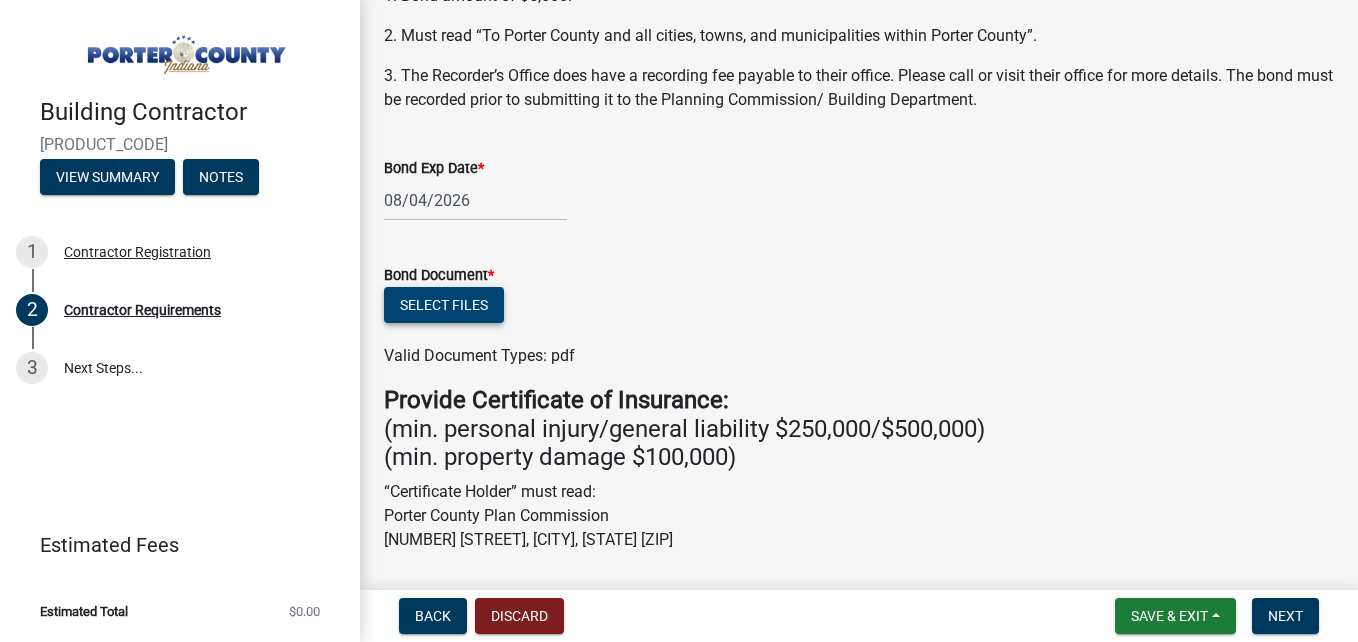 click on "Select files" 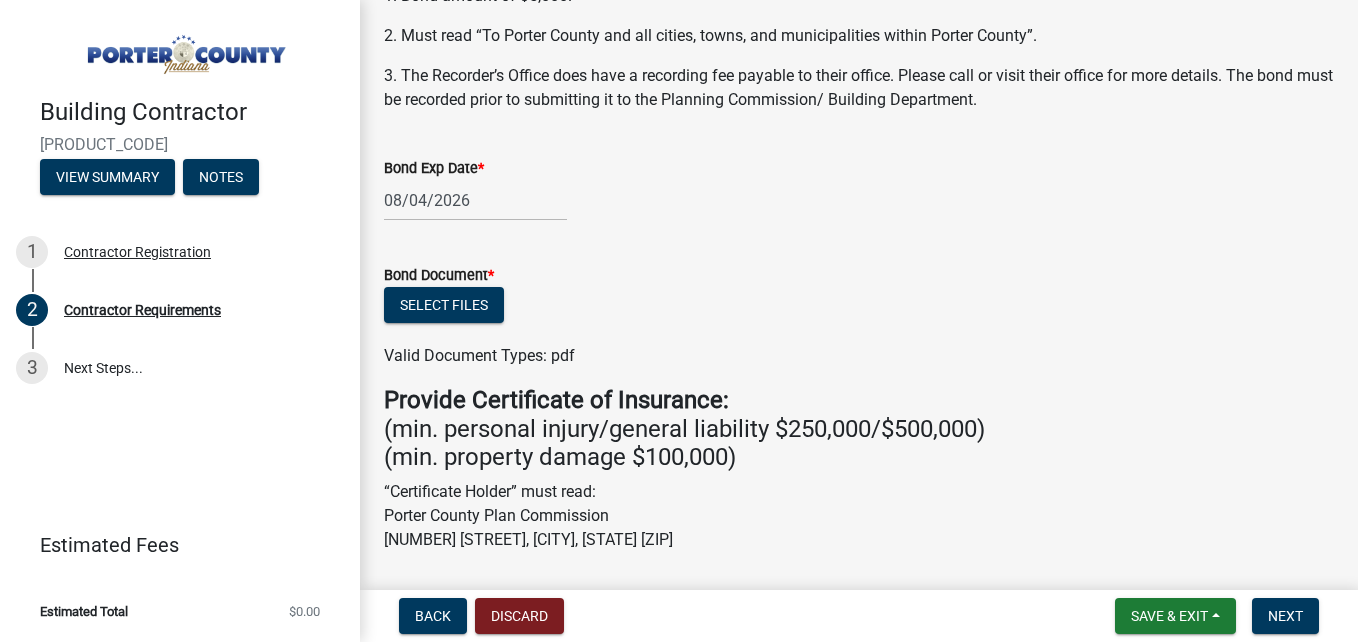 drag, startPoint x: 463, startPoint y: 318, endPoint x: 744, endPoint y: 577, distance: 382.15442 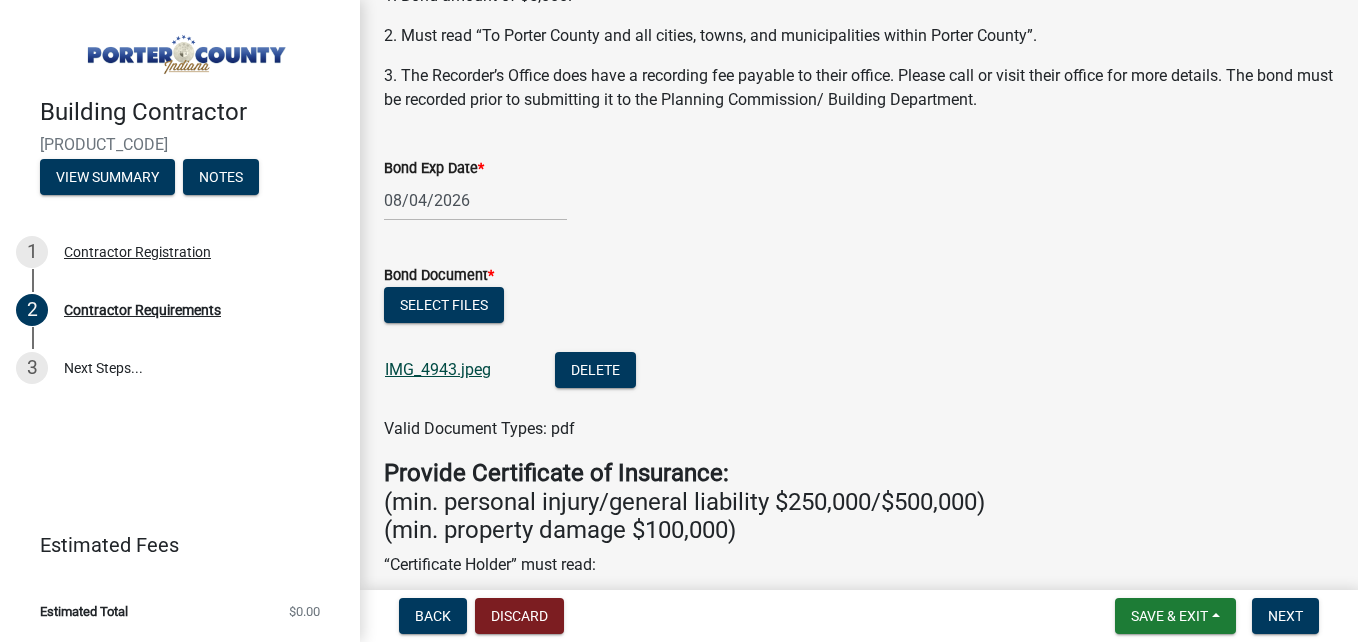 click on "IMG_4943.jpeg" 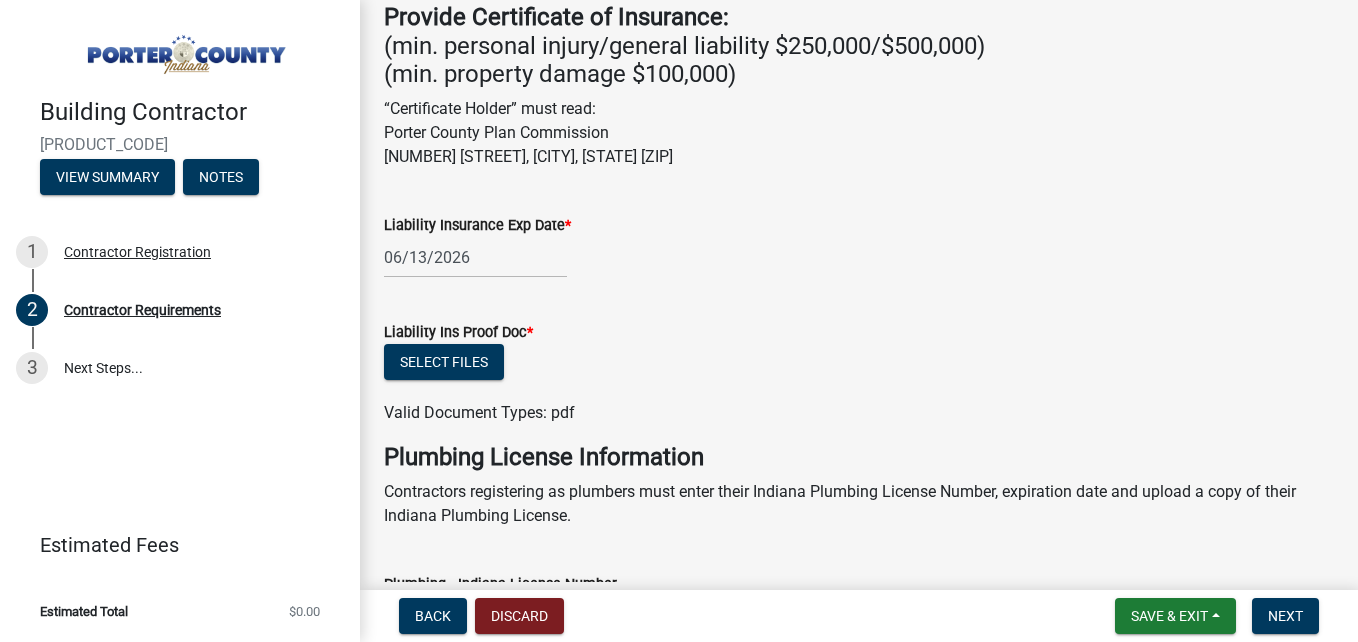 scroll, scrollTop: 751, scrollLeft: 0, axis: vertical 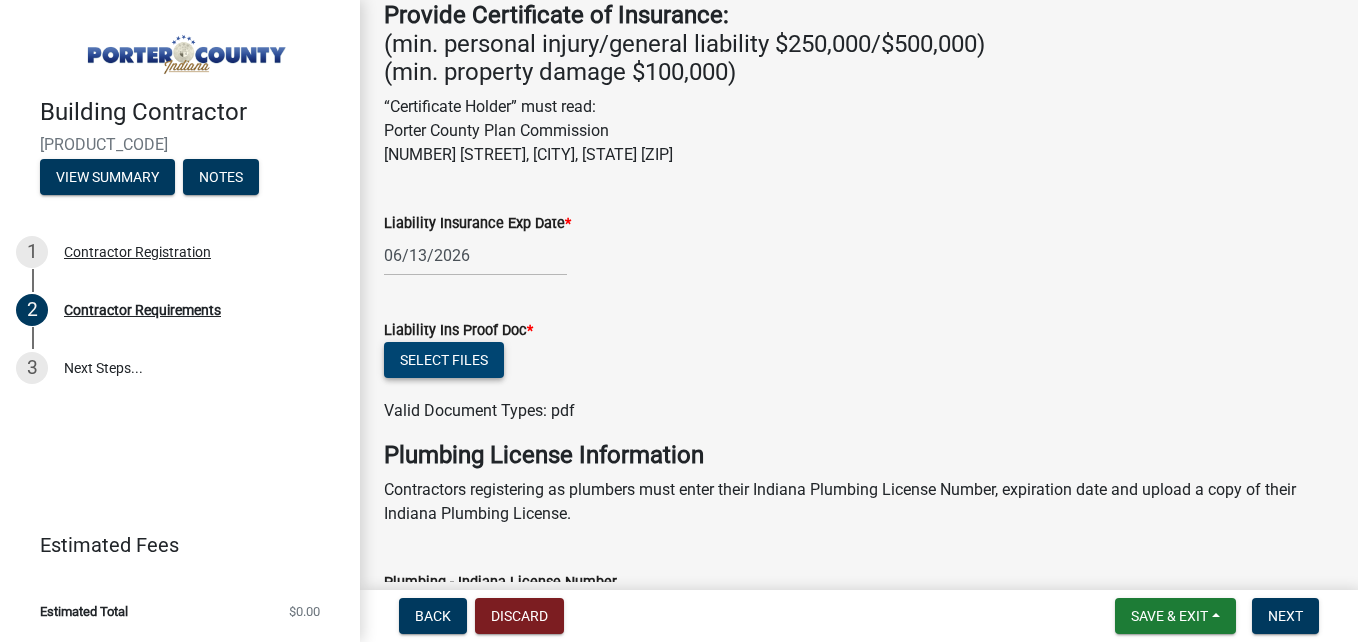click on "Select files" 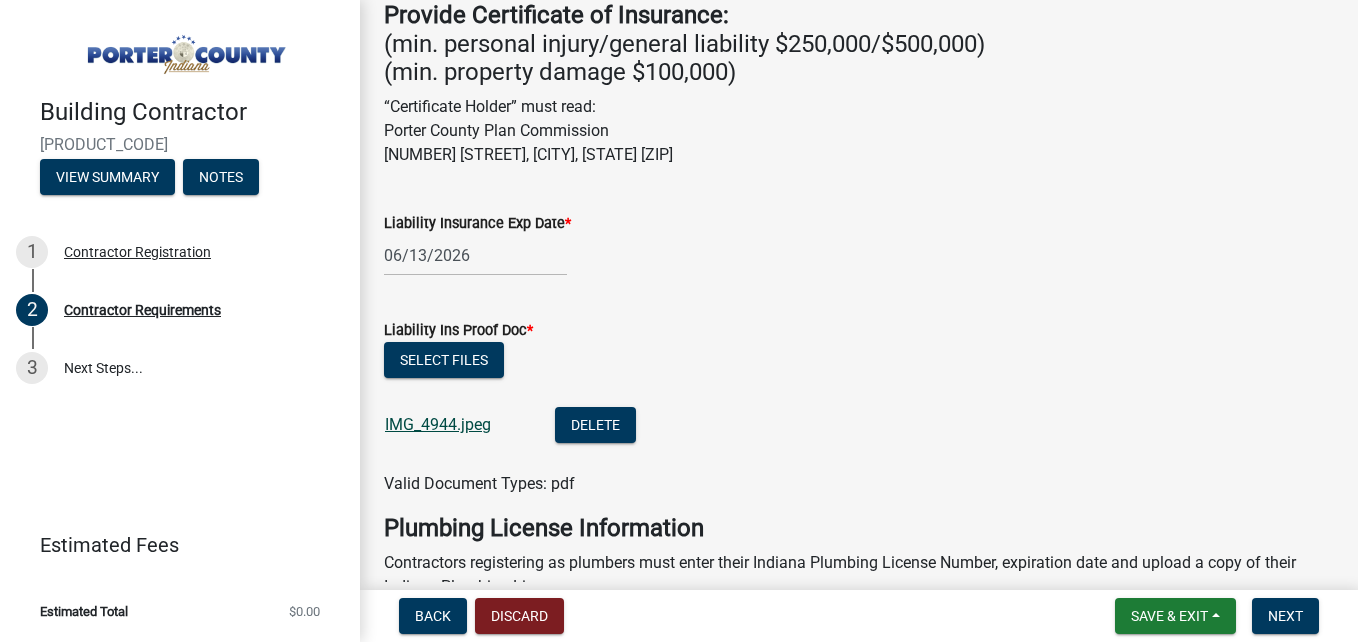 click on "IMG_4944.jpeg" 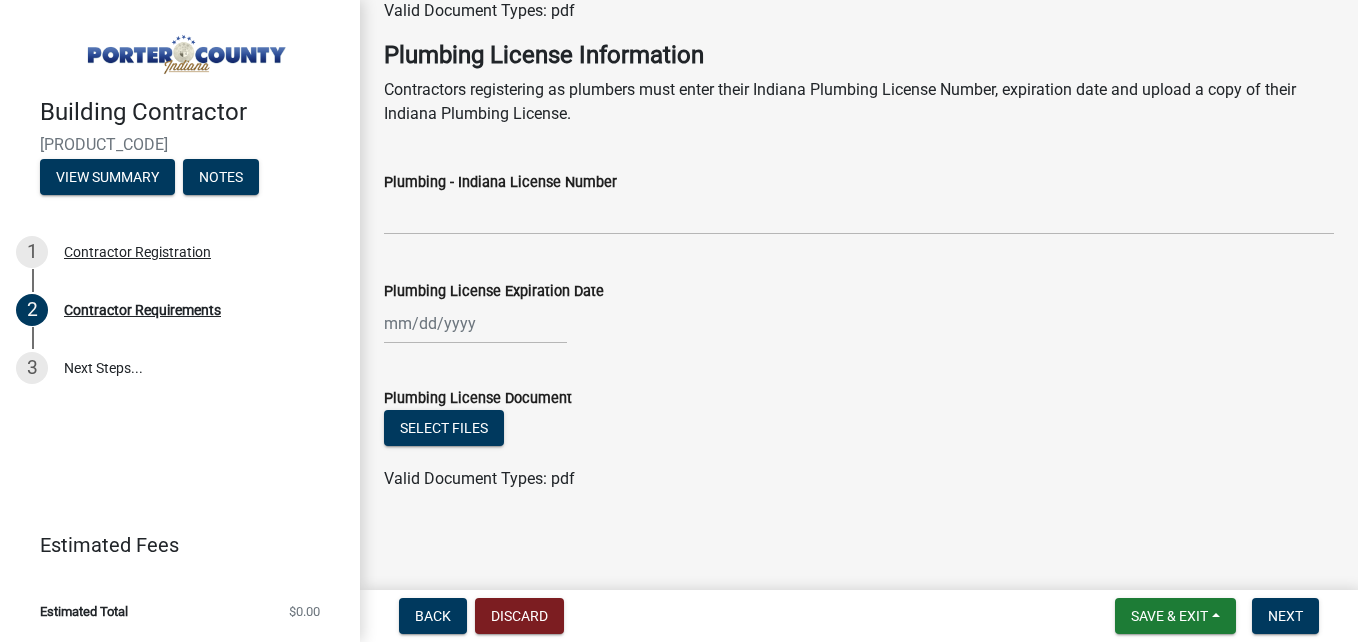 scroll, scrollTop: 1229, scrollLeft: 0, axis: vertical 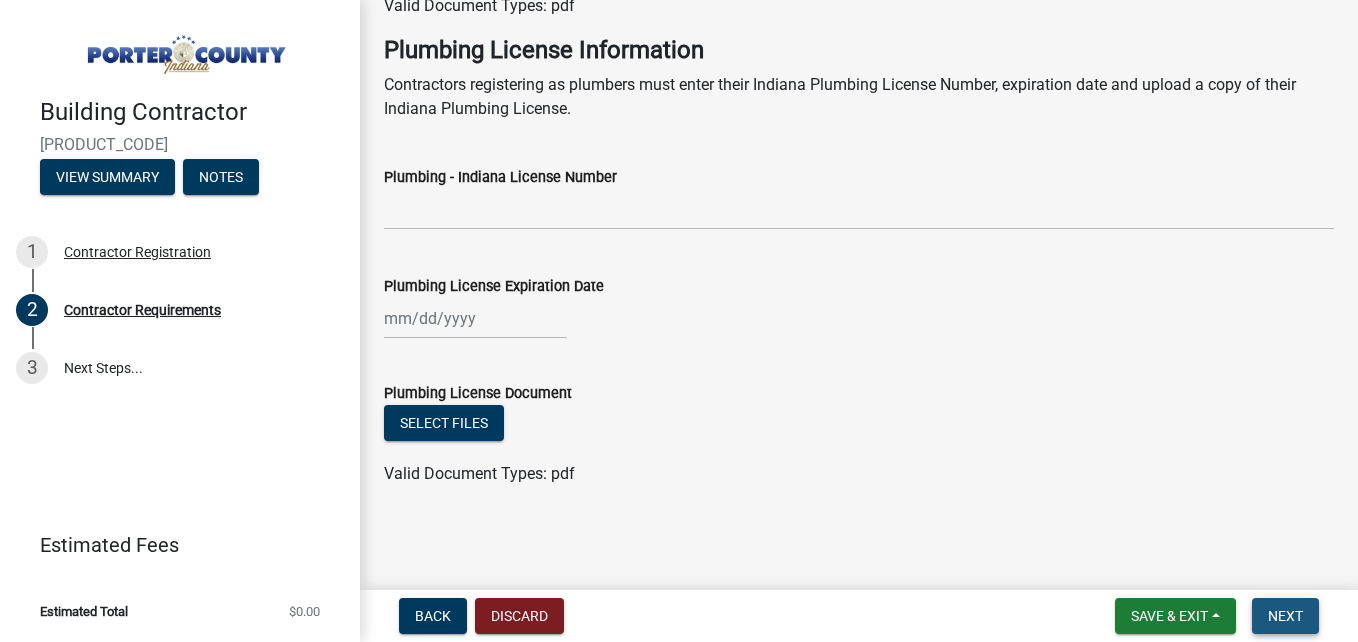 click on "Next" at bounding box center (1285, 616) 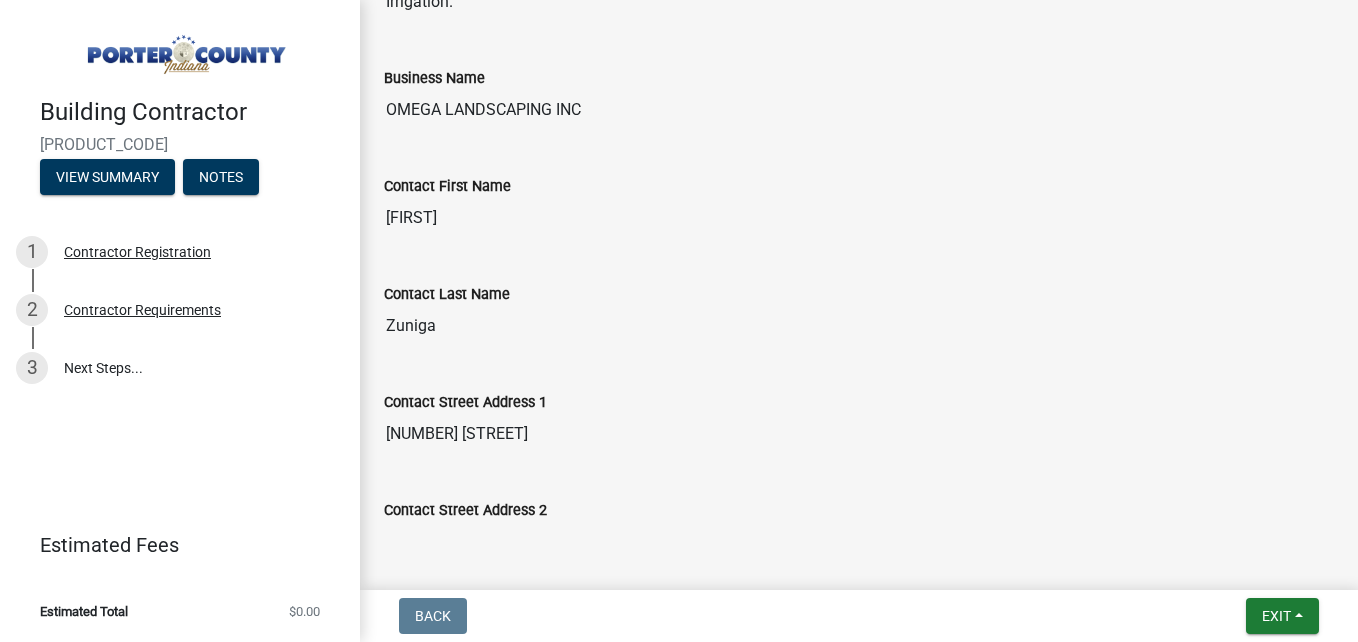 scroll, scrollTop: 0, scrollLeft: 0, axis: both 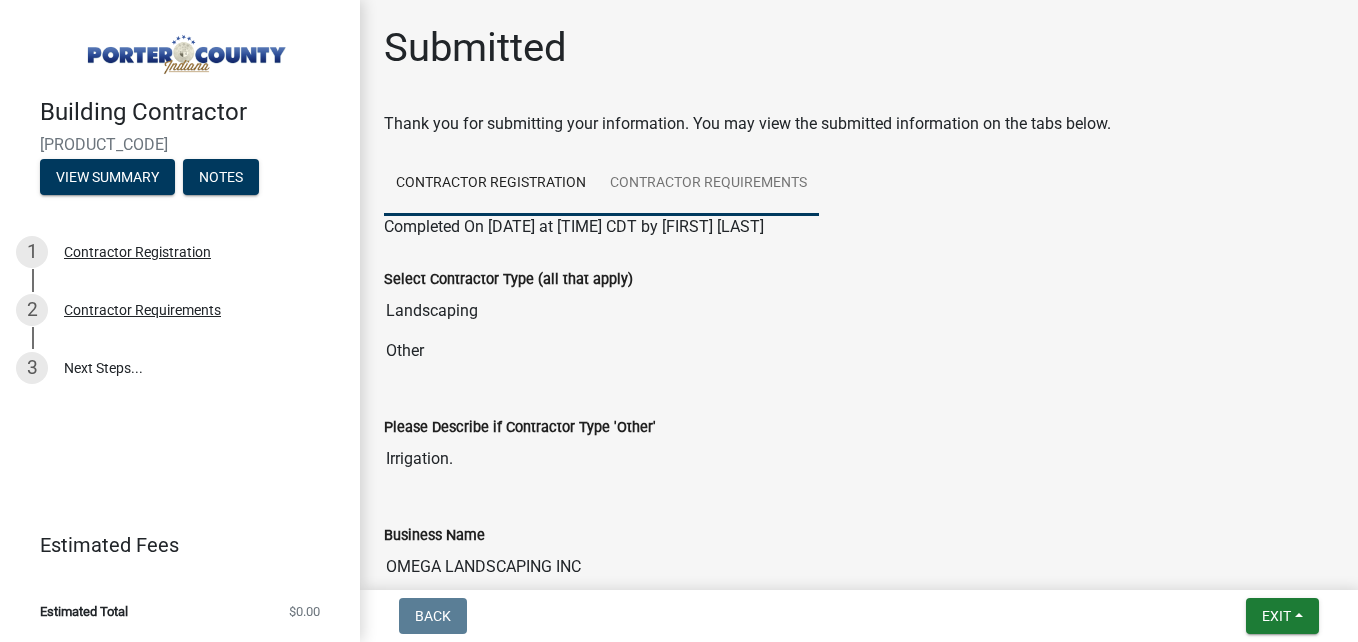 click on "Contractor Requirements" at bounding box center [708, 184] 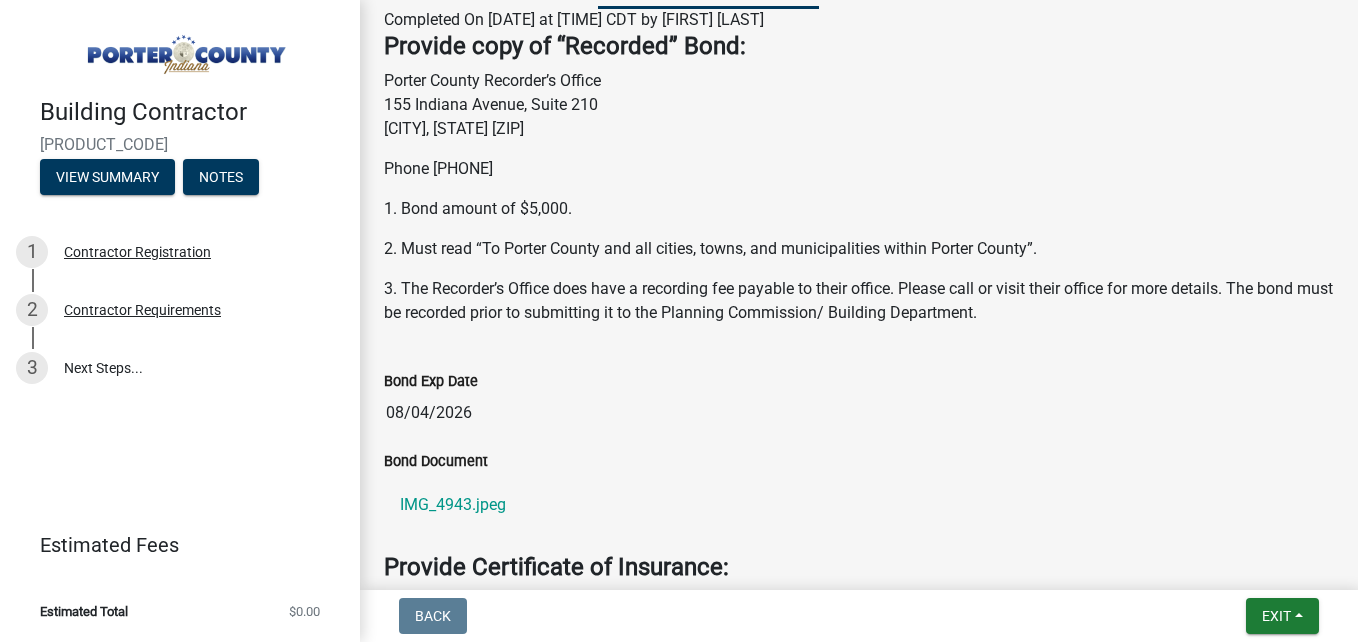 scroll, scrollTop: 0, scrollLeft: 0, axis: both 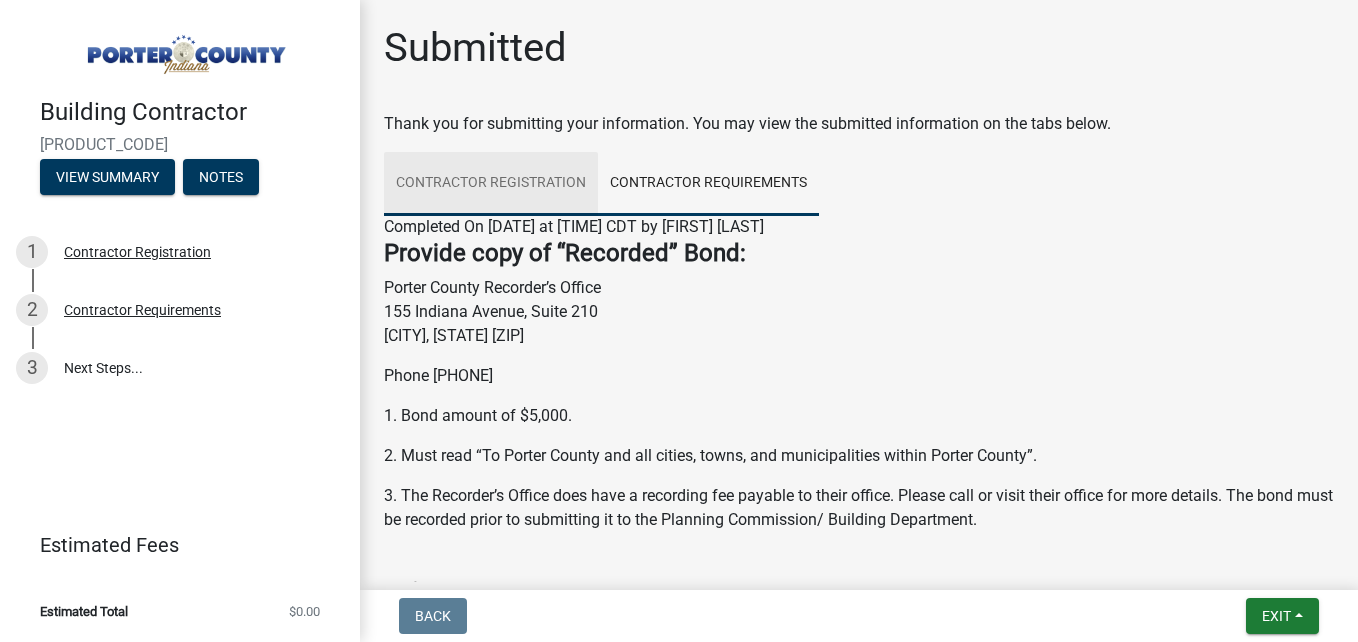 click on "Contractor Registration" at bounding box center [491, 184] 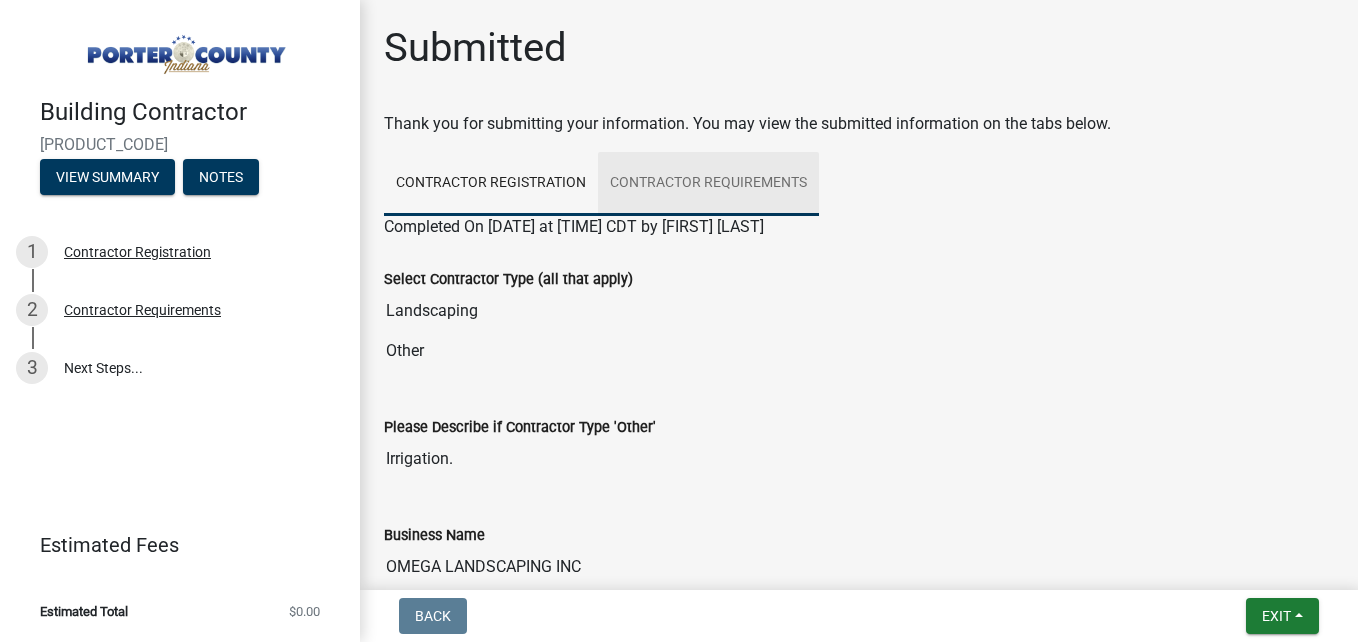 click on "Contractor Requirements" at bounding box center [708, 184] 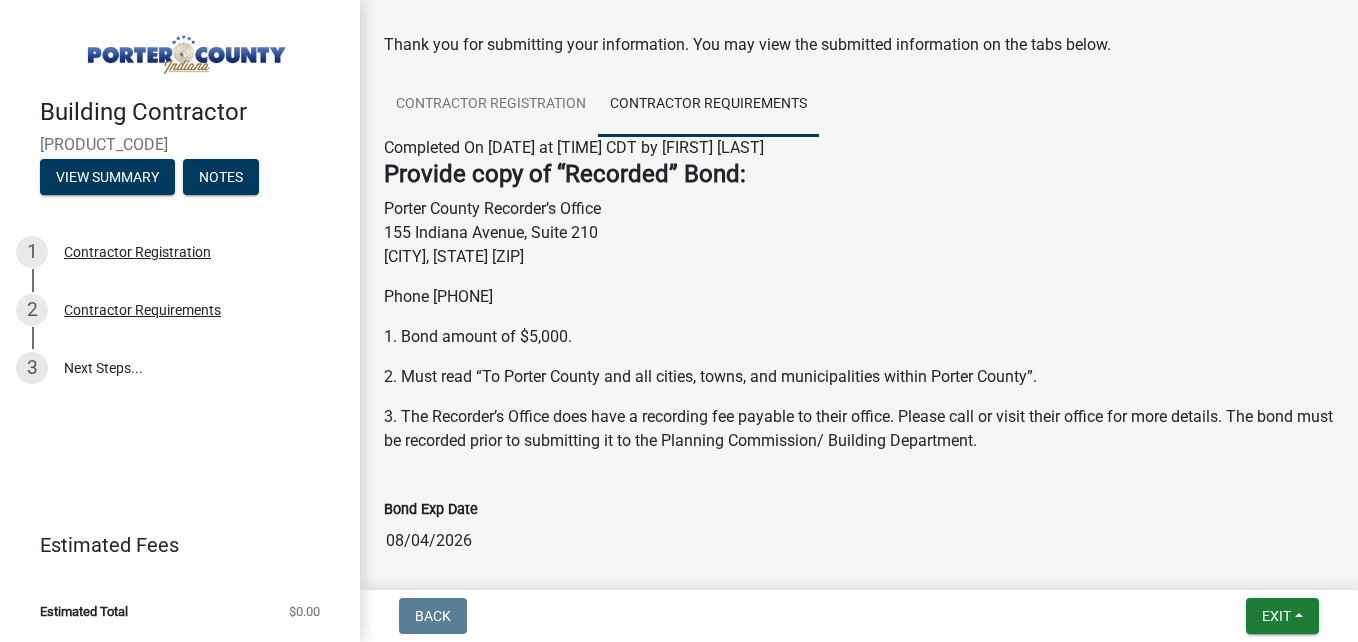 scroll, scrollTop: 70, scrollLeft: 0, axis: vertical 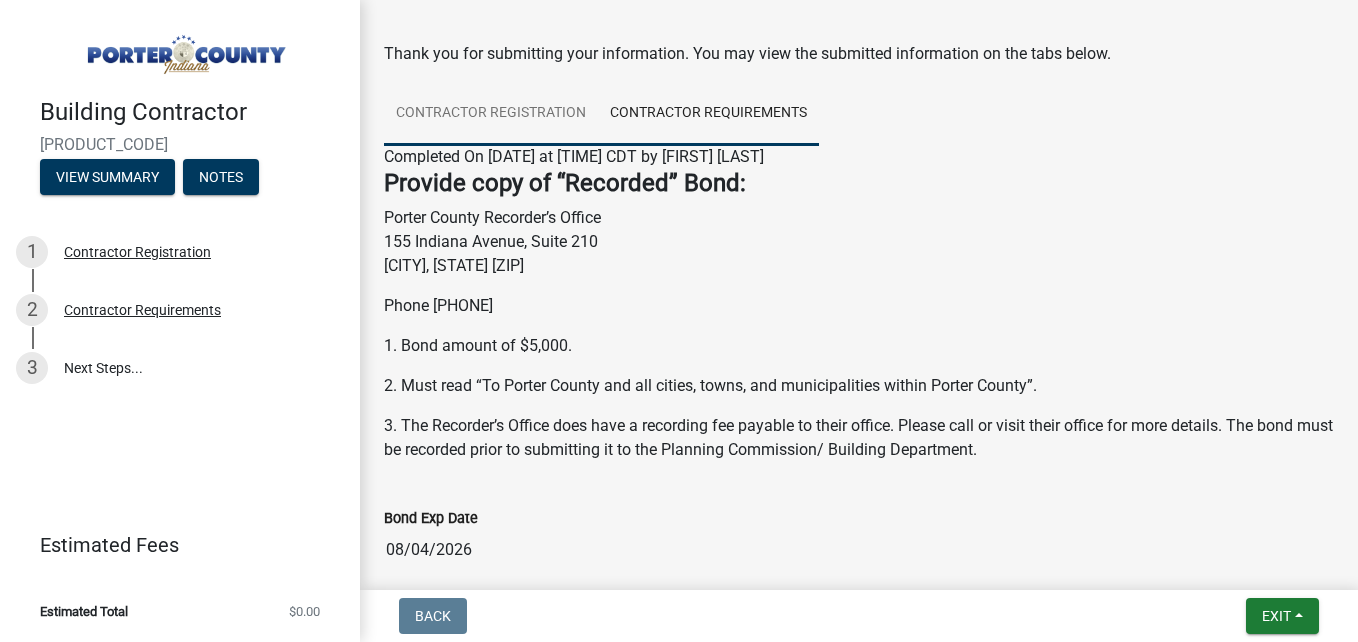 click on "Contractor Registration" at bounding box center [491, 114] 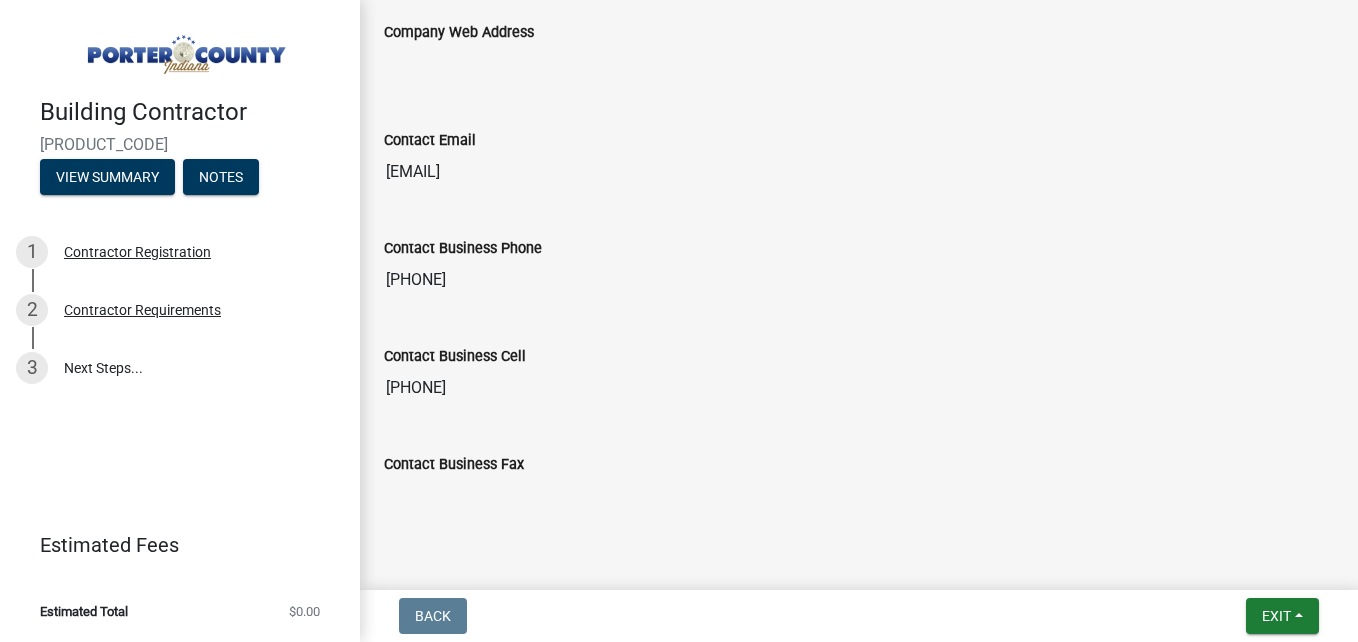 scroll, scrollTop: 1419, scrollLeft: 0, axis: vertical 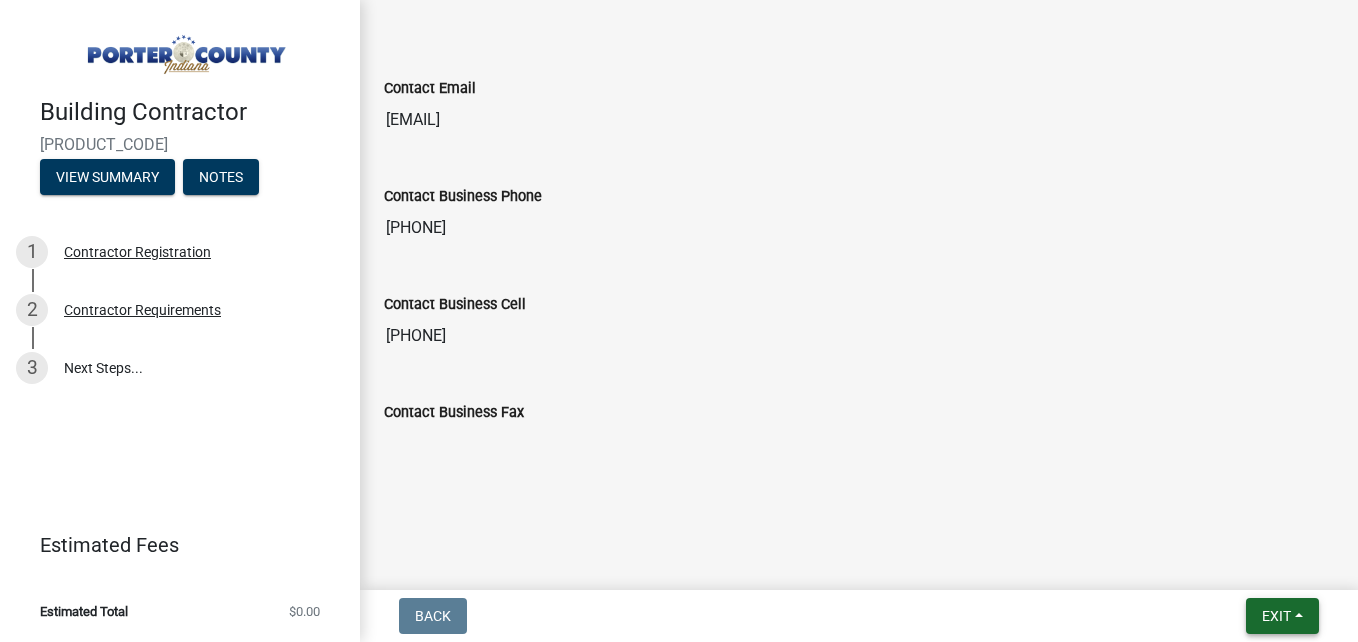 click on "Exit" at bounding box center [1282, 616] 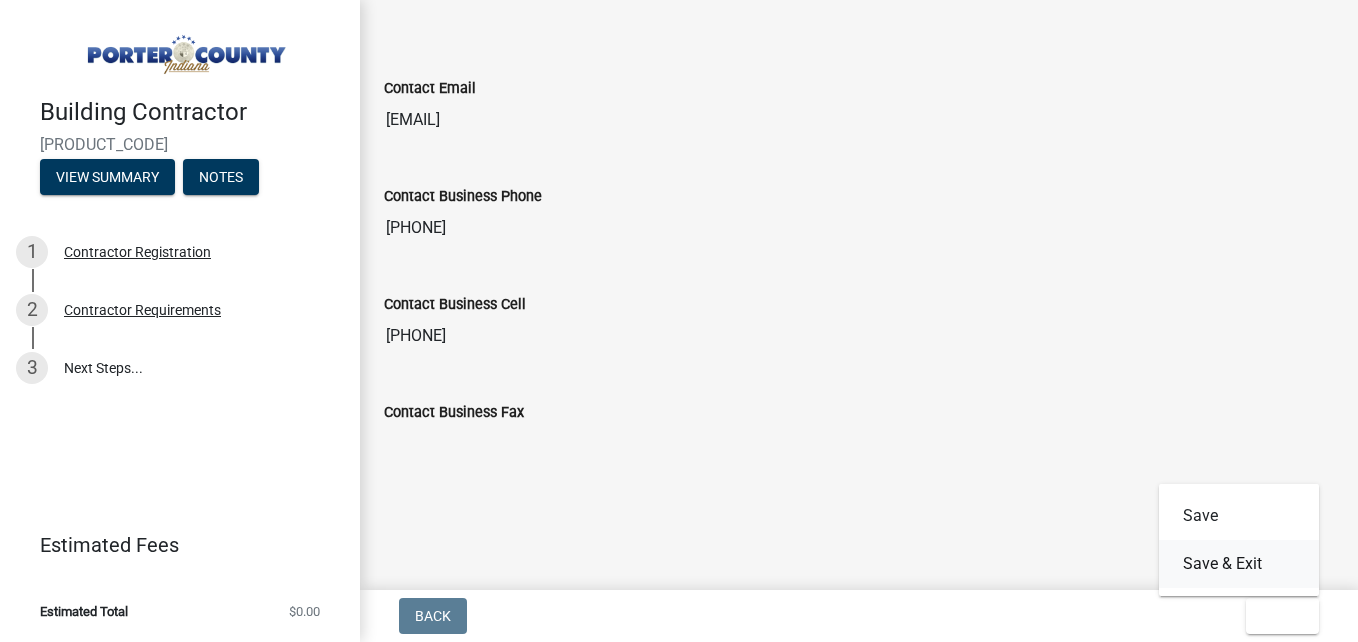 click on "Save & Exit" at bounding box center (1239, 564) 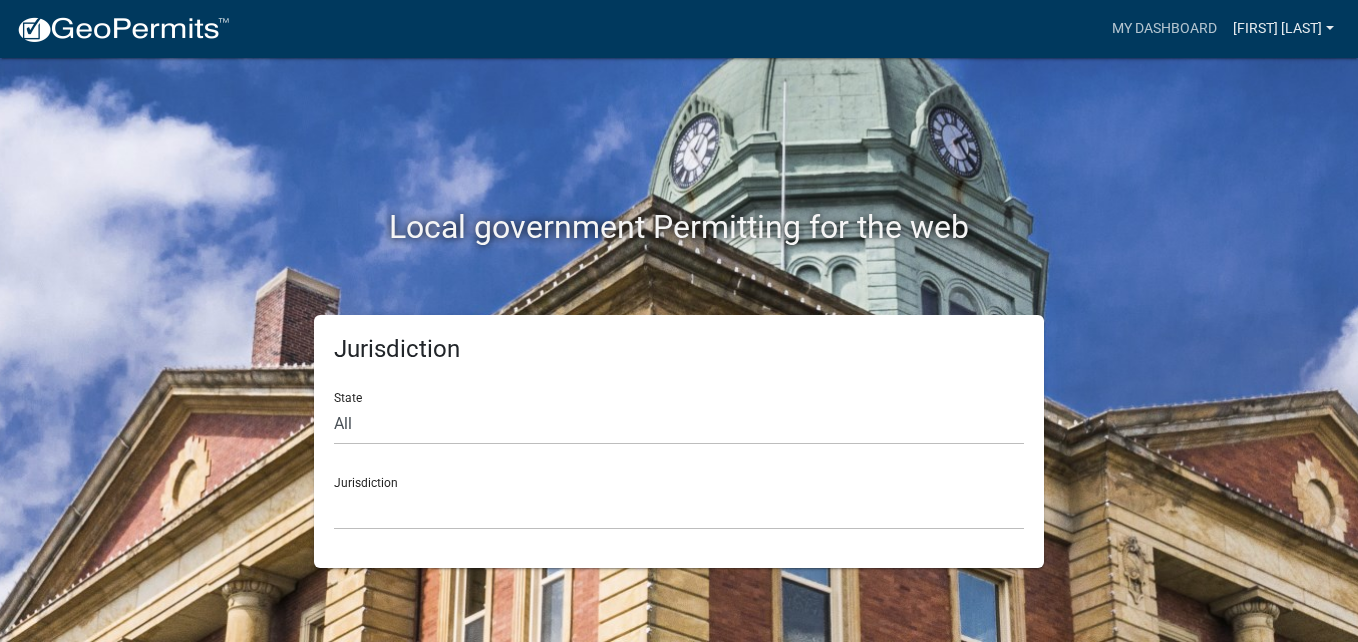 click on "[FIRST] [LAST]" at bounding box center (1283, 29) 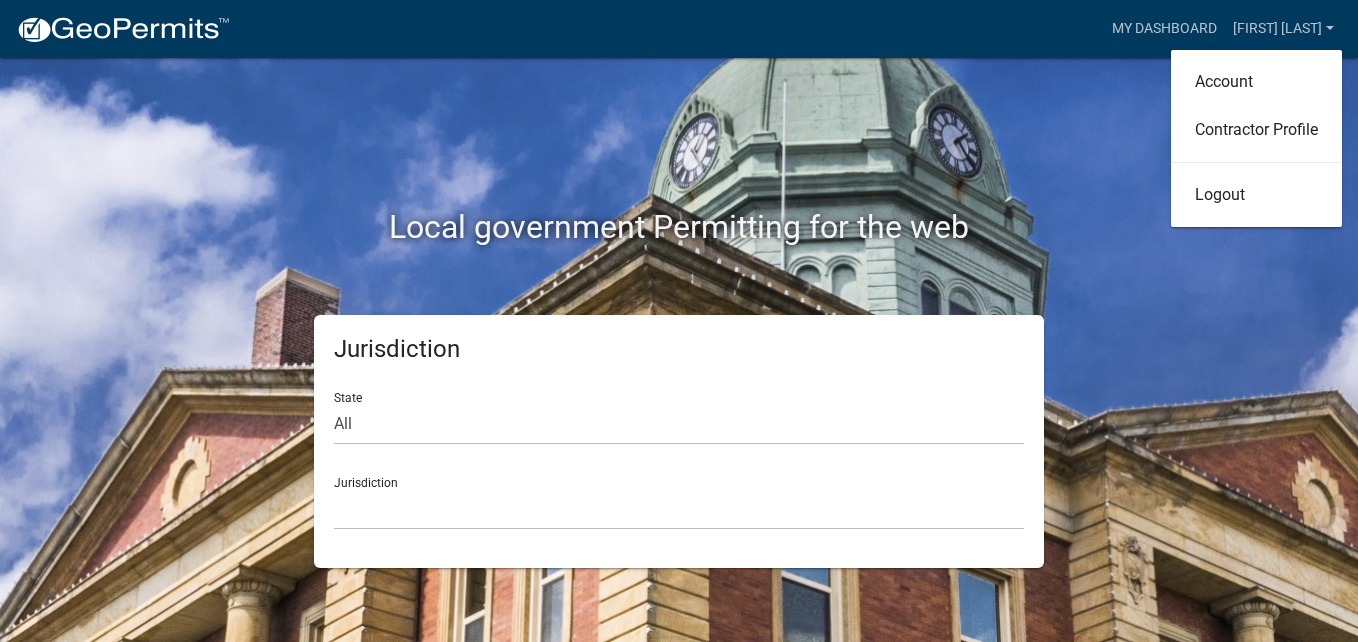 click on "Local government Permitting for the web" 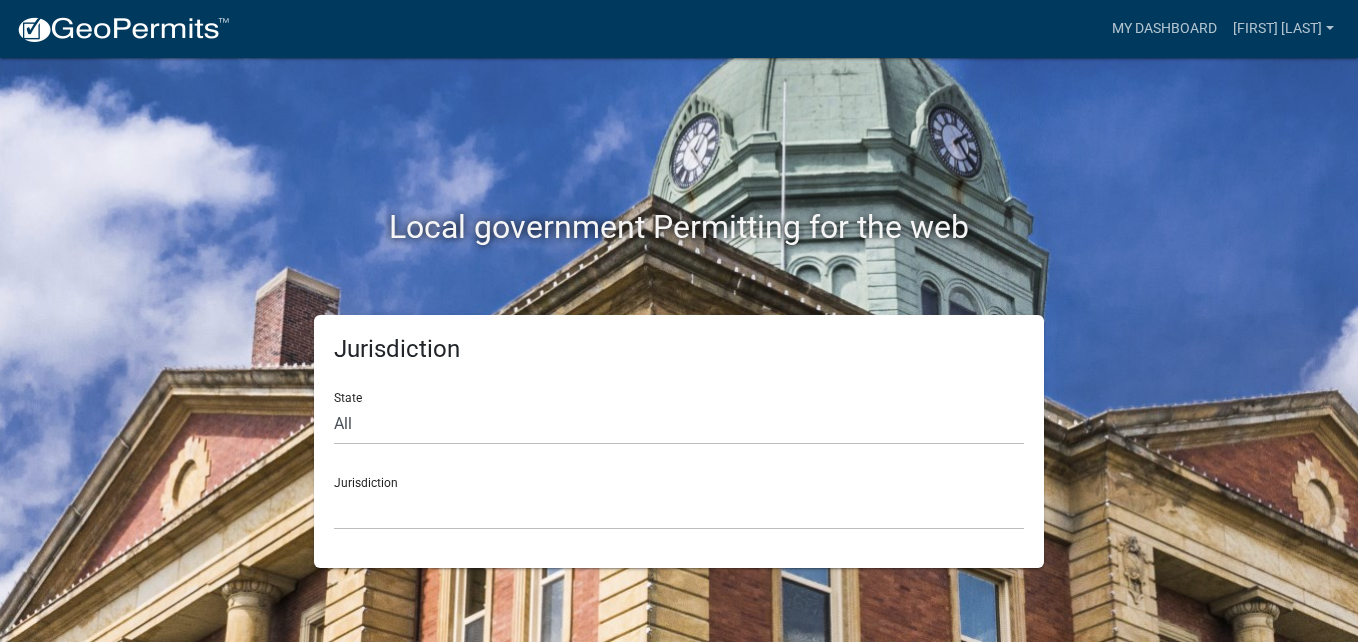 click on "Local government Permitting for the web Jurisdiction State All  Colorado   Georgia   Indiana   Iowa   Kansas   Minnesota   Ohio   South Carolina   Wisconsin  Jurisdiction  Custer County, Colorado   City of Bainbridge, Georgia   Cook County, Georgia   Crawford County, Georgia   Gilmer County, Georgia   Haralson County, Georgia   Jasper County, Georgia   Madison County, Georgia   Putnam County, Georgia   Talbot County, Georgia   Troup County, Georgia   City of Charlestown, Indiana   City of Jeffersonville, Indiana   City of Logansport, Indiana   Decatur County, Indiana   Grant County, Indiana   Howard County, Indiana   Huntington County, Indiana   Jasper County, Indiana   Kosciusko County, Indiana   La Porte County, Indiana   Miami County, Indiana   Montgomery County, Indiana   Morgan County, Indiana   Newton County, Indiana   Porter County, Indiana   River Ridge Development Authority, Indiana   Tippecanoe County, Indiana   Vigo County, Indiana   Wells County, Indiana   Whitley County, Indiana" 